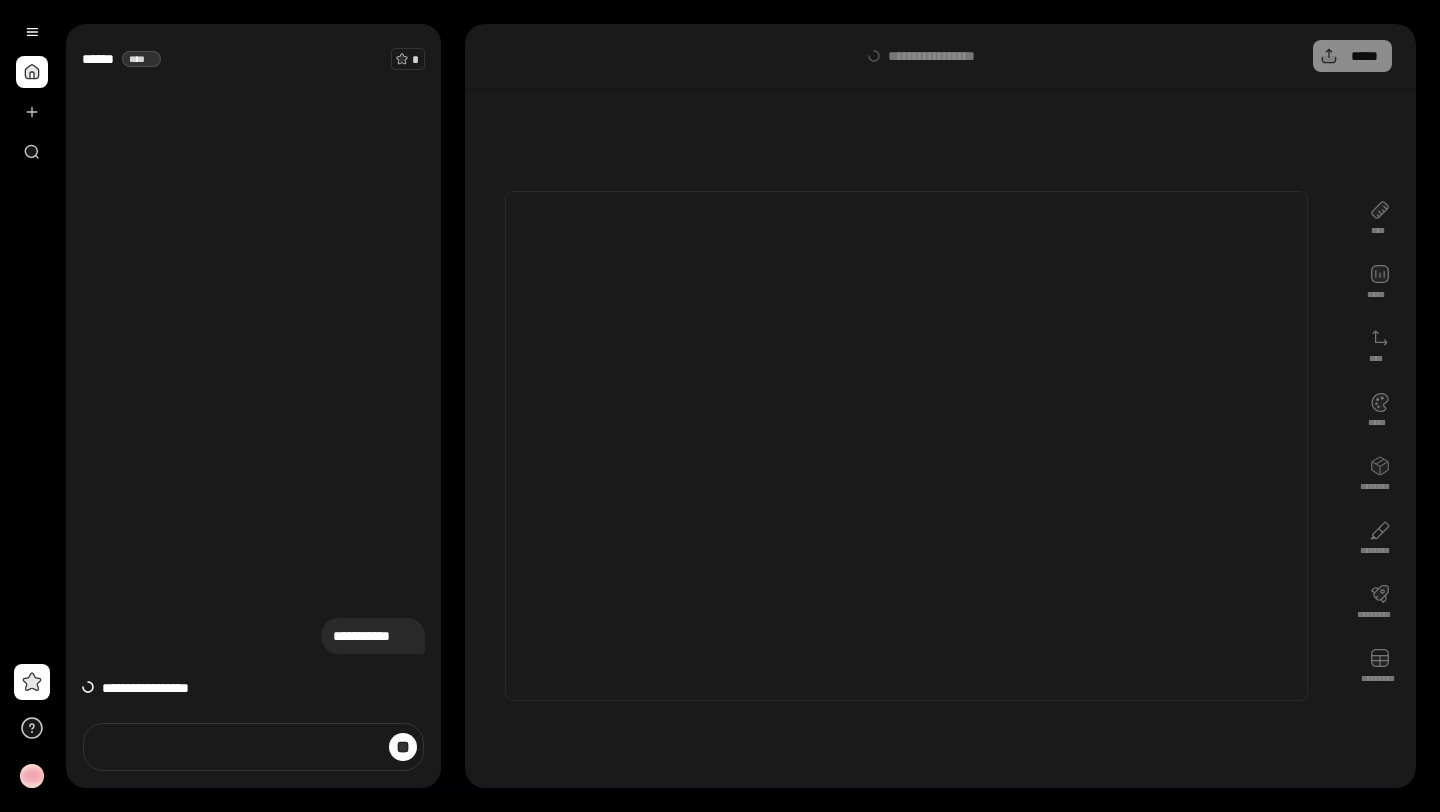 scroll, scrollTop: 0, scrollLeft: 0, axis: both 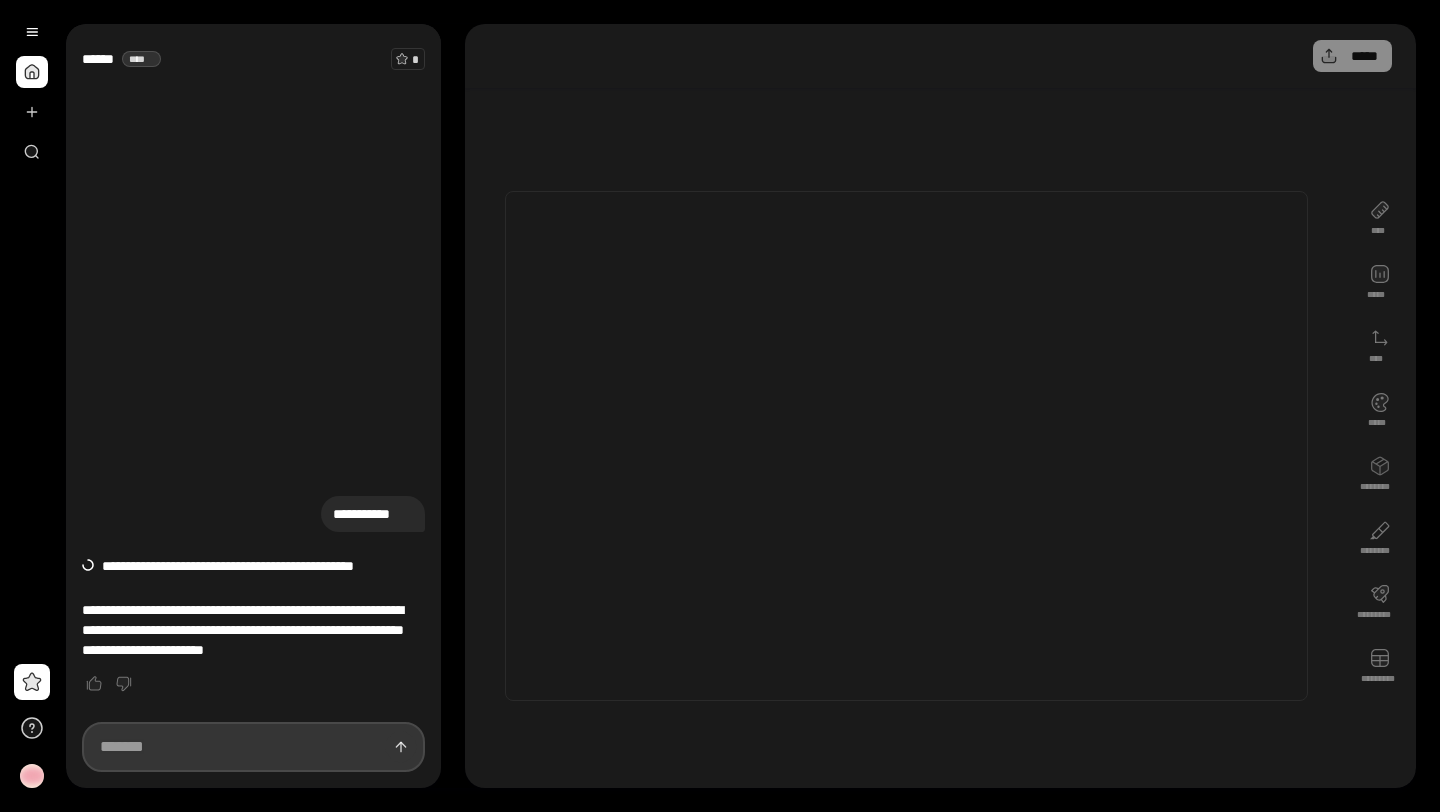 click at bounding box center (253, 747) 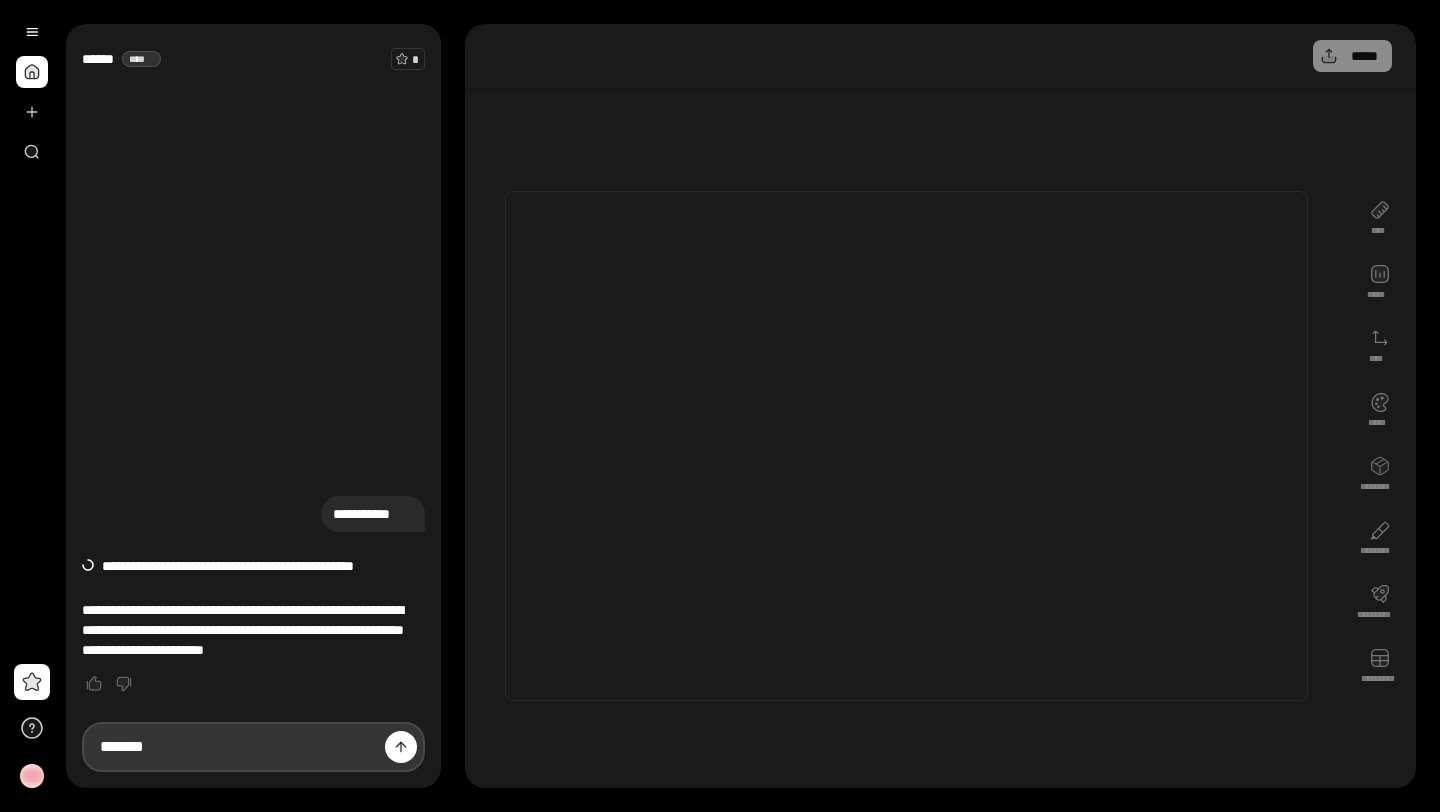 type on "[TIME]" 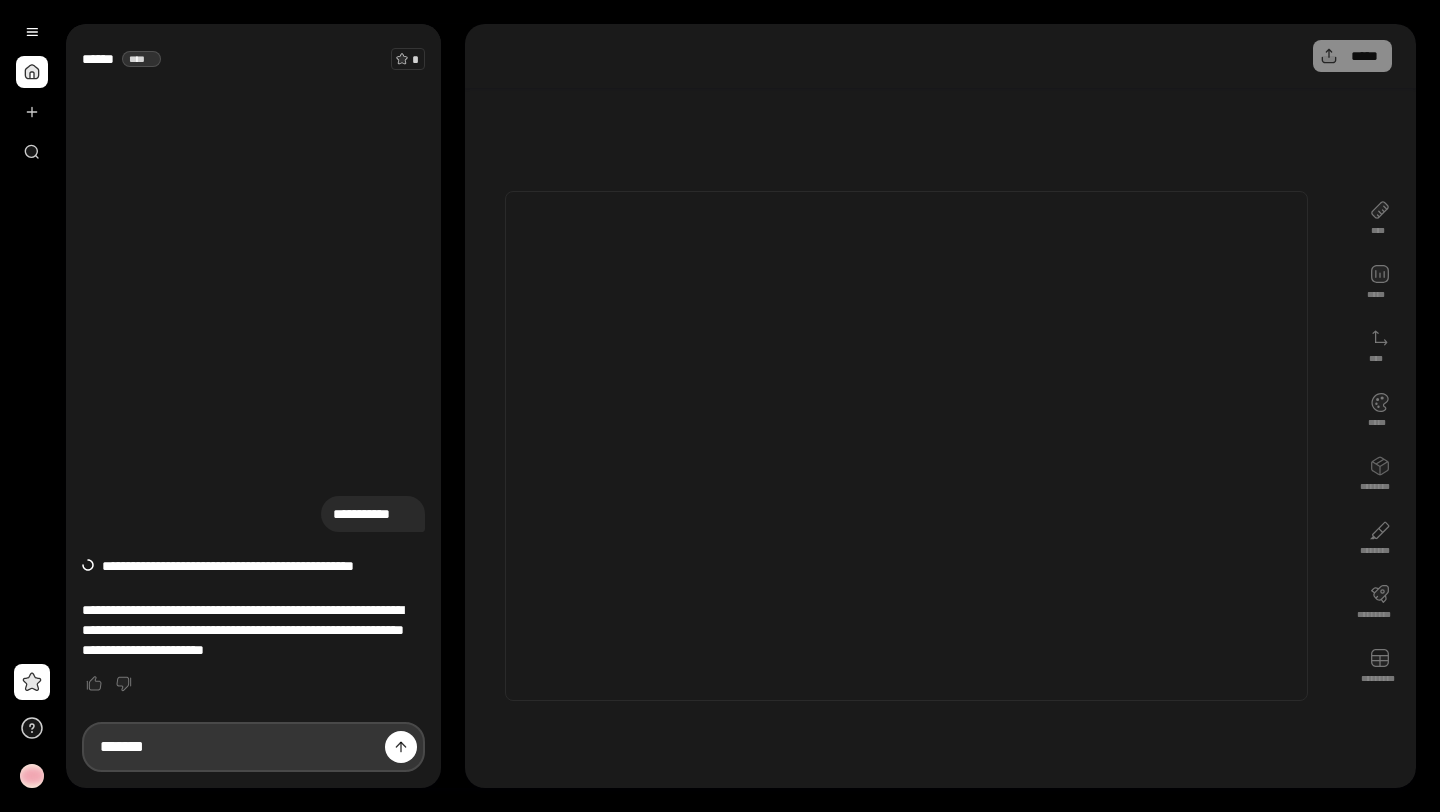click at bounding box center (401, 747) 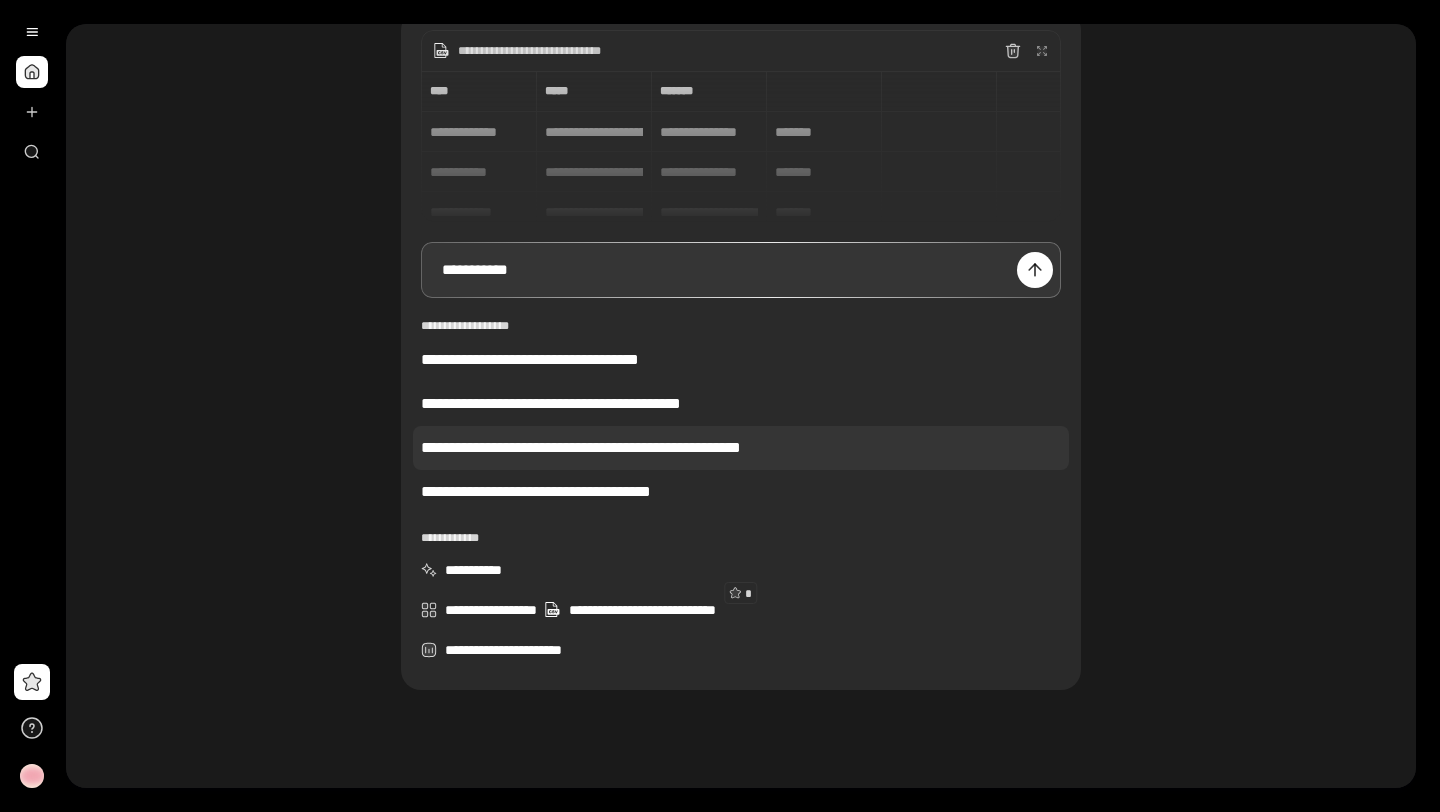 scroll, scrollTop: 190, scrollLeft: 0, axis: vertical 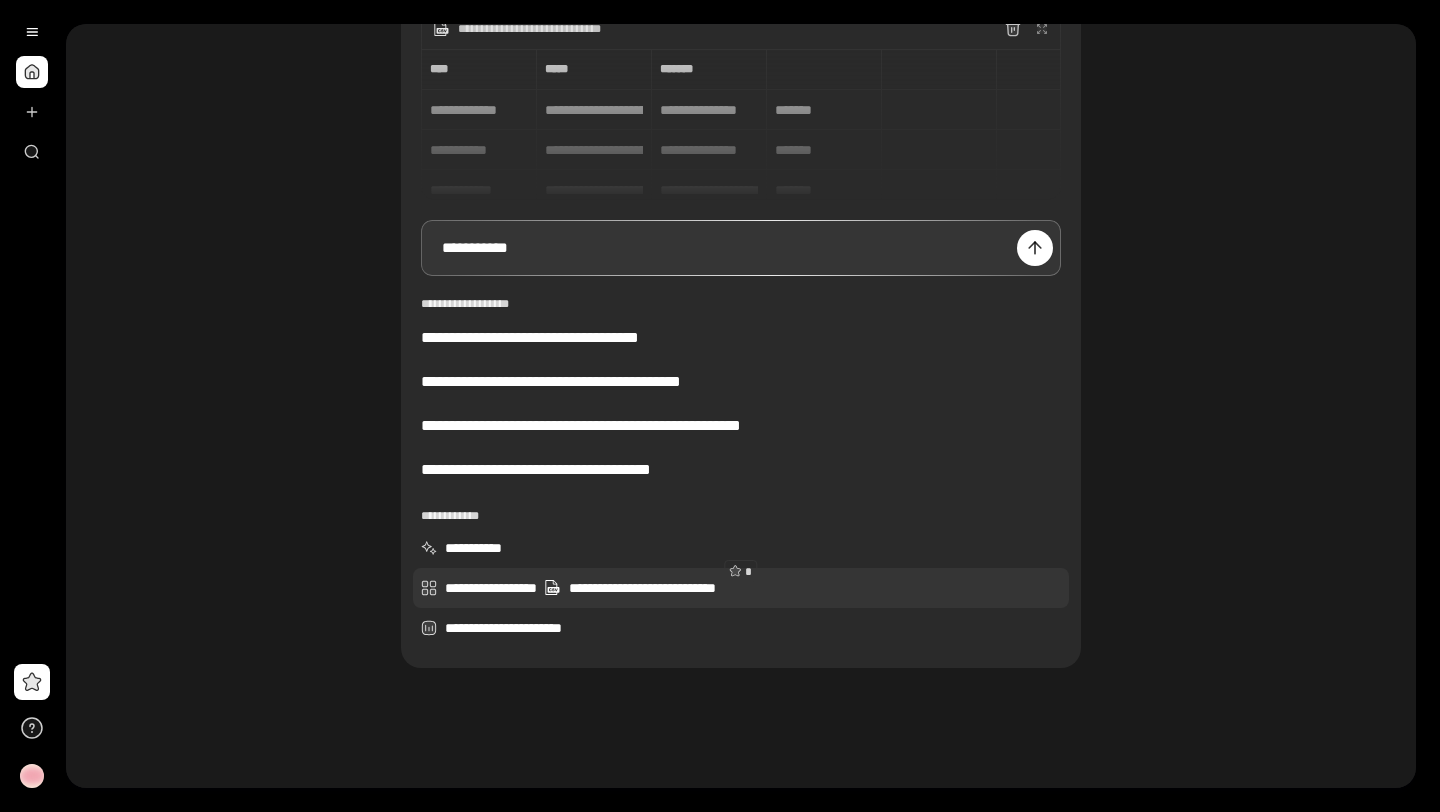 click on "[FIRST] [LAST]" at bounding box center (741, 588) 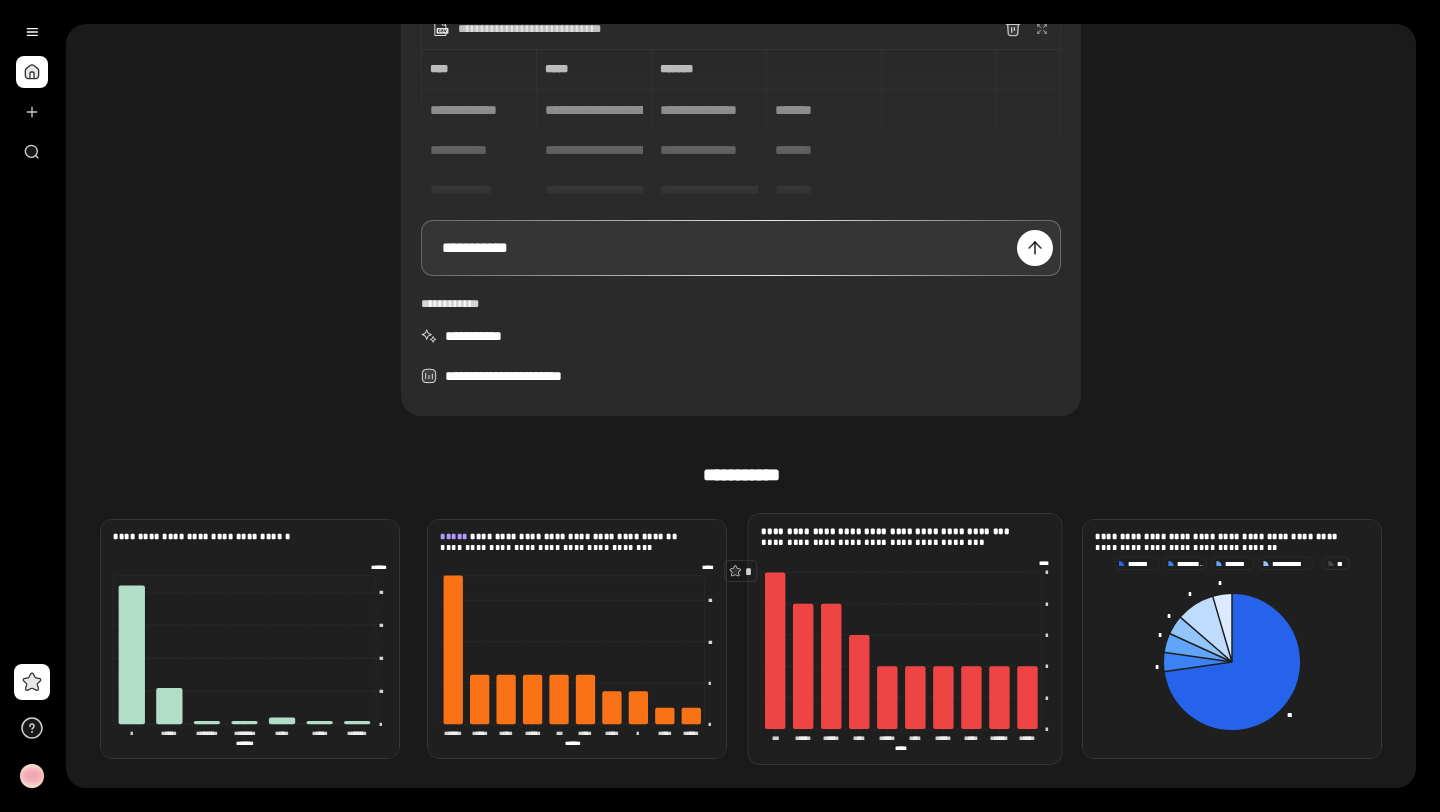 scroll, scrollTop: 401, scrollLeft: 0, axis: vertical 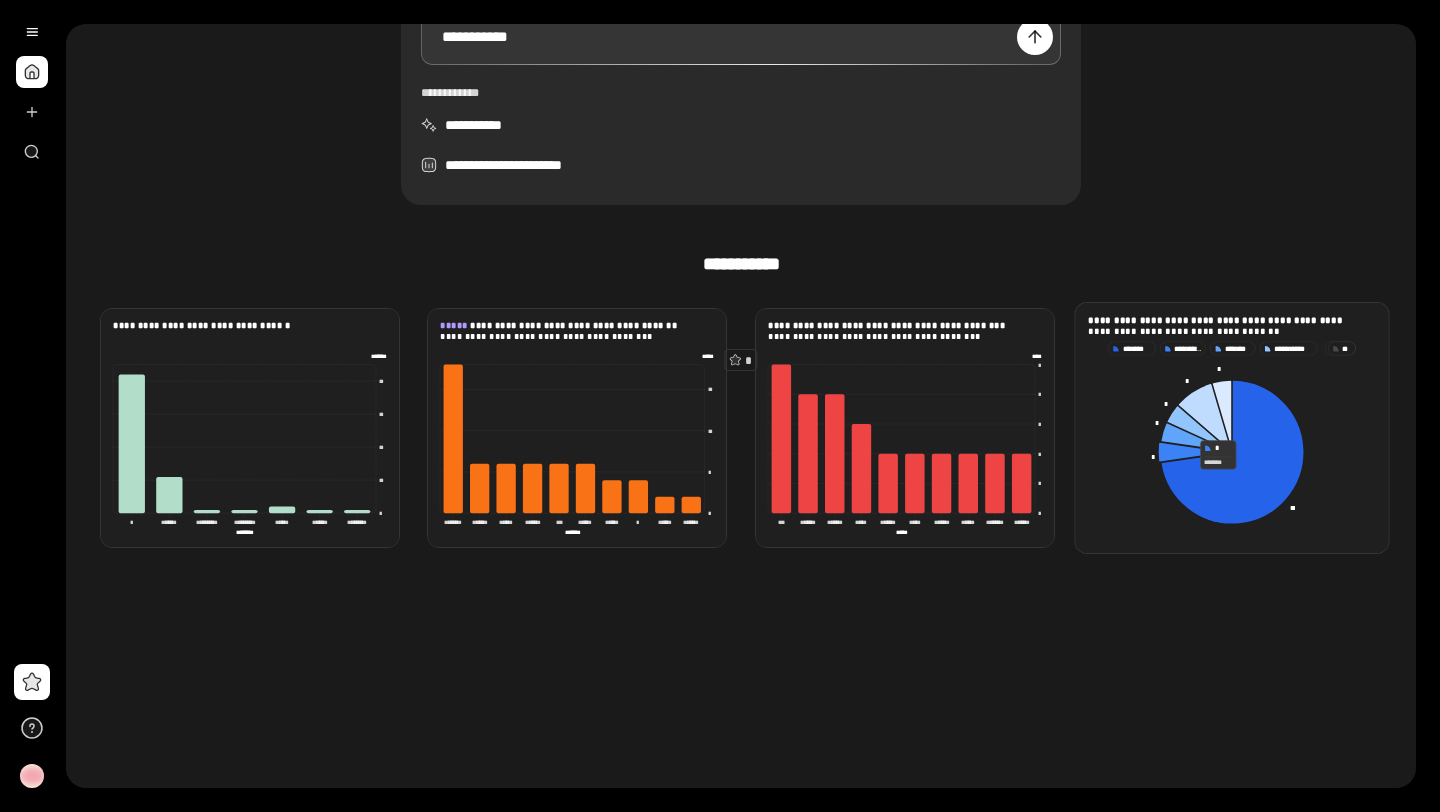 click 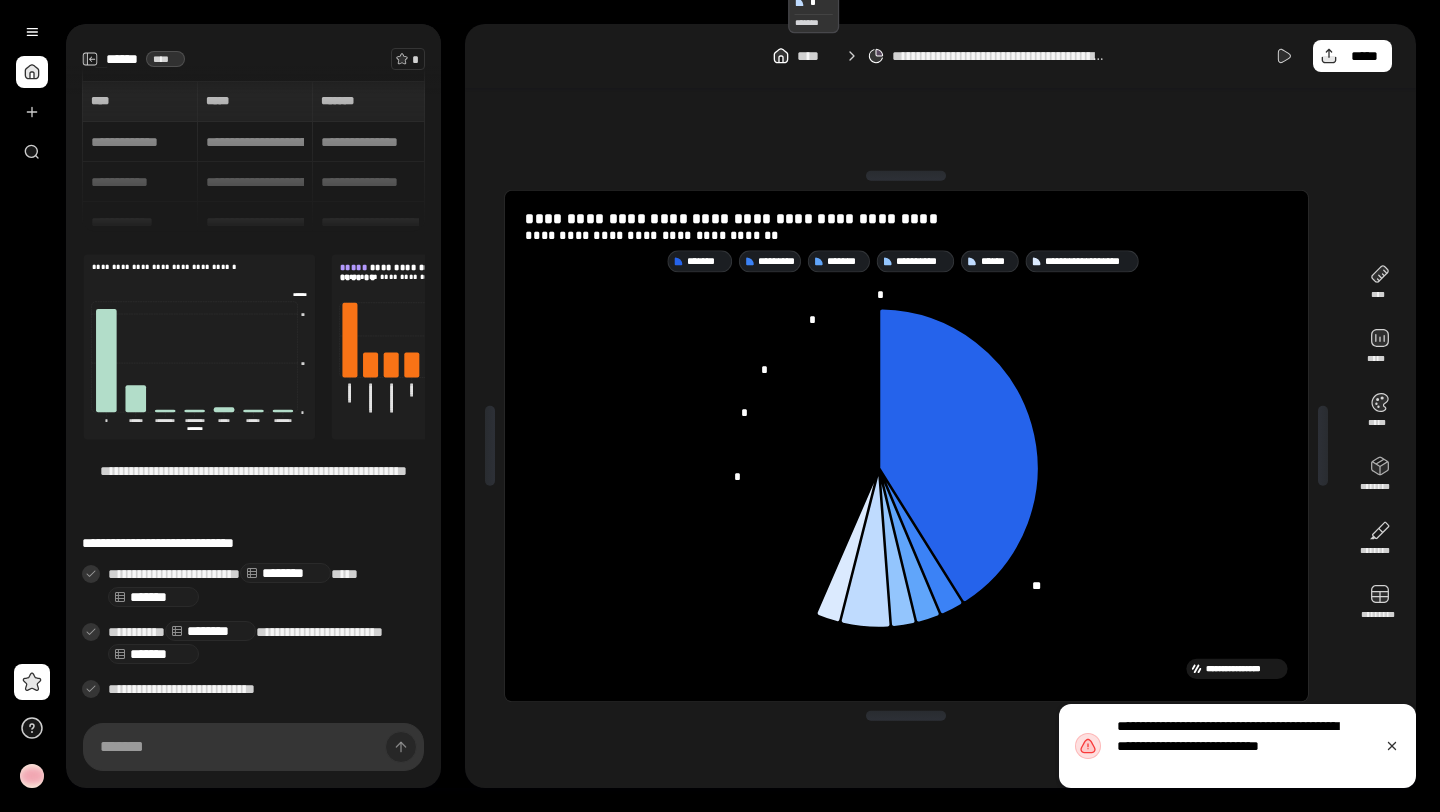 scroll, scrollTop: 41, scrollLeft: 0, axis: vertical 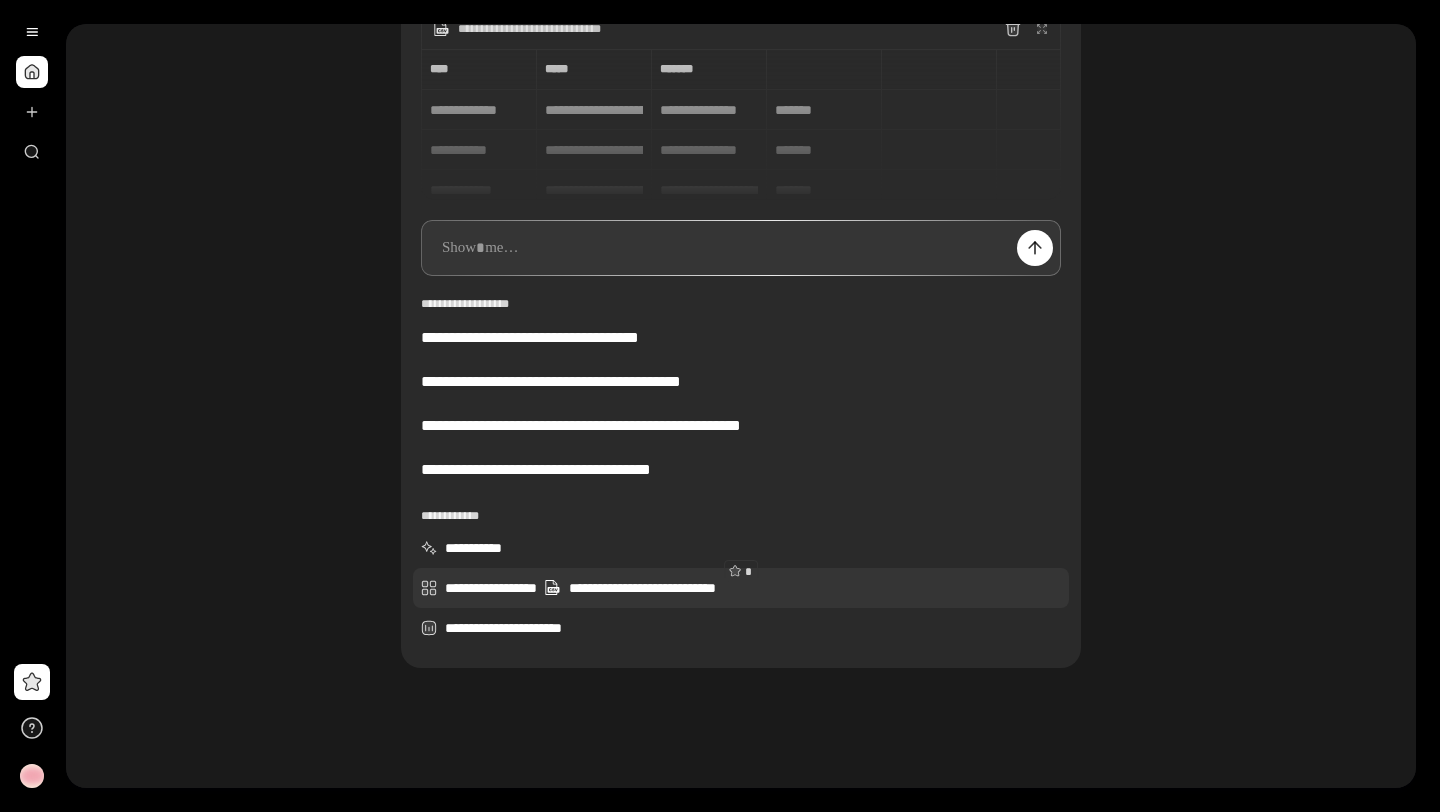 click on "[FIRST] [LAST]" at bounding box center [741, 588] 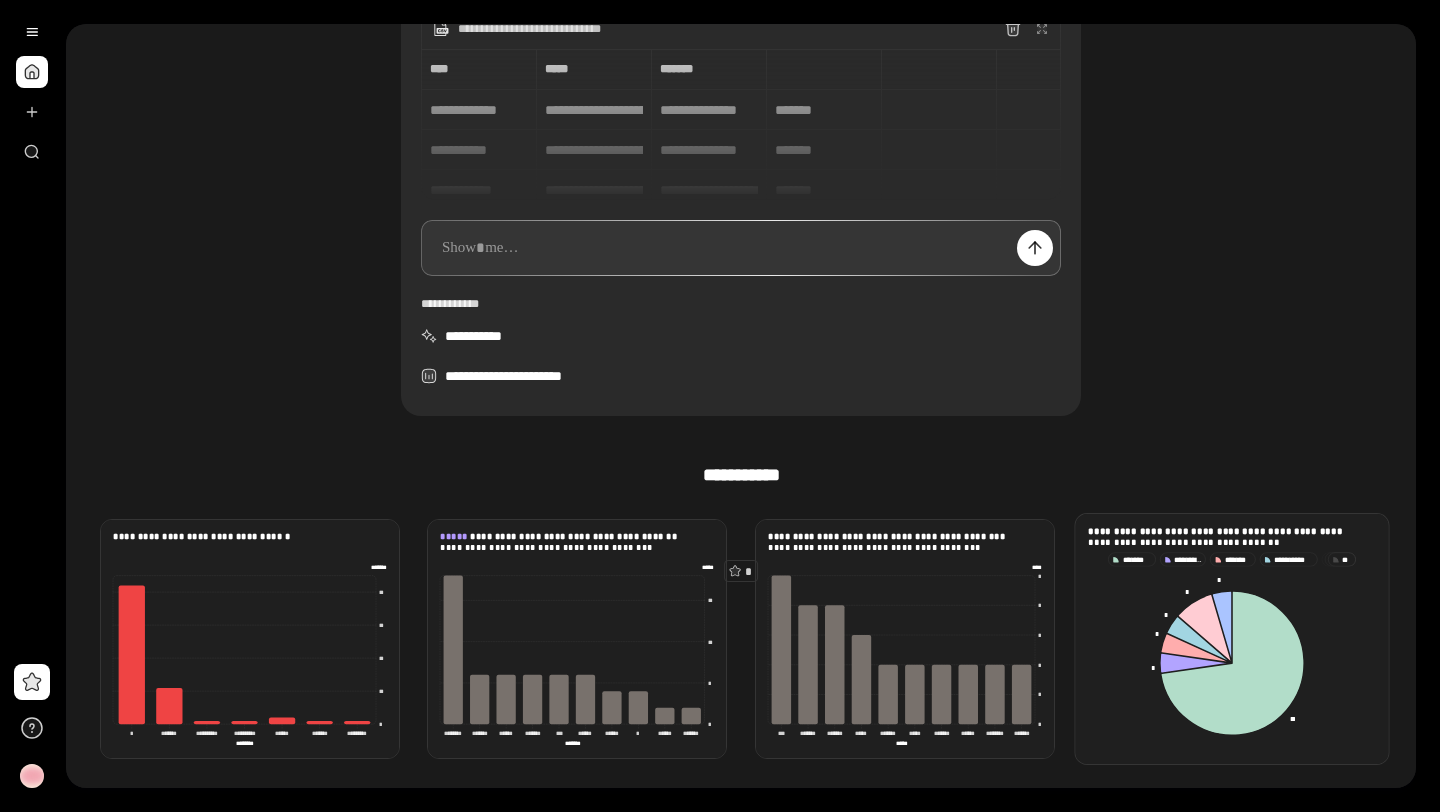 click 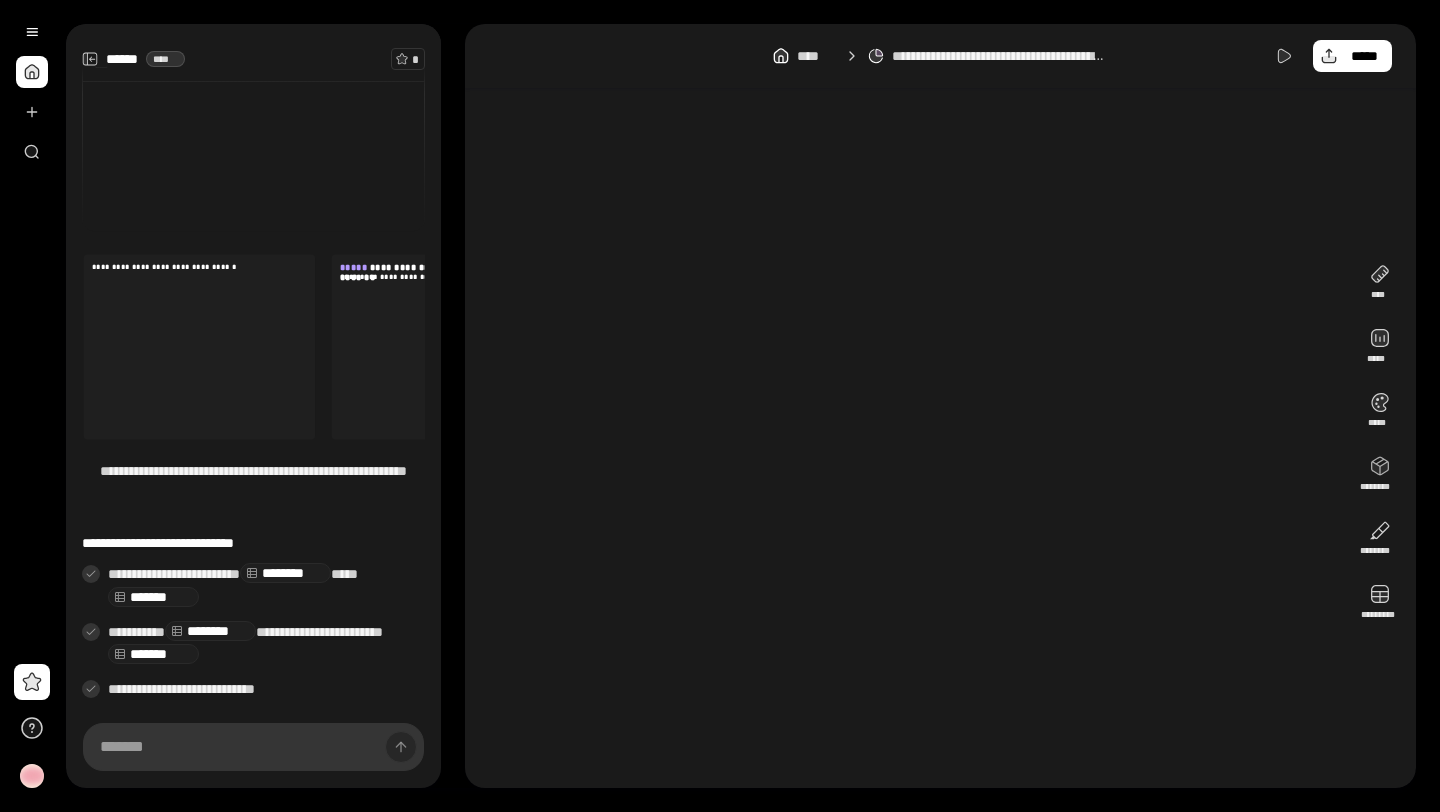 scroll, scrollTop: 41, scrollLeft: 0, axis: vertical 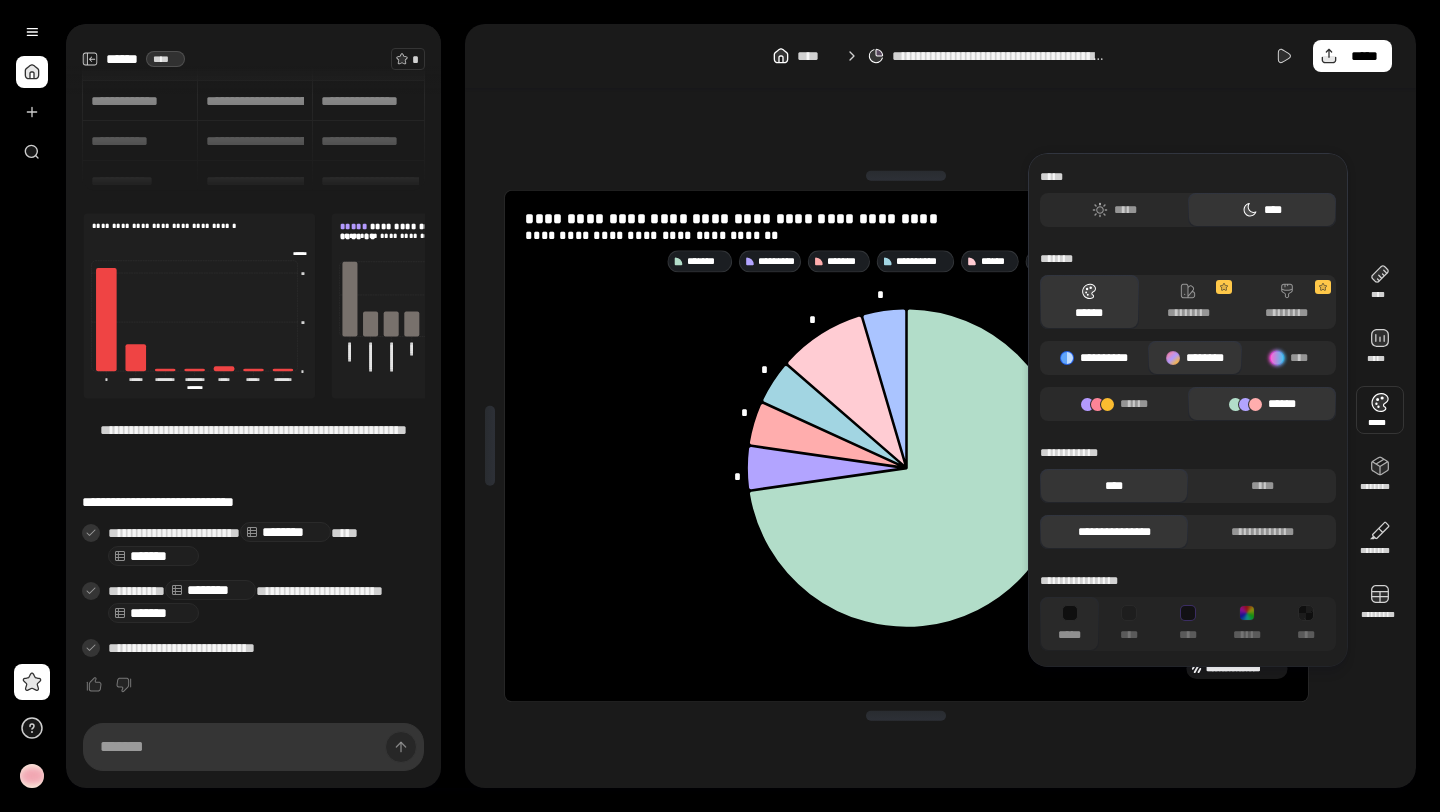 click on "**********" at bounding box center (1094, 358) 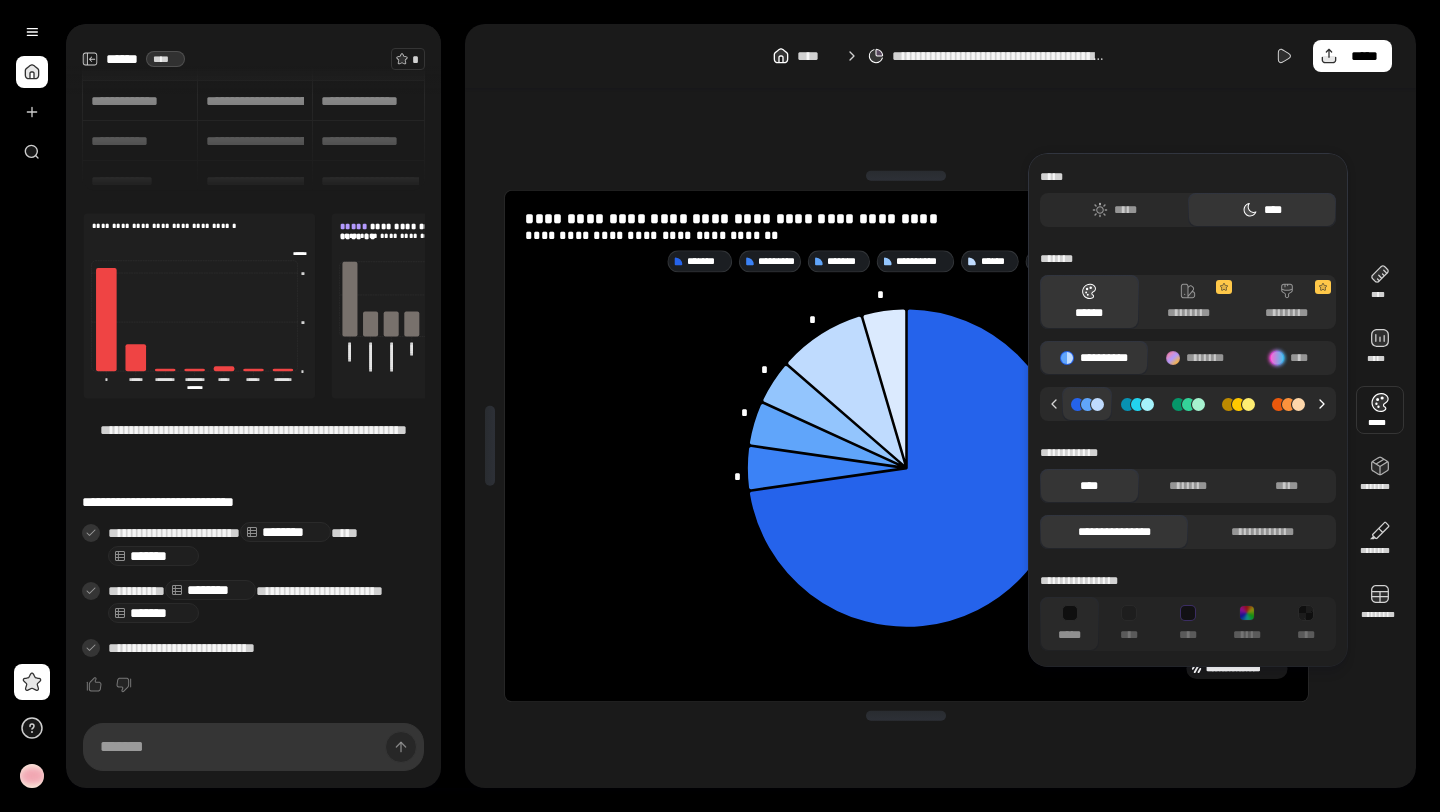 click 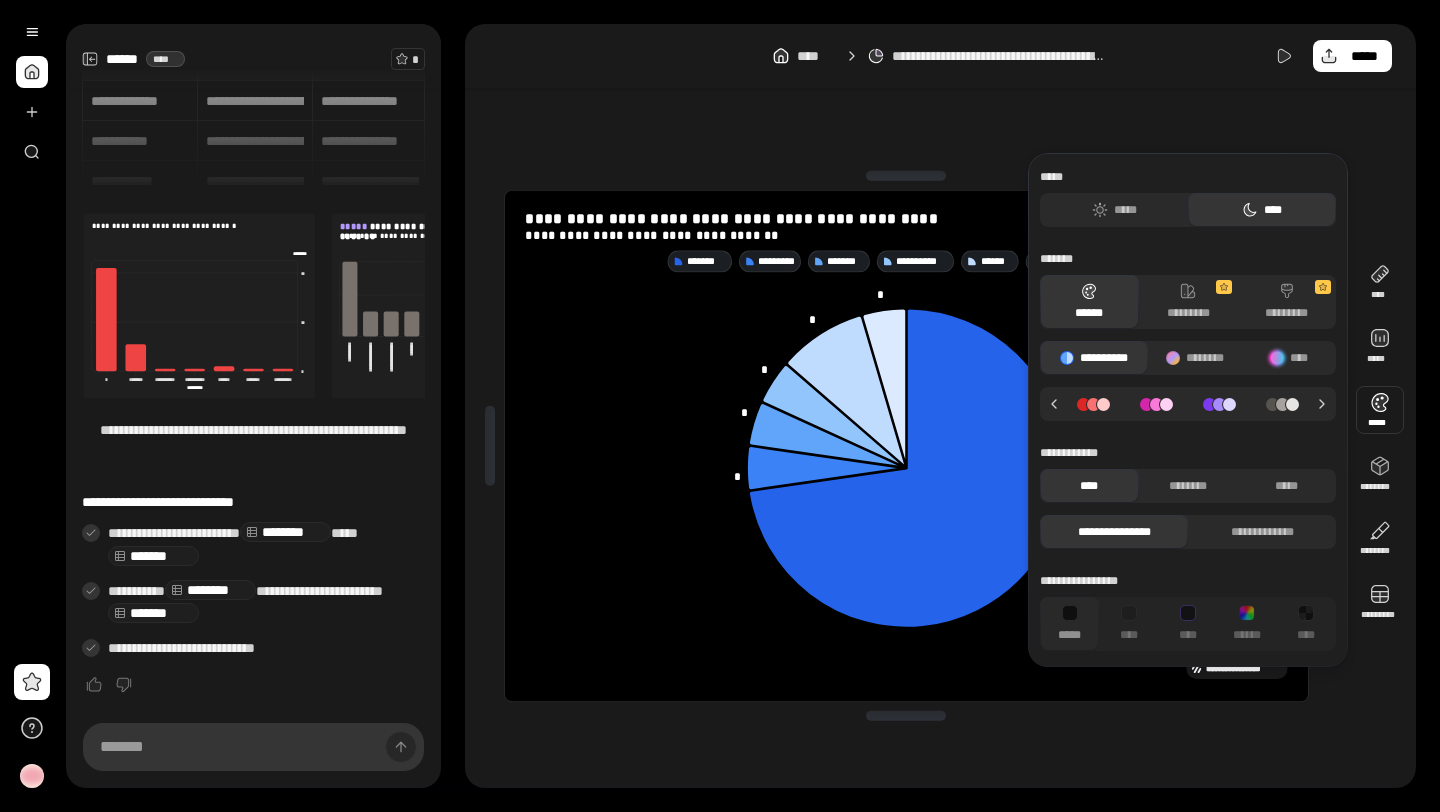 click at bounding box center (1093, 404) 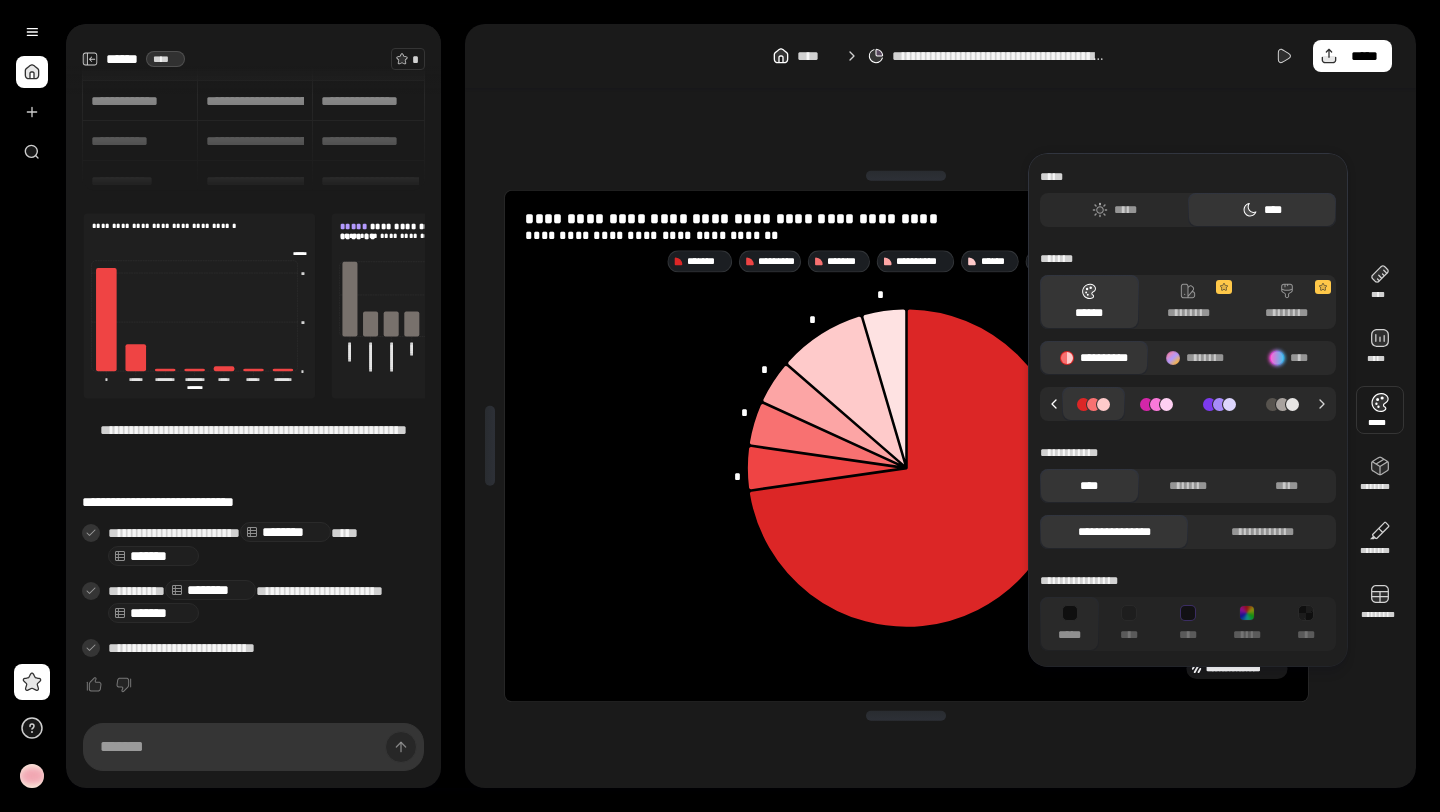 click 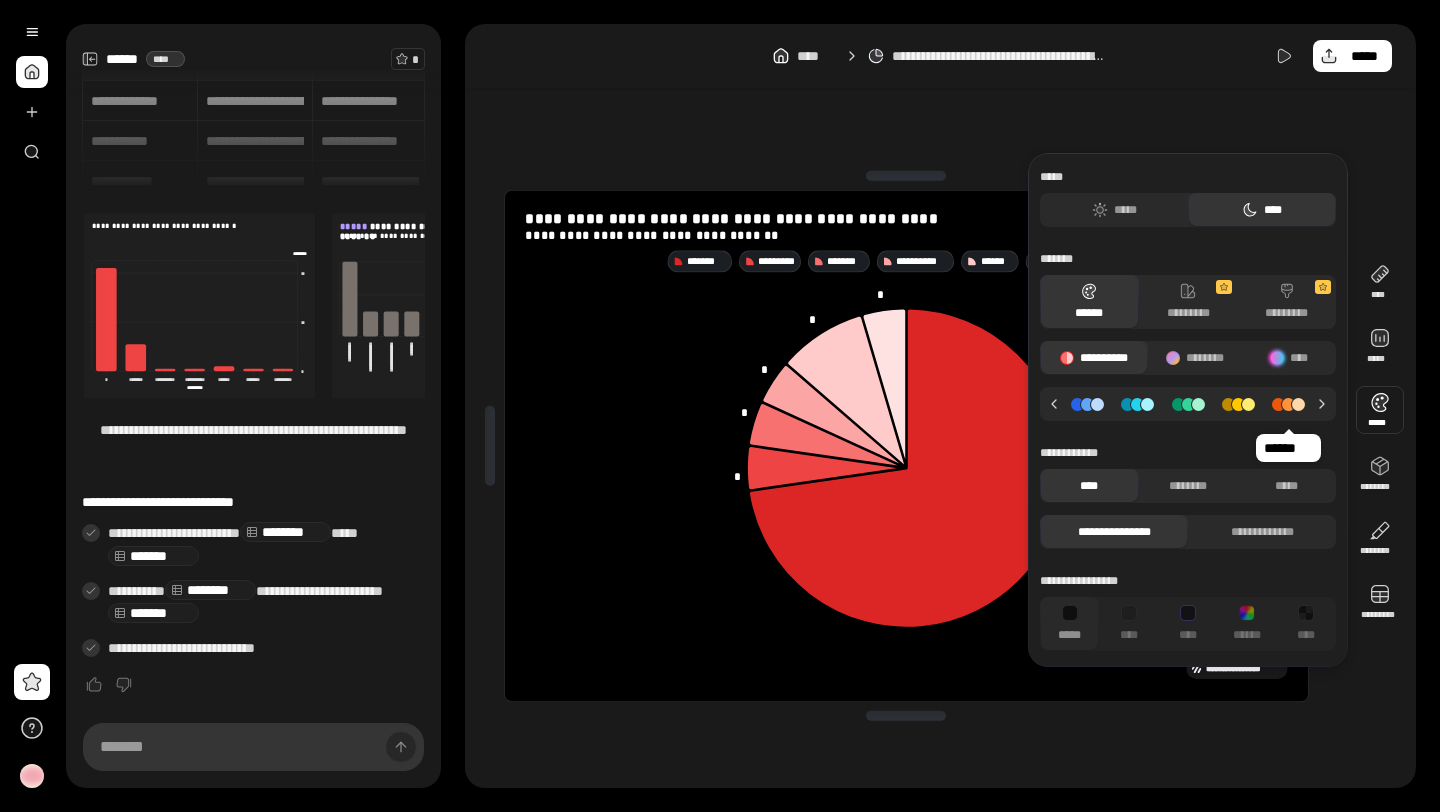 click 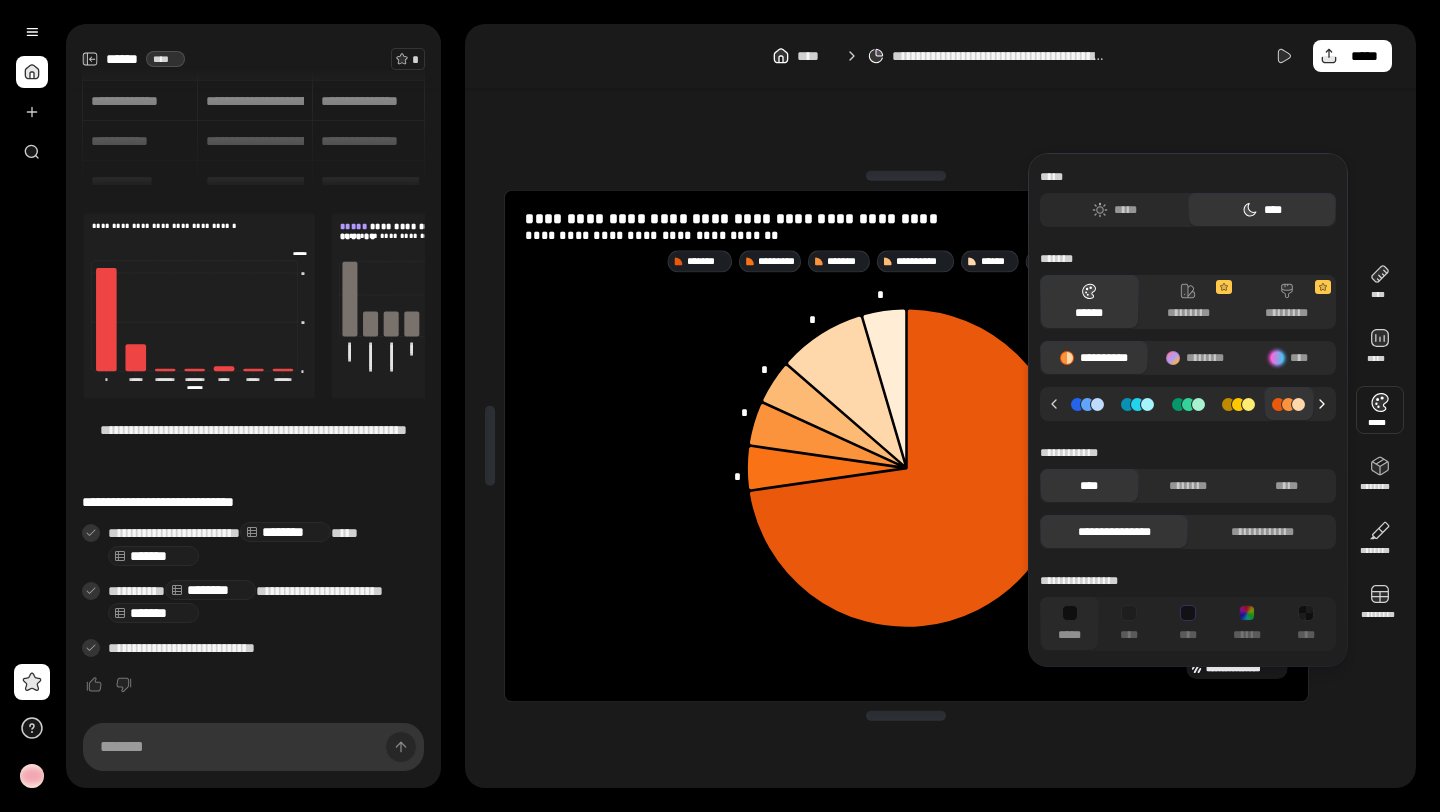 click 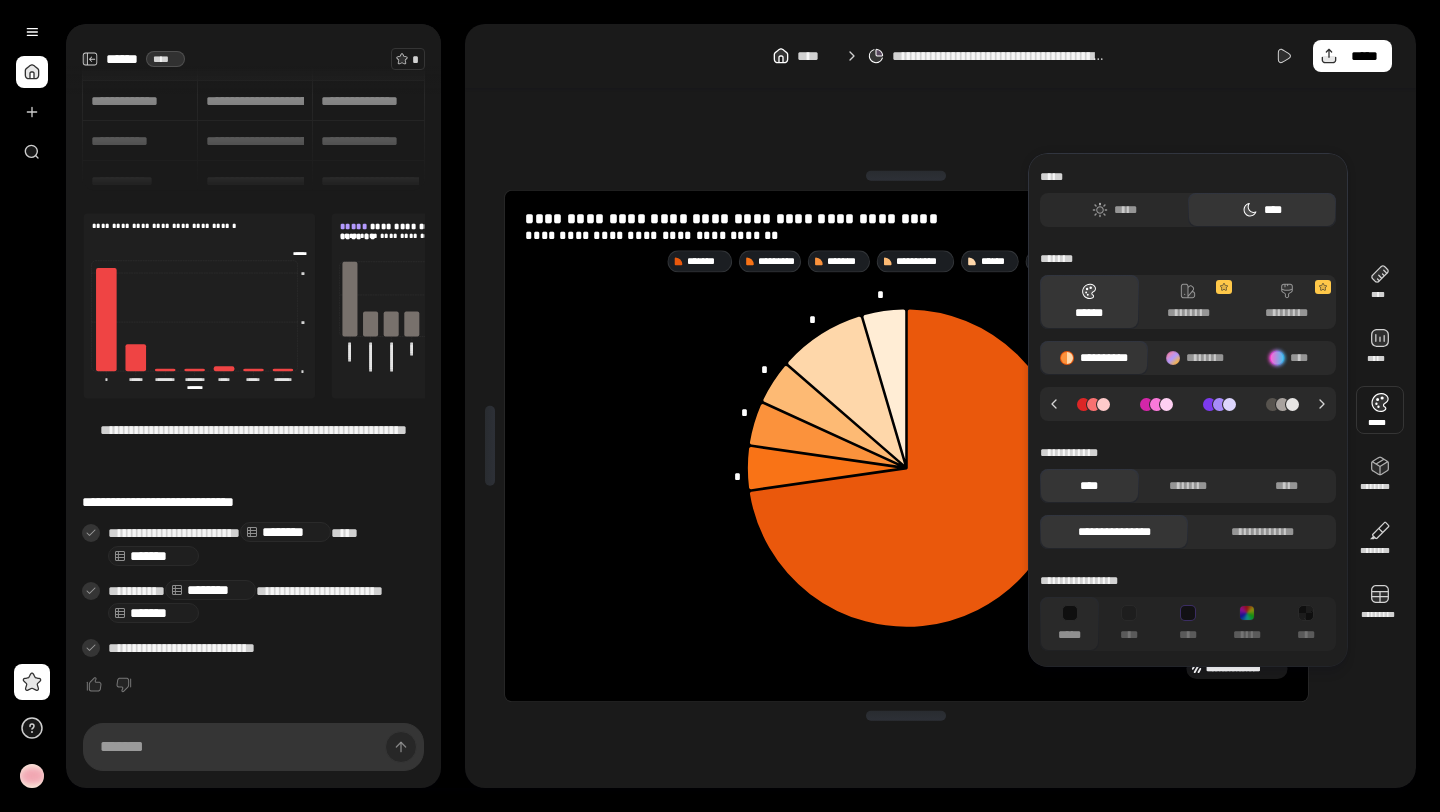 click 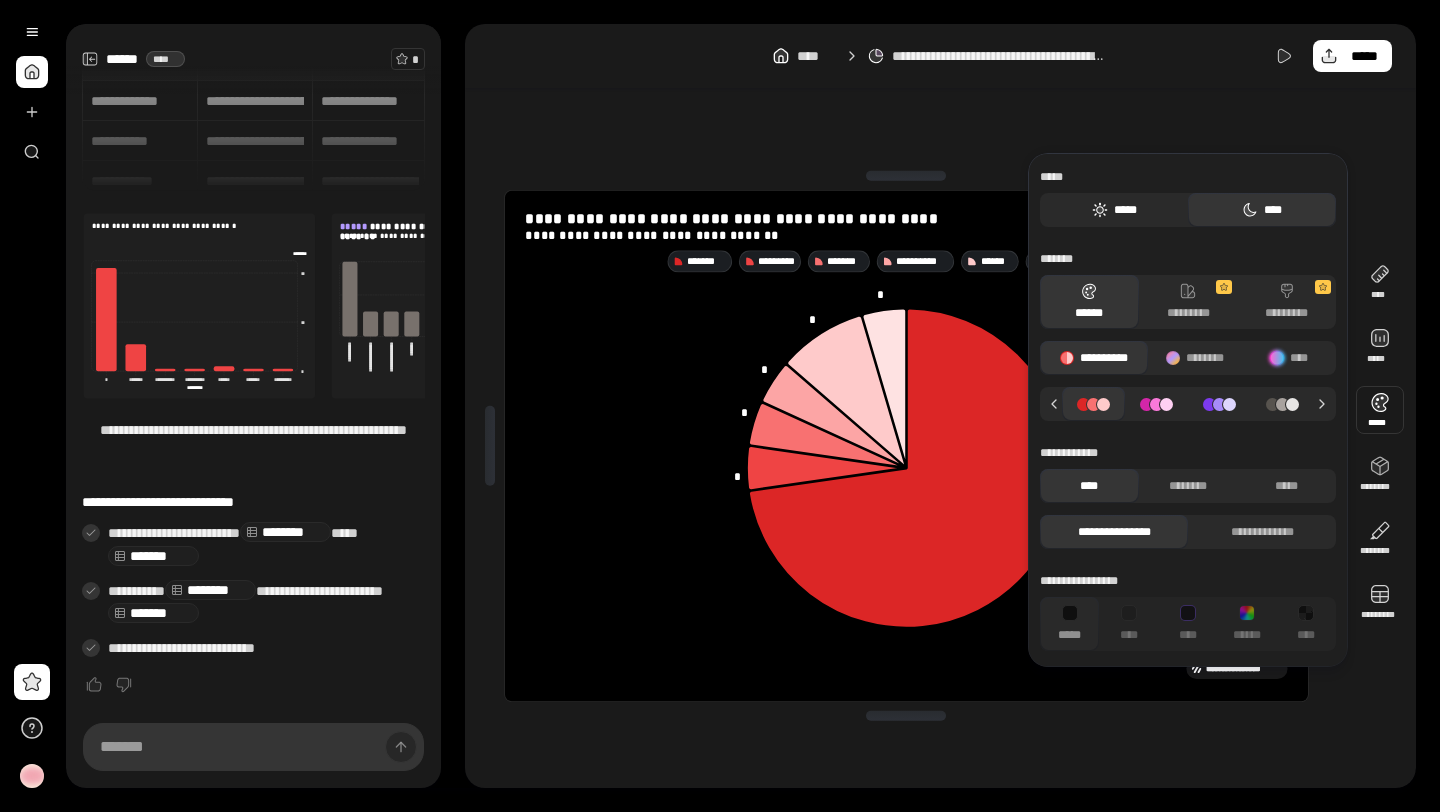 click on "*****" at bounding box center (1114, 210) 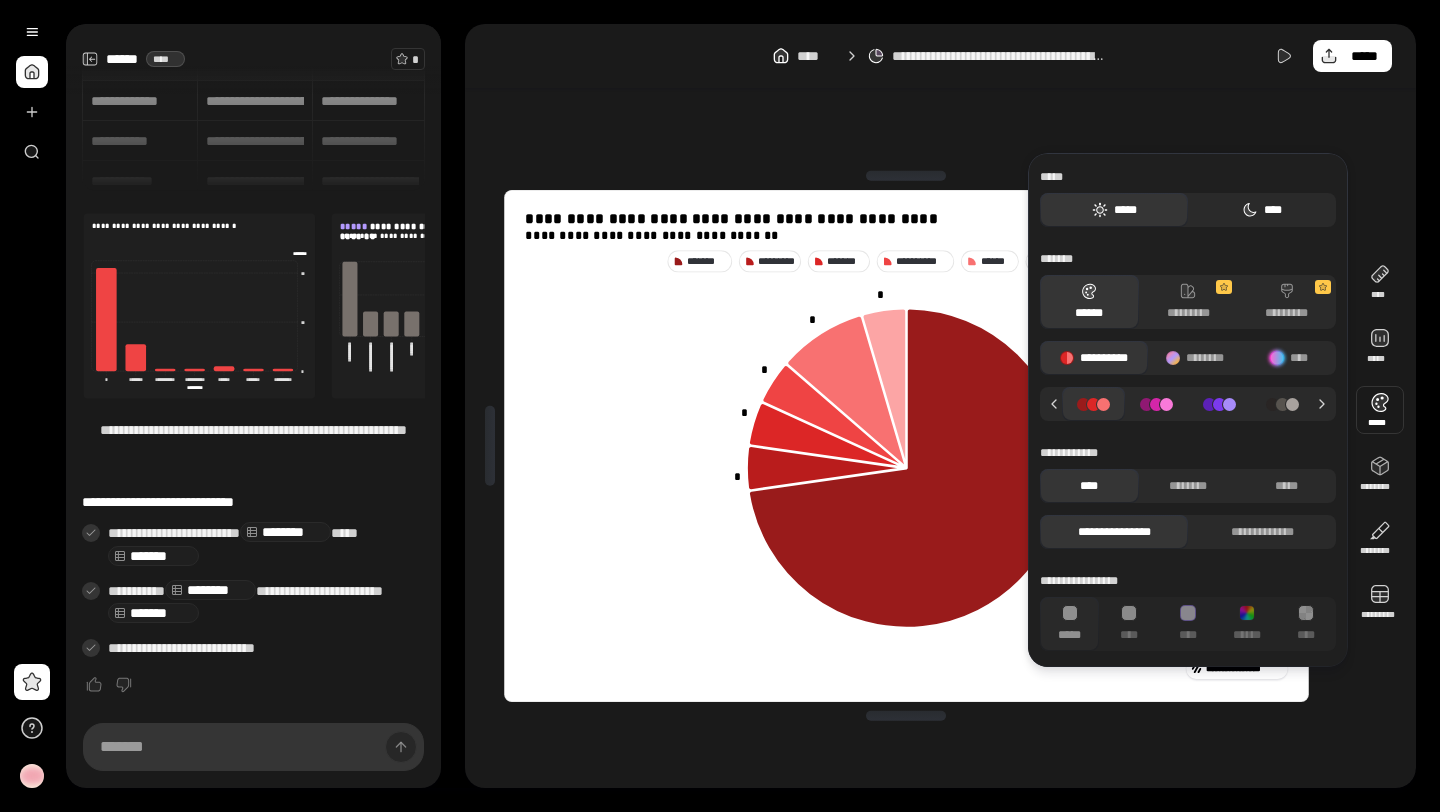 click on "[DATE]" at bounding box center (1262, 210) 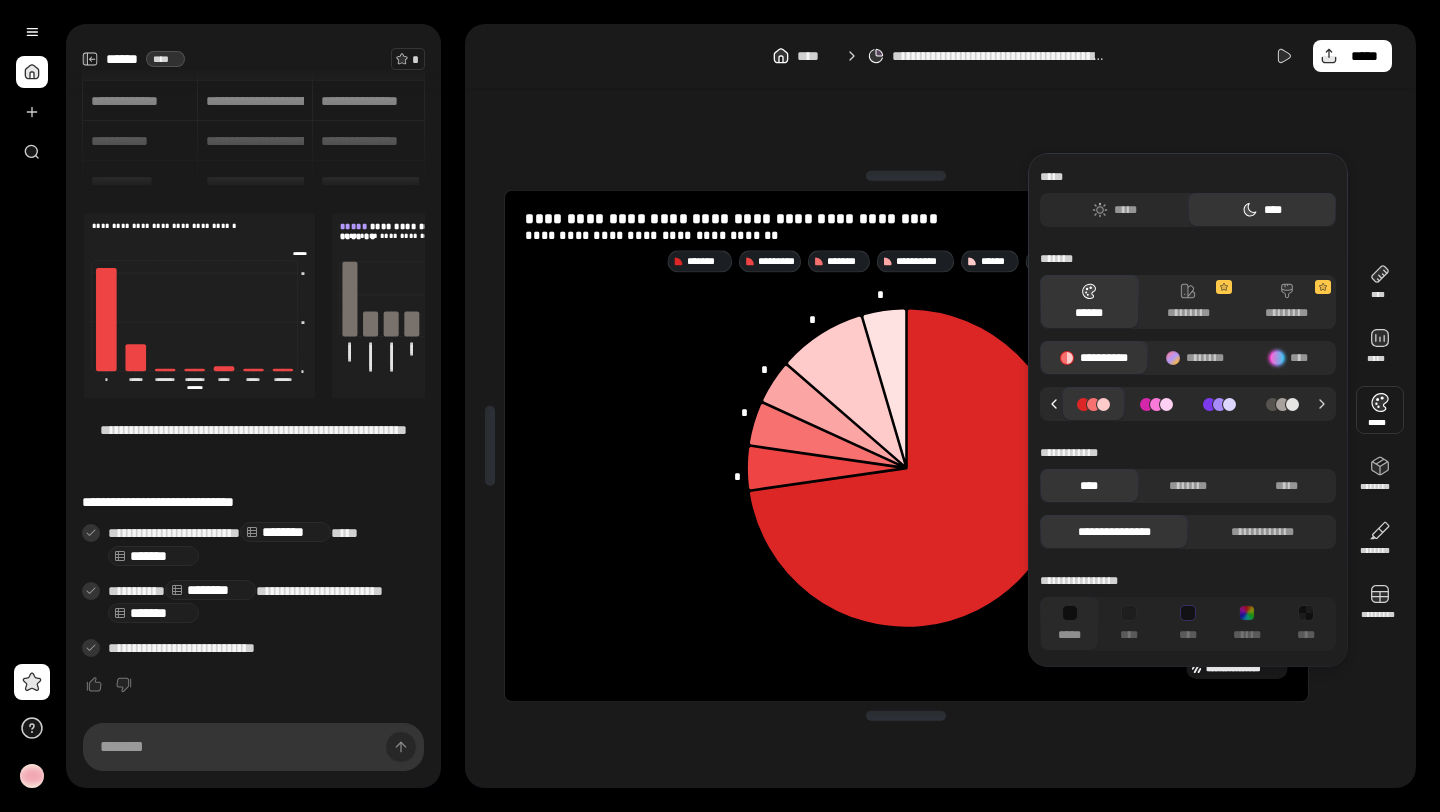 click 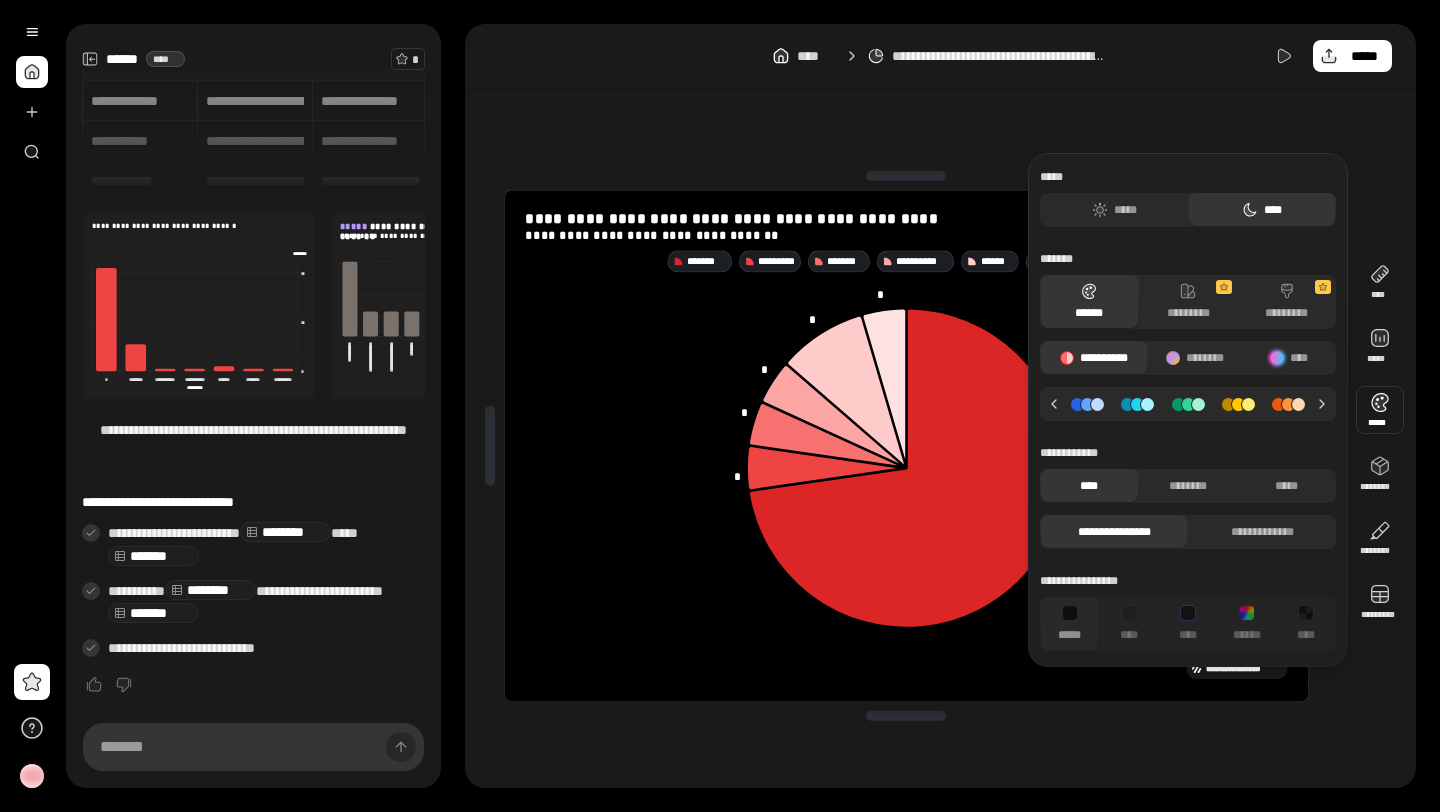 click 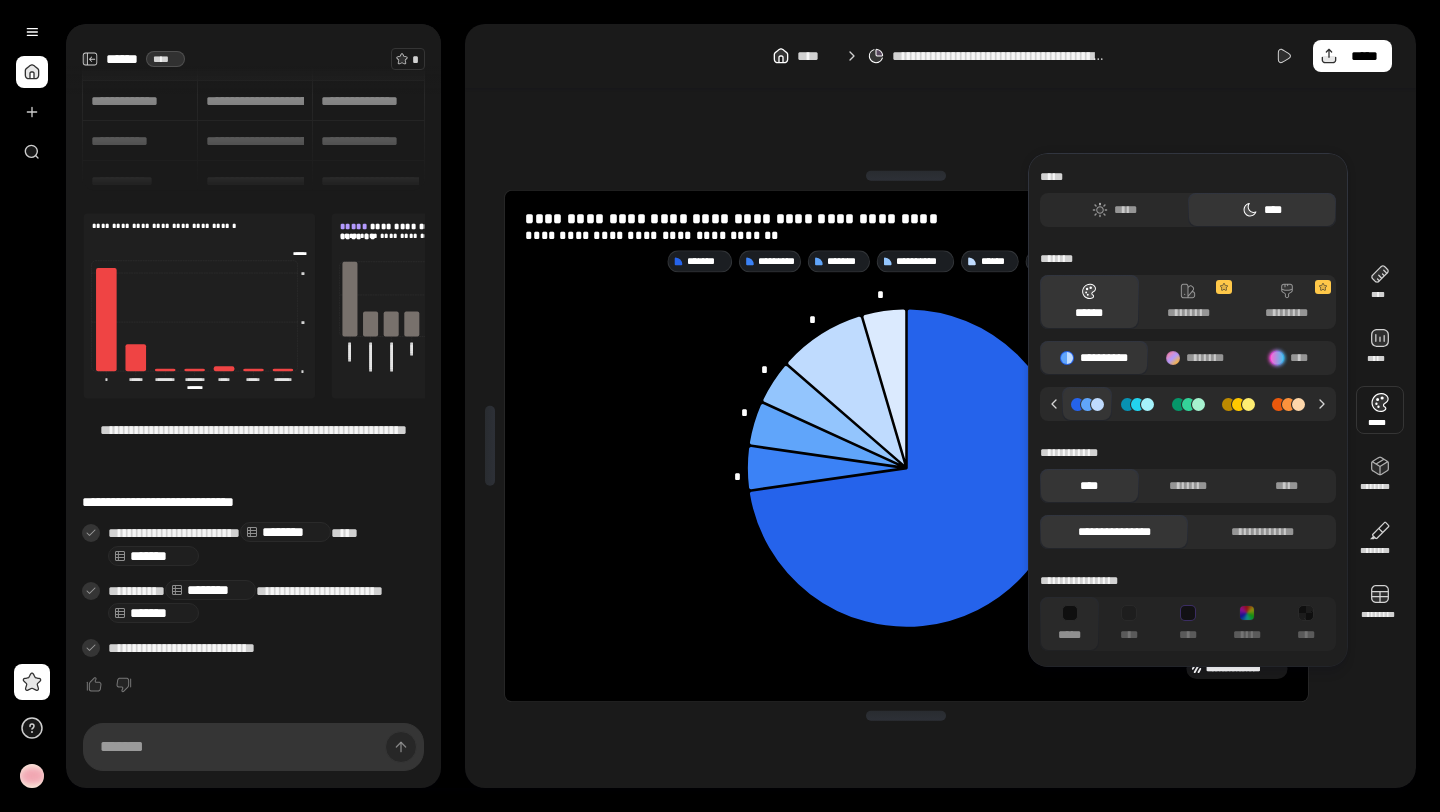 click at bounding box center [1188, 404] 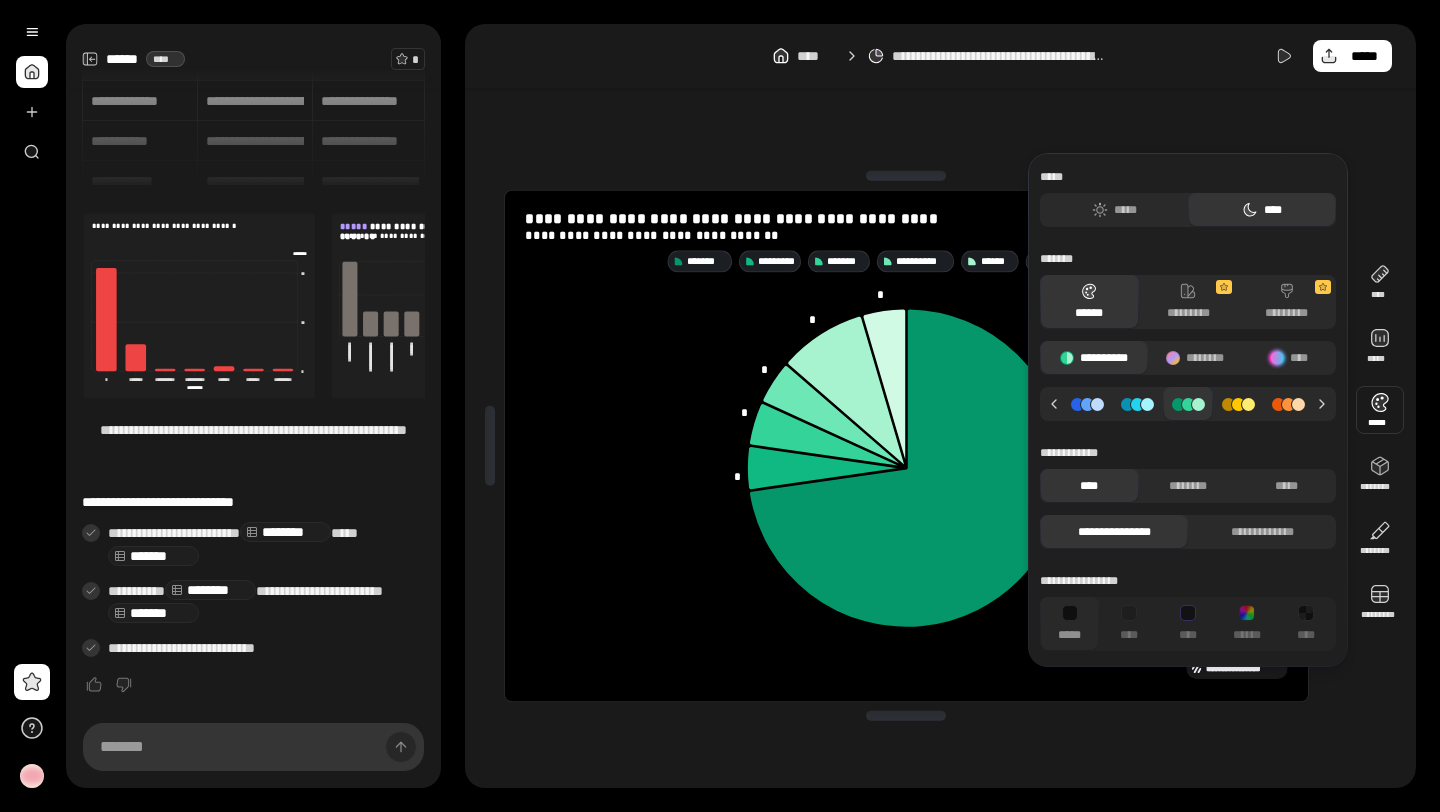 click 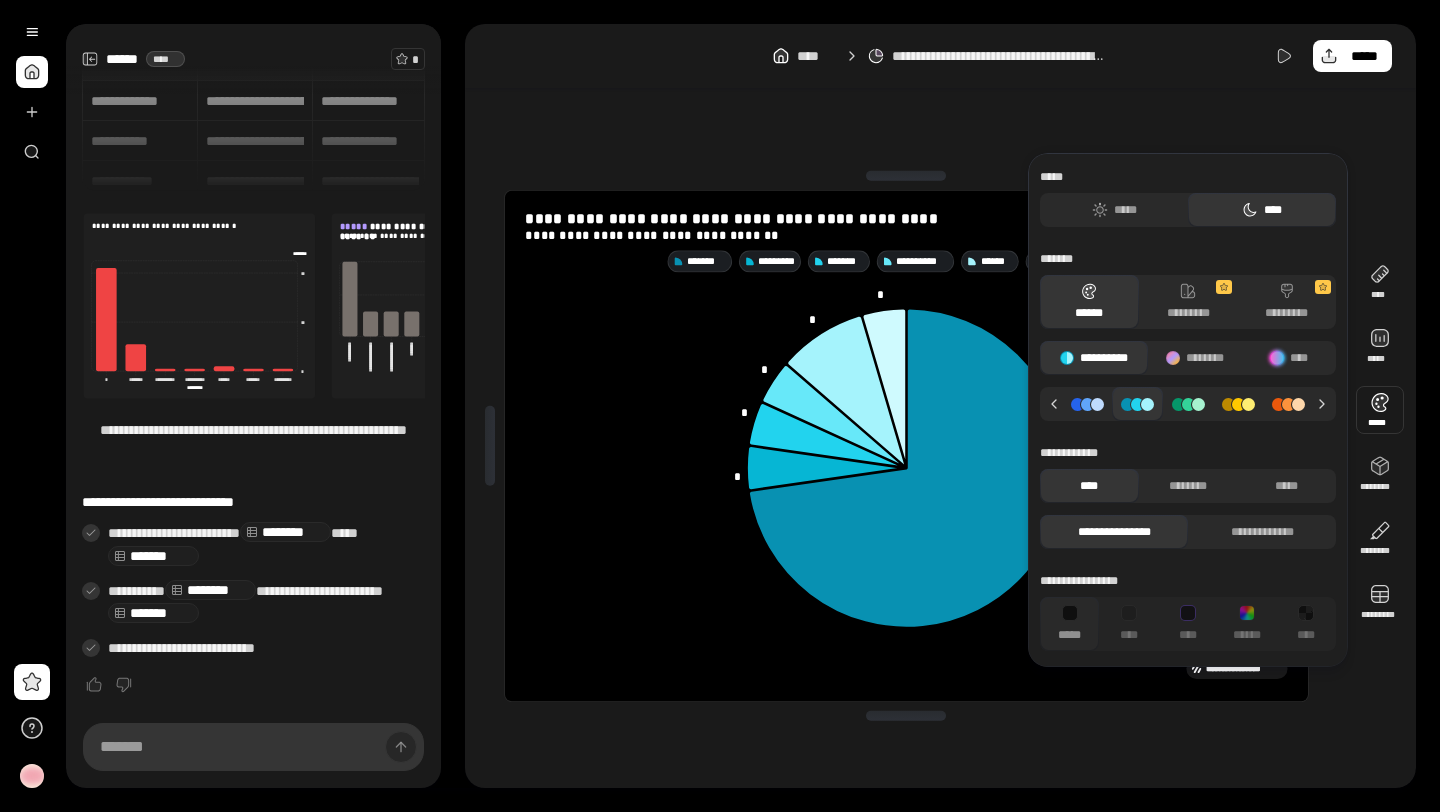 click at bounding box center [1238, 404] 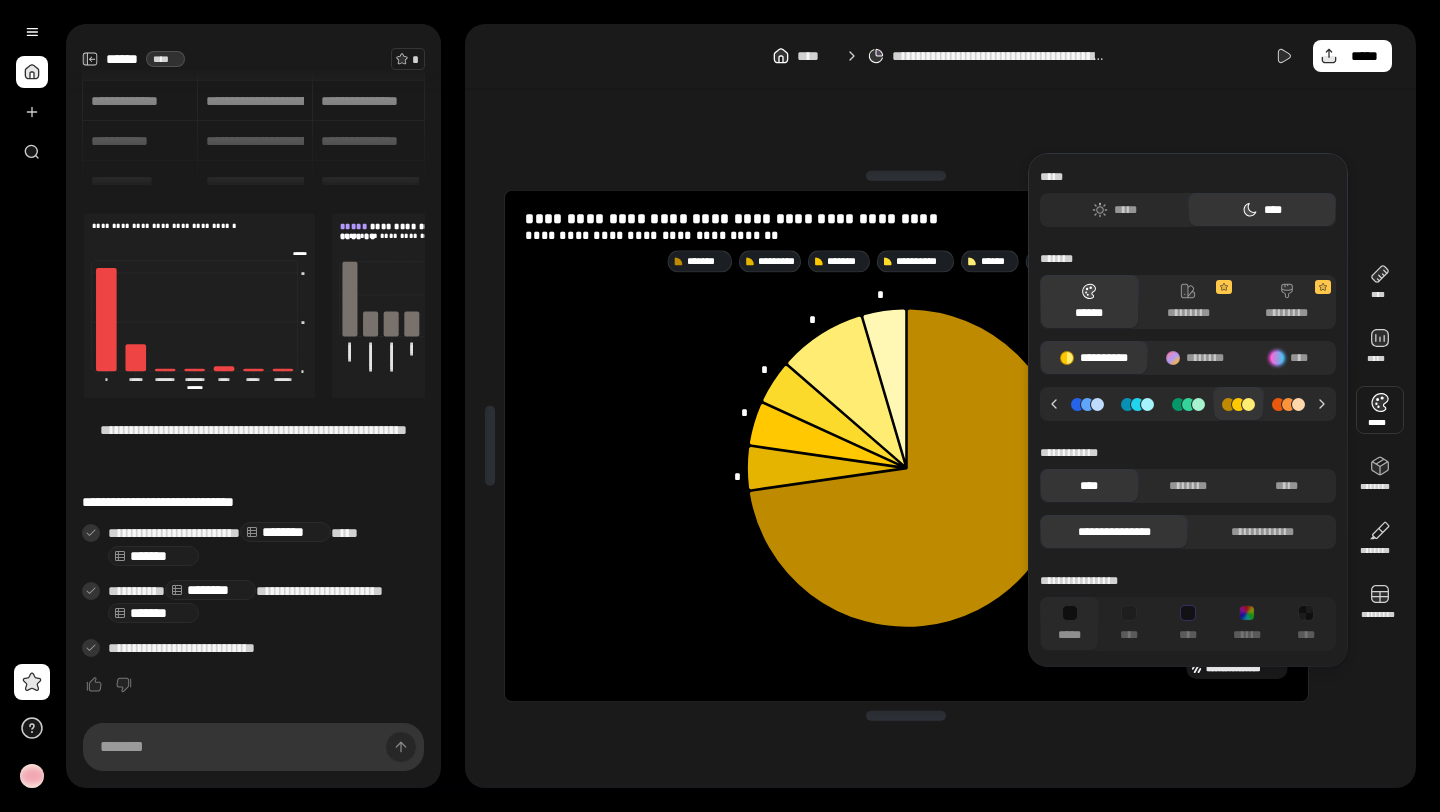 click at bounding box center [1289, 404] 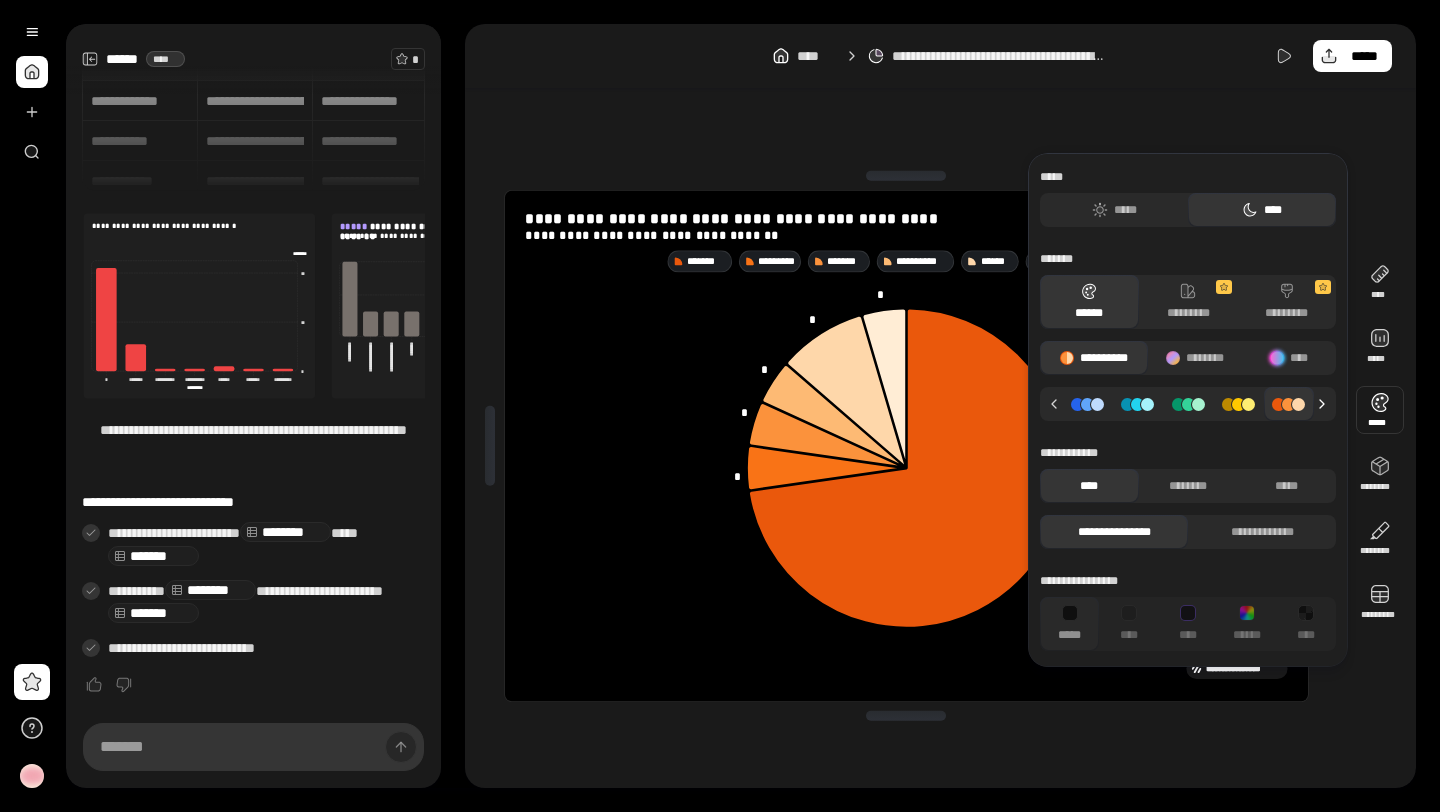 click 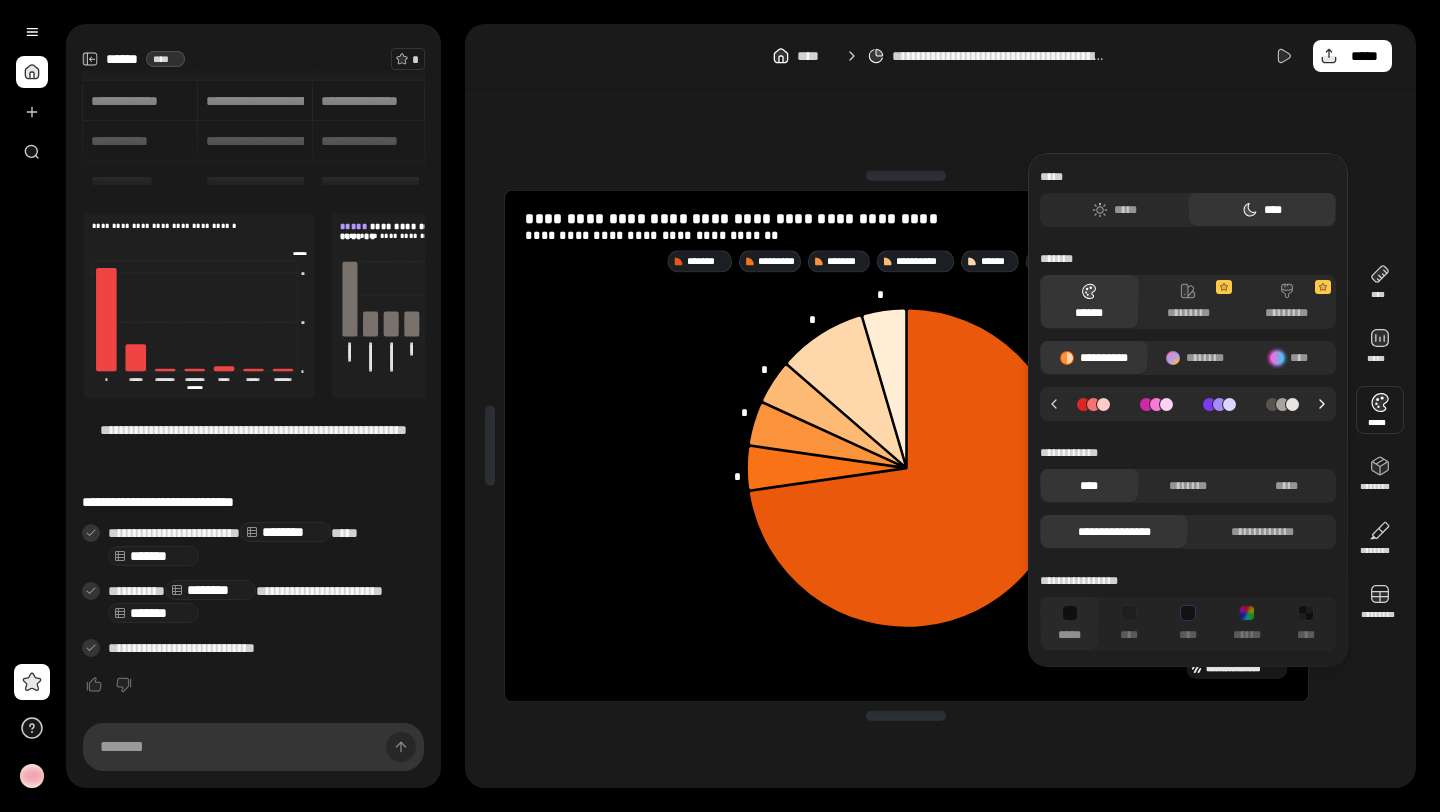 click 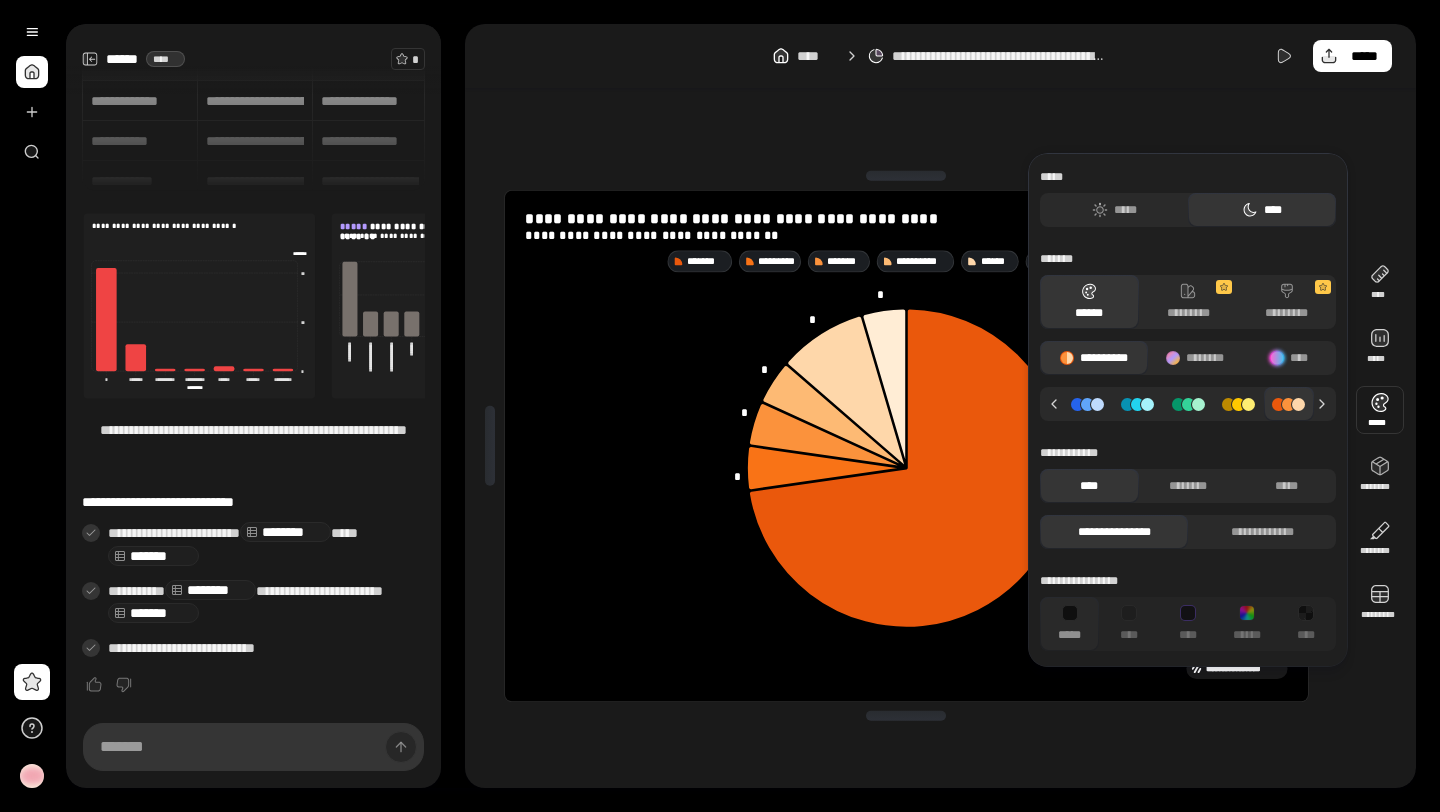 click 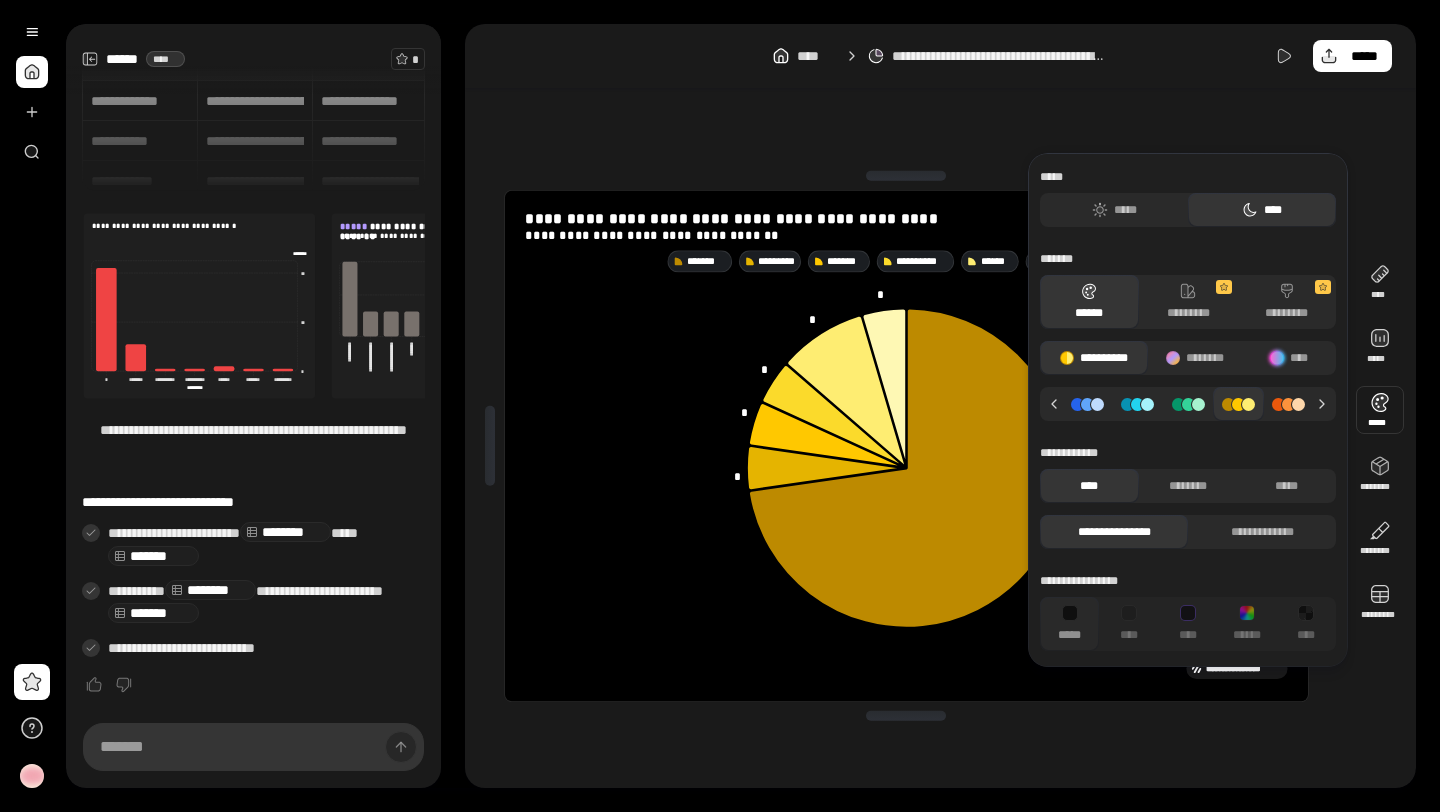 click at bounding box center (1087, 404) 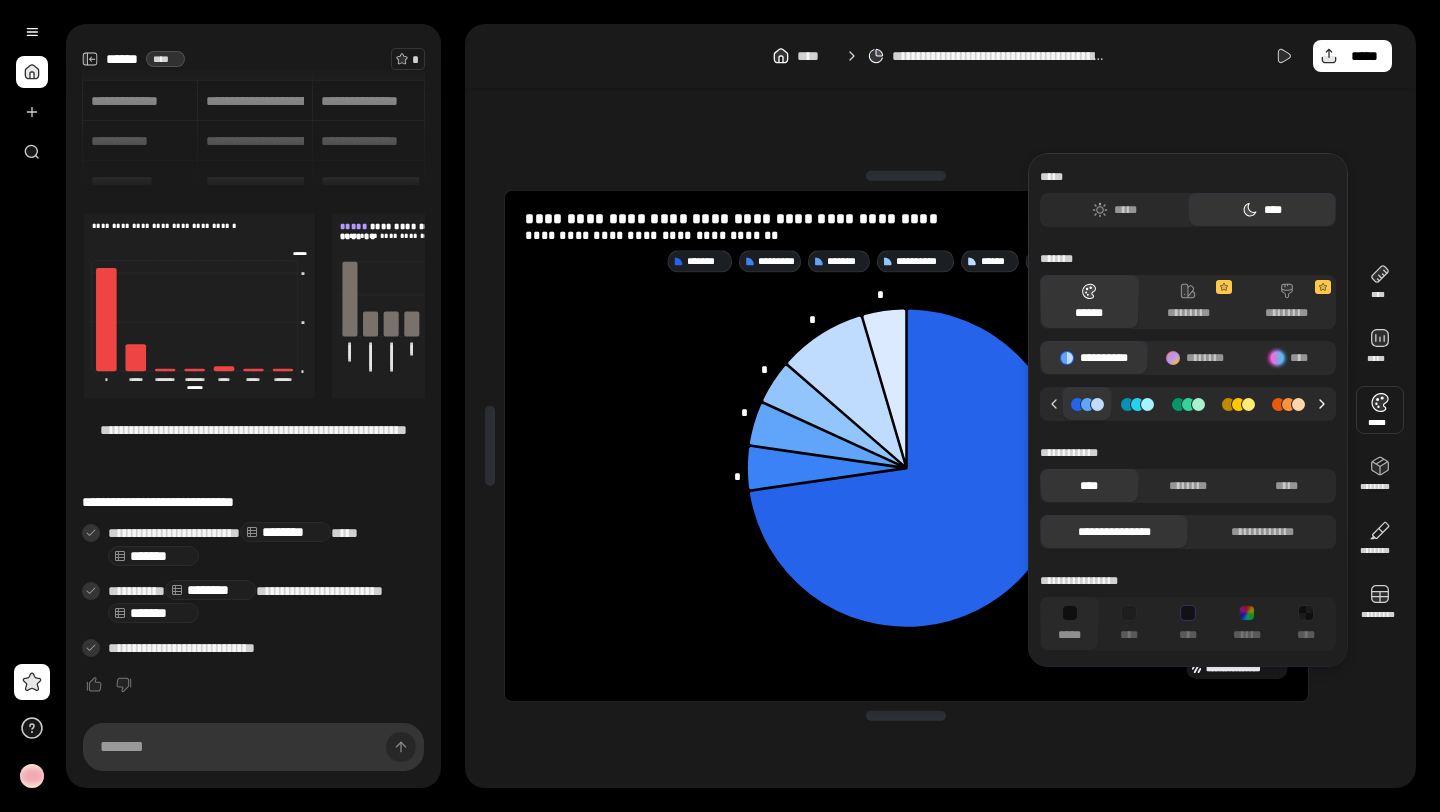 click 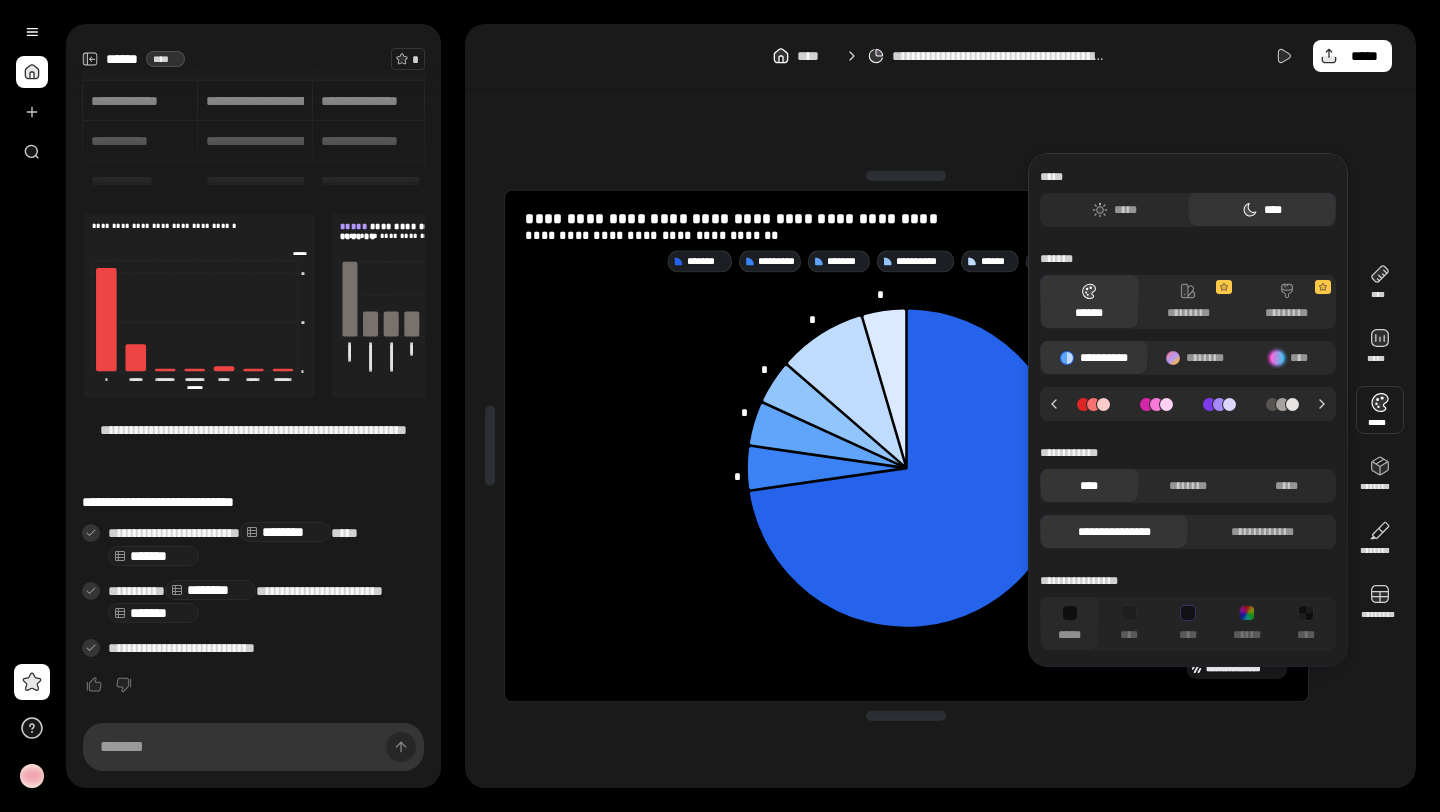 click 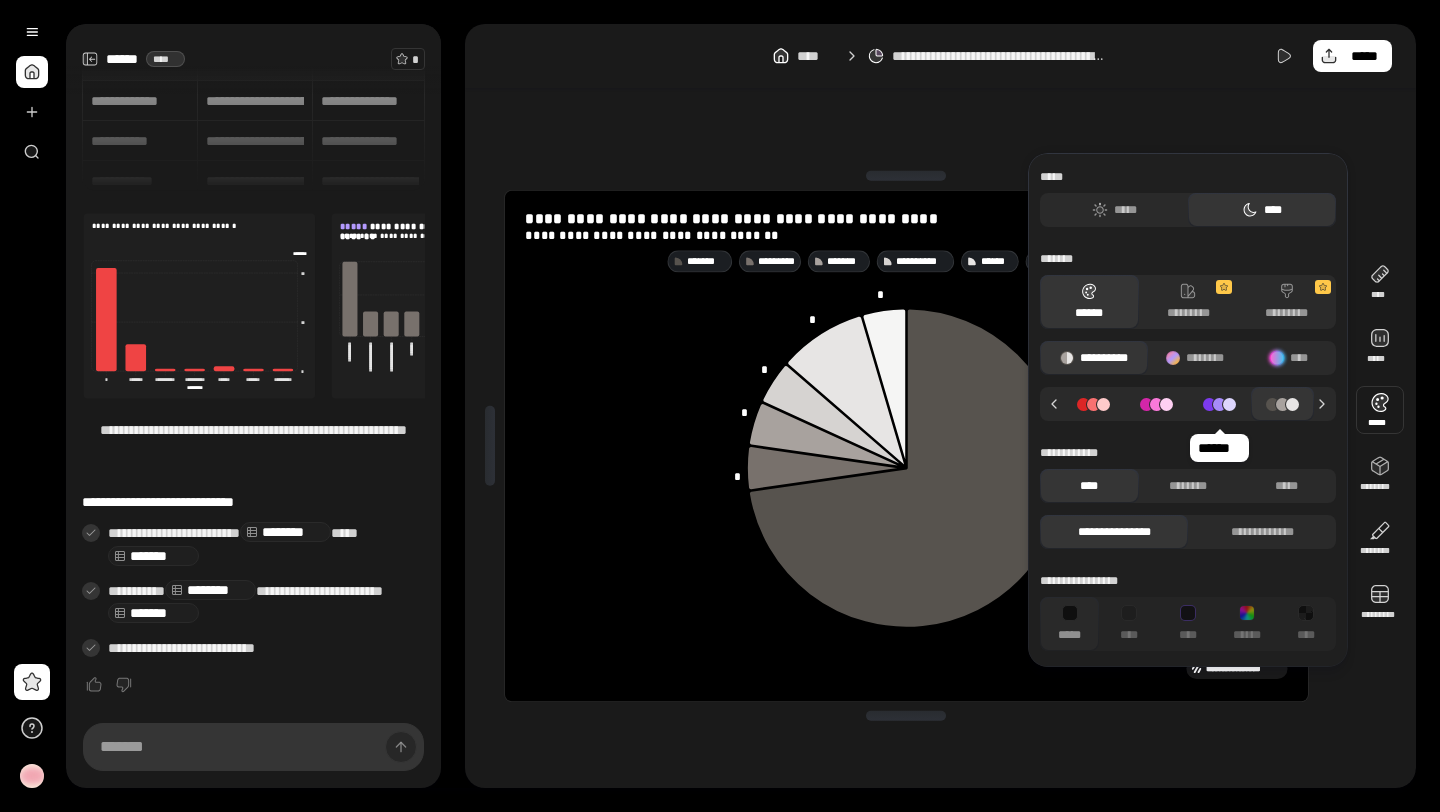 click 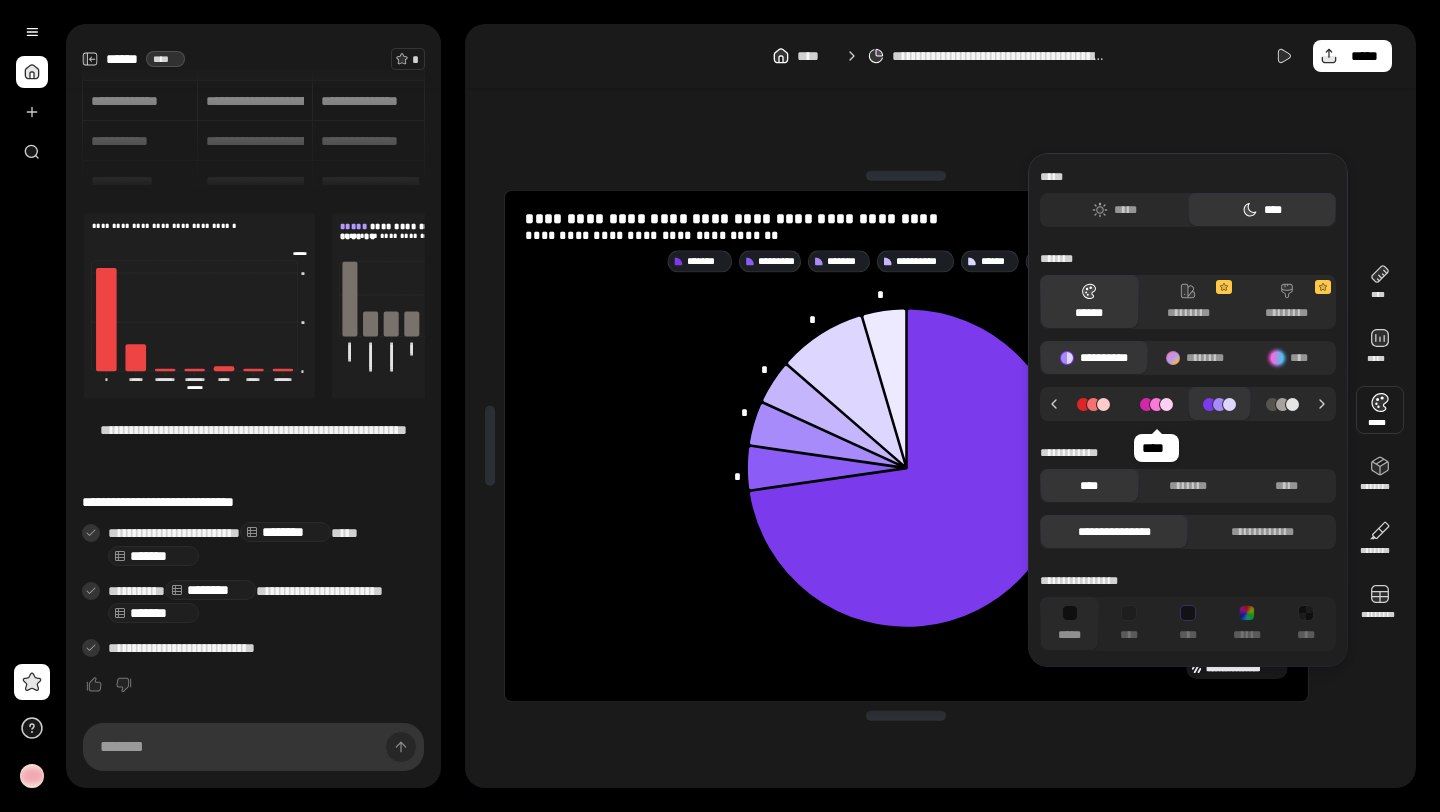 click 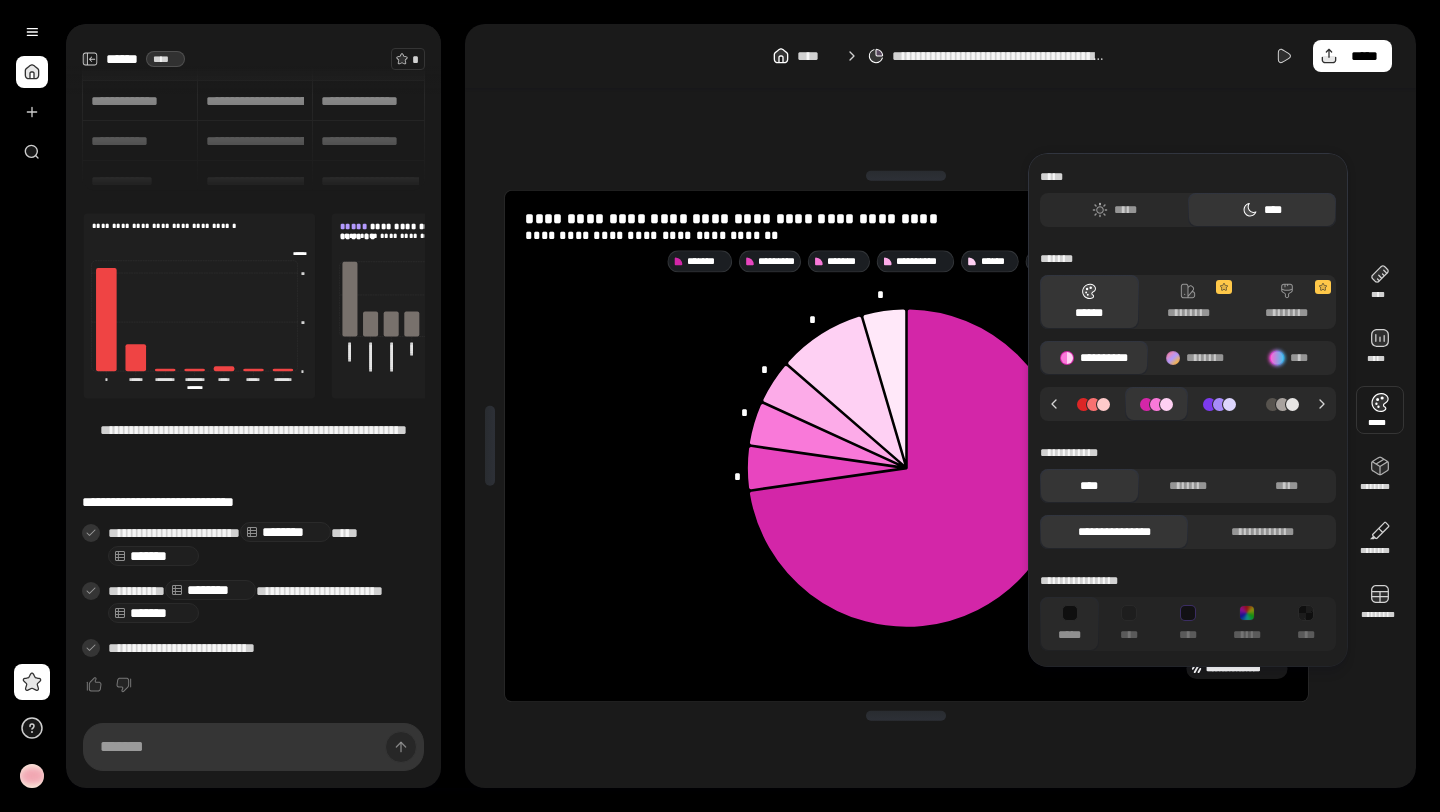 click at bounding box center (1093, 404) 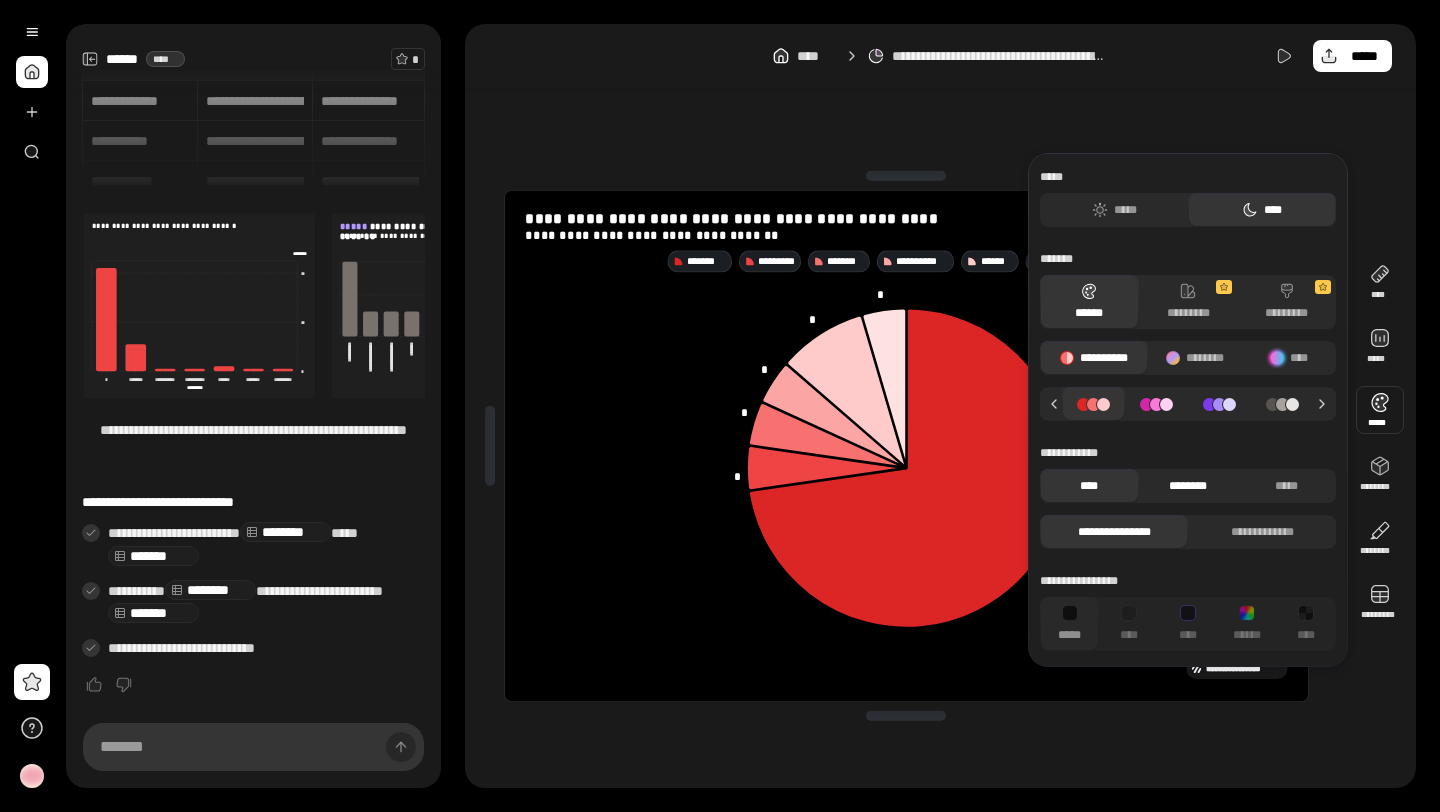 click on "[FIRST] [LAST]" at bounding box center [1188, 486] 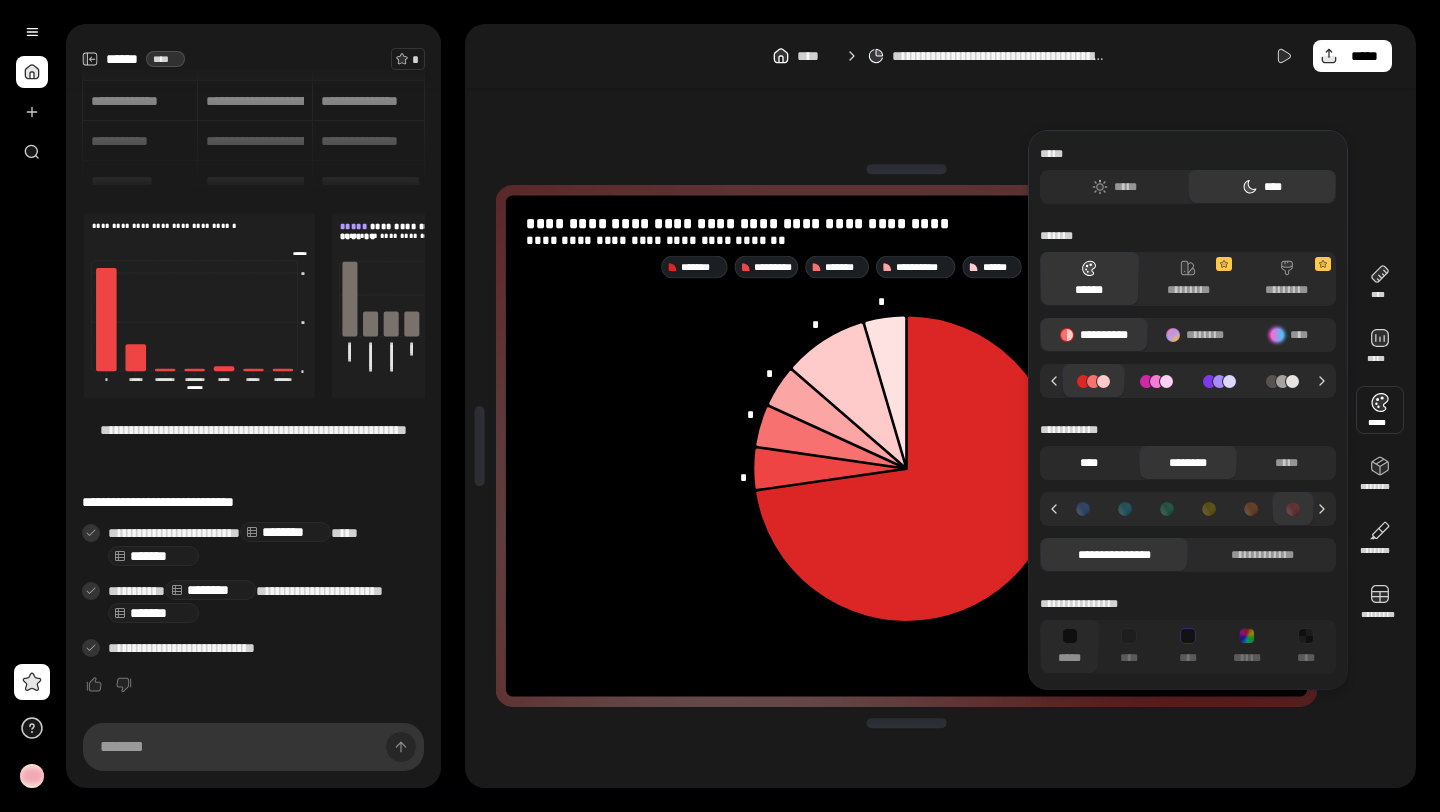 click on "[DATE]" at bounding box center (1089, 463) 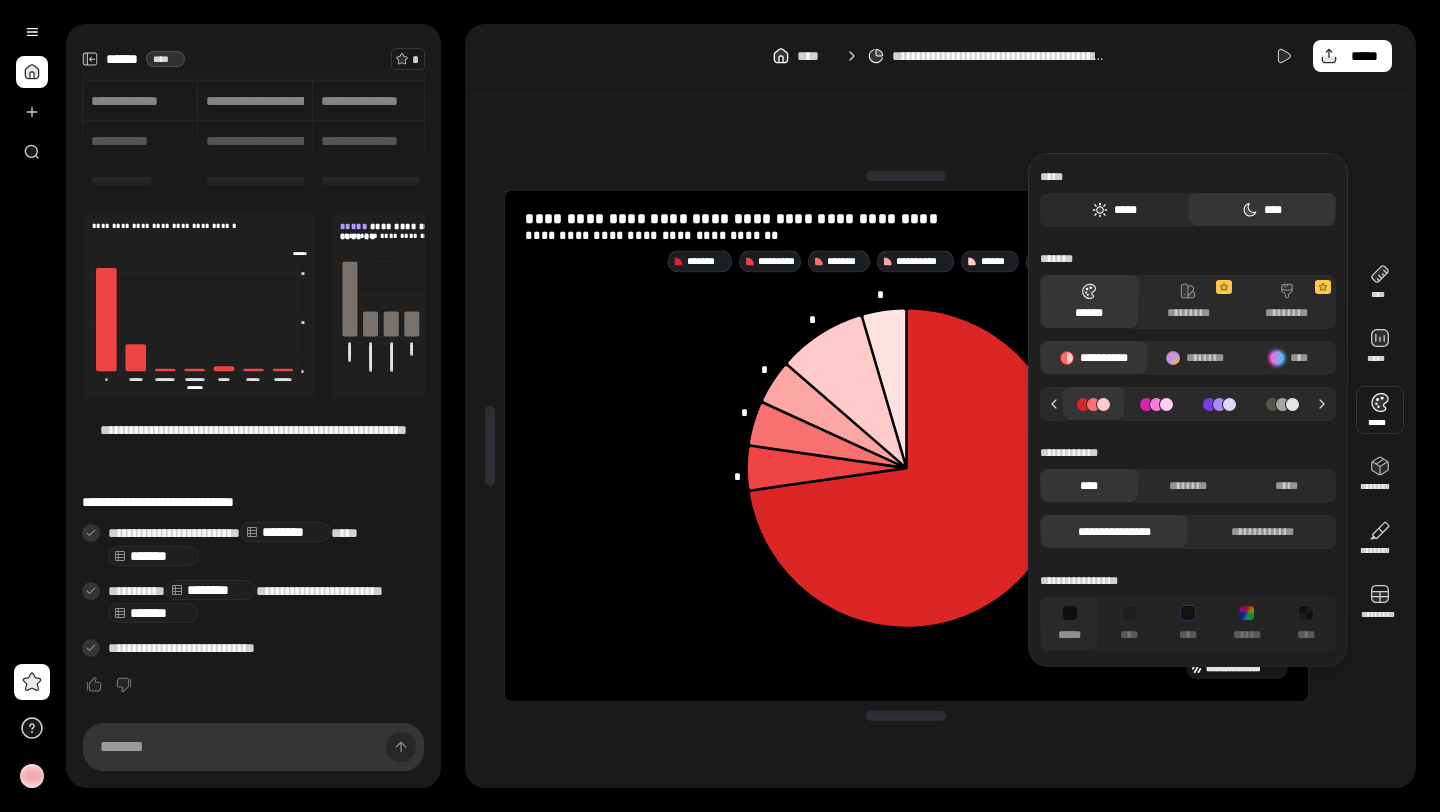 click on "*****" at bounding box center (1114, 210) 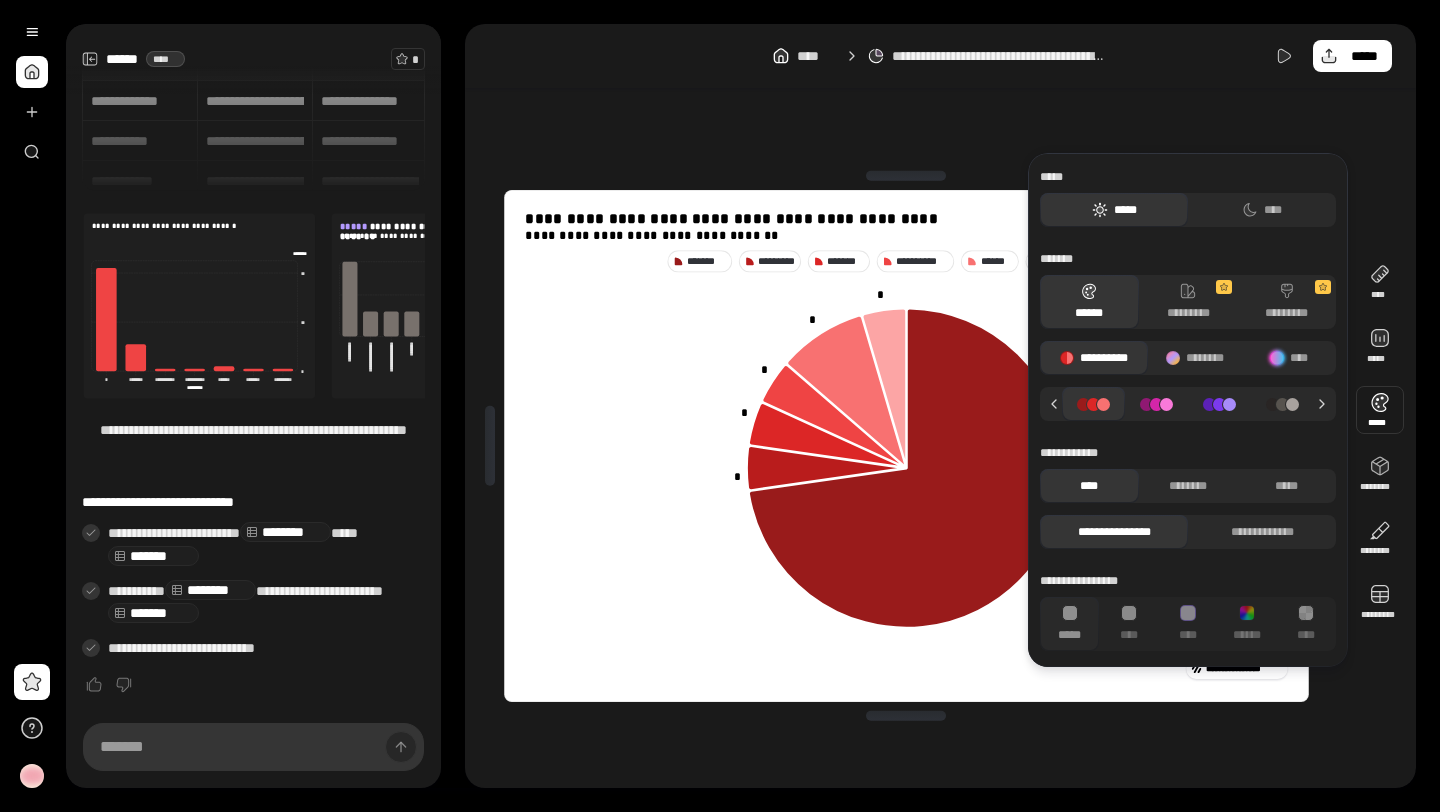 click on "[ADDRESS]" at bounding box center [906, 446] 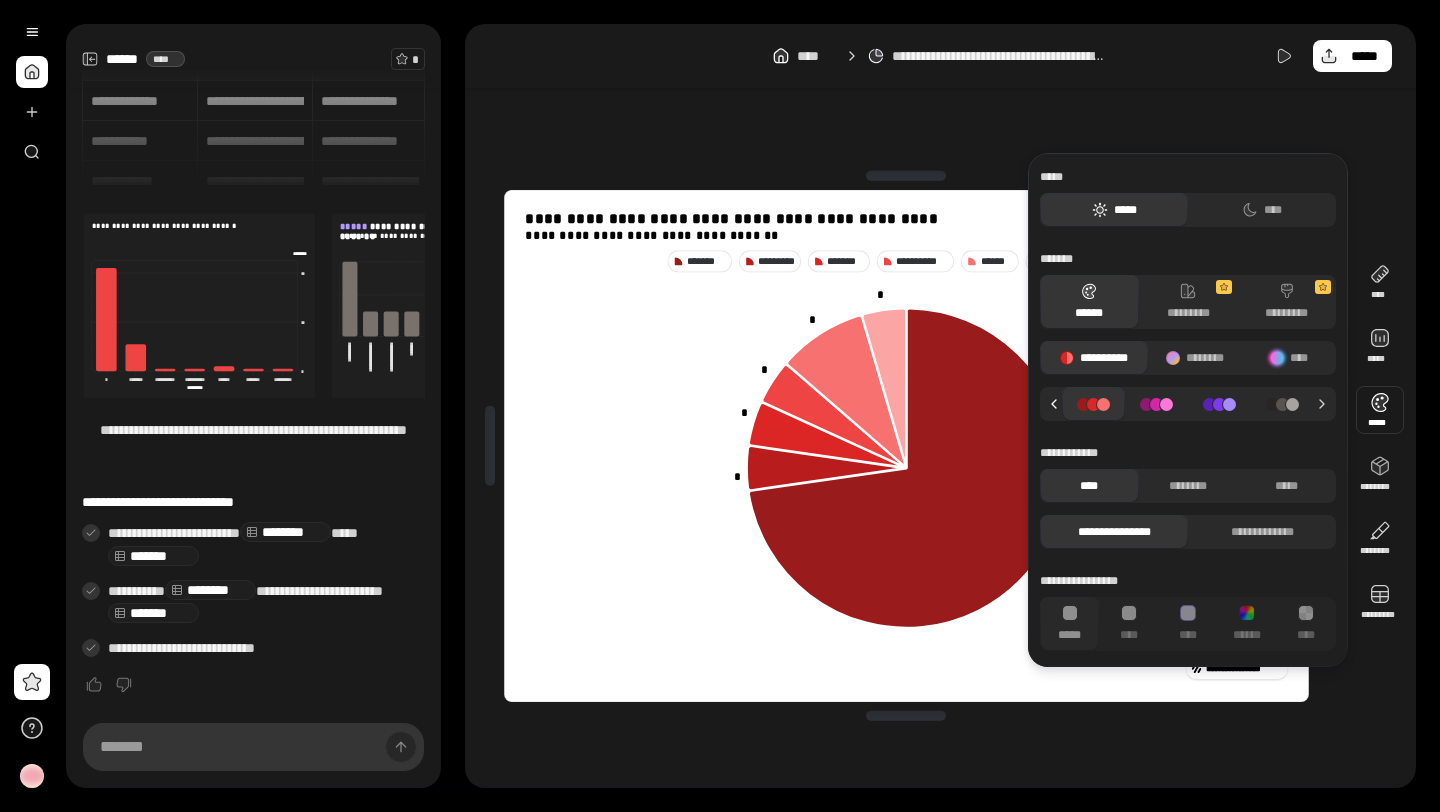 click 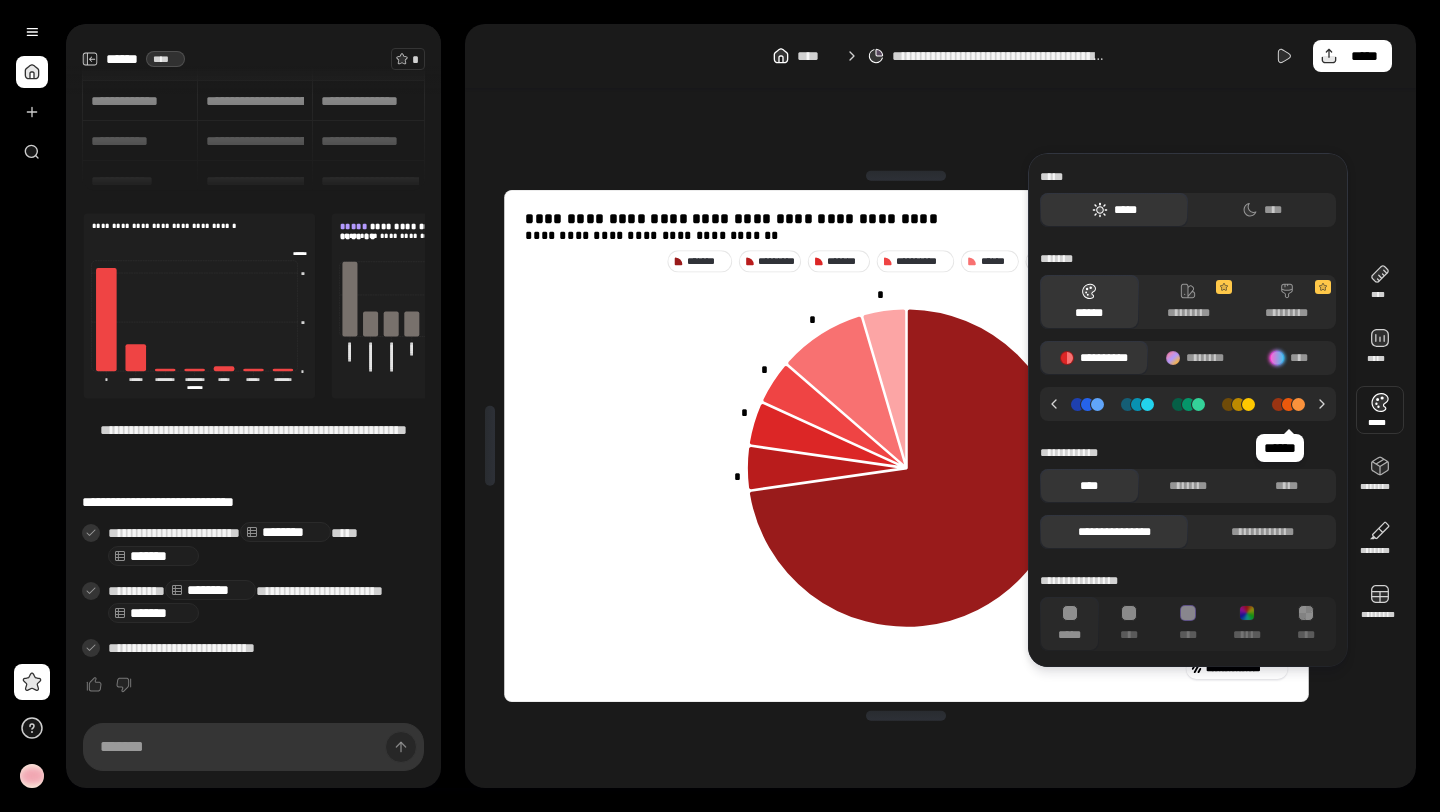 click at bounding box center [1289, 404] 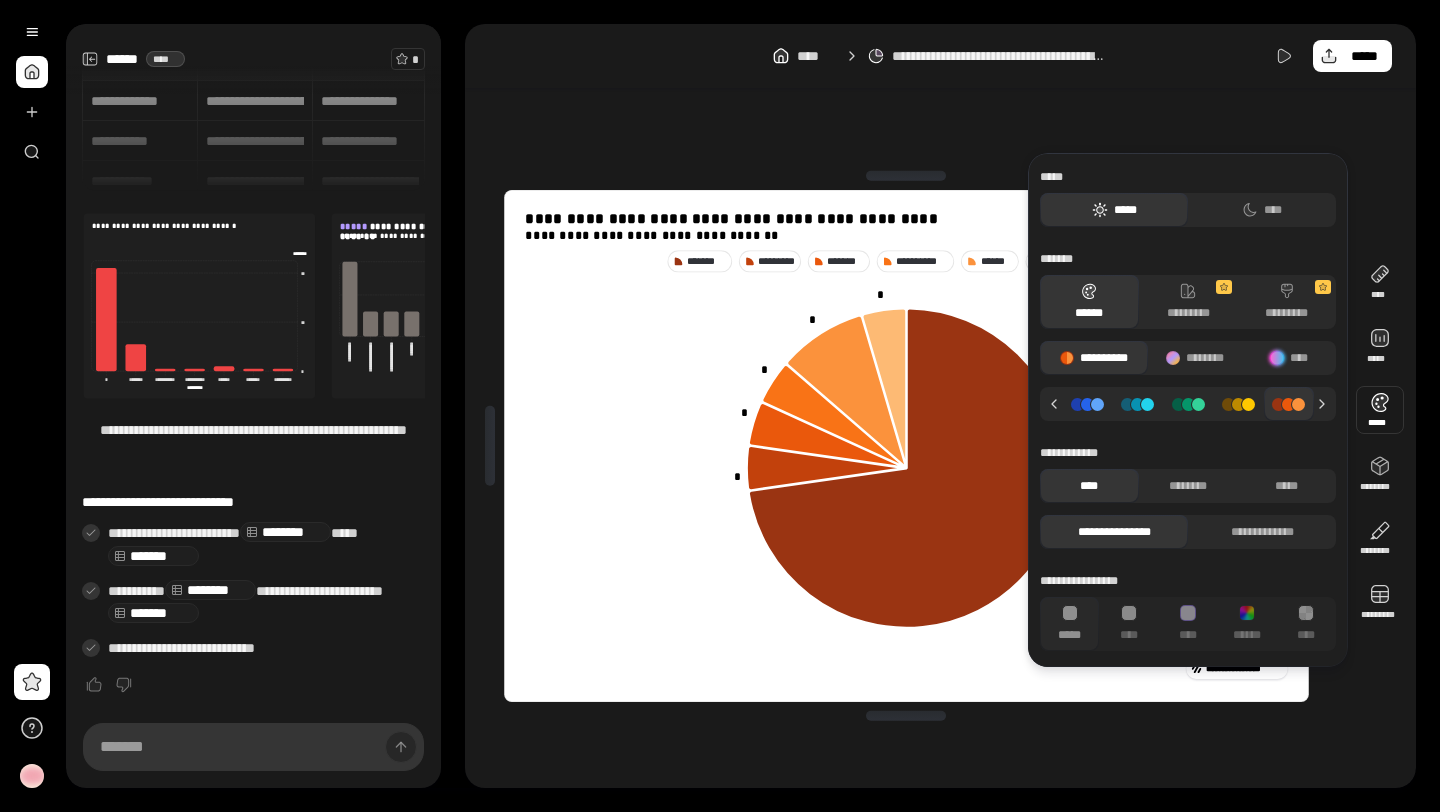 click on "[ADDRESS]" at bounding box center [940, 406] 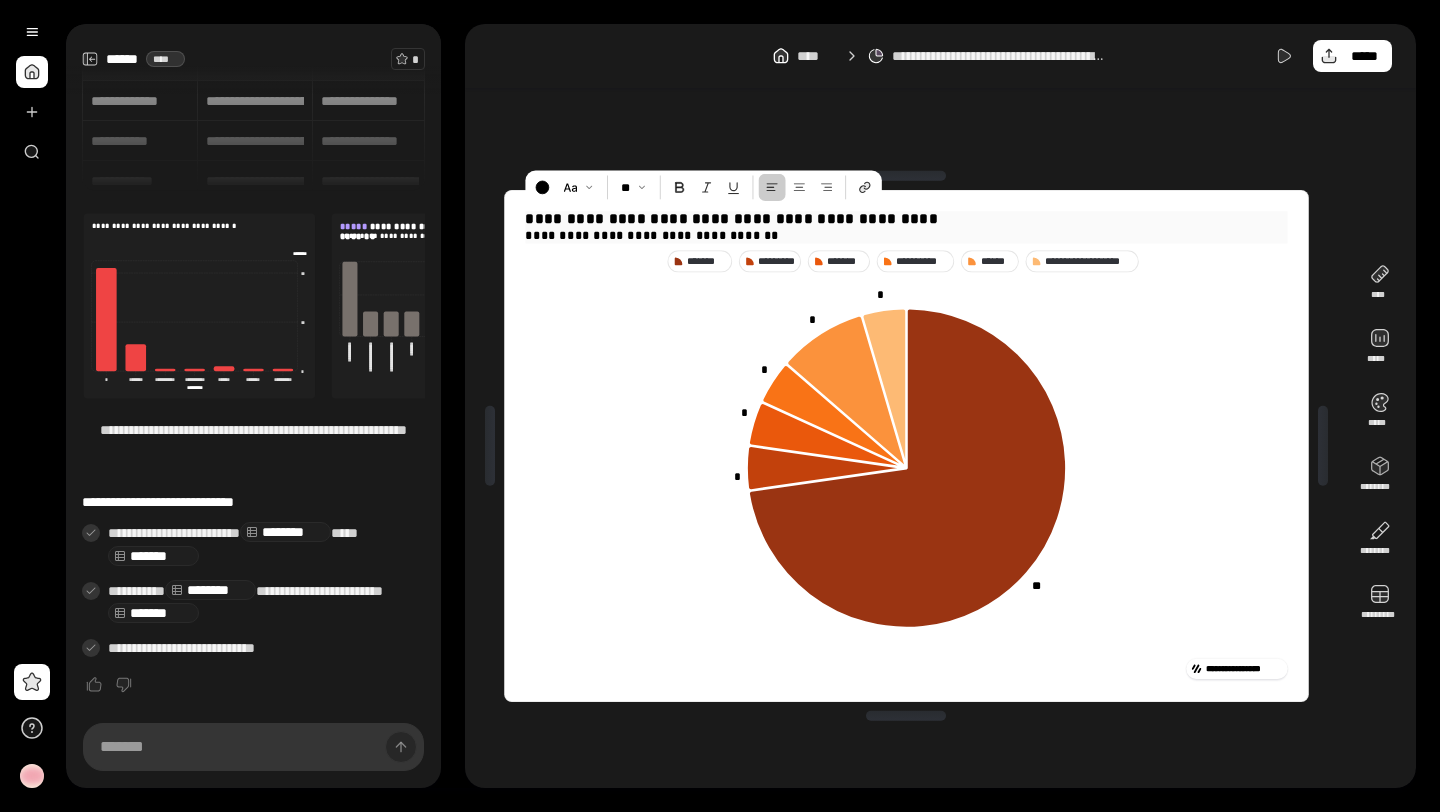 click on "**********" at bounding box center (906, 219) 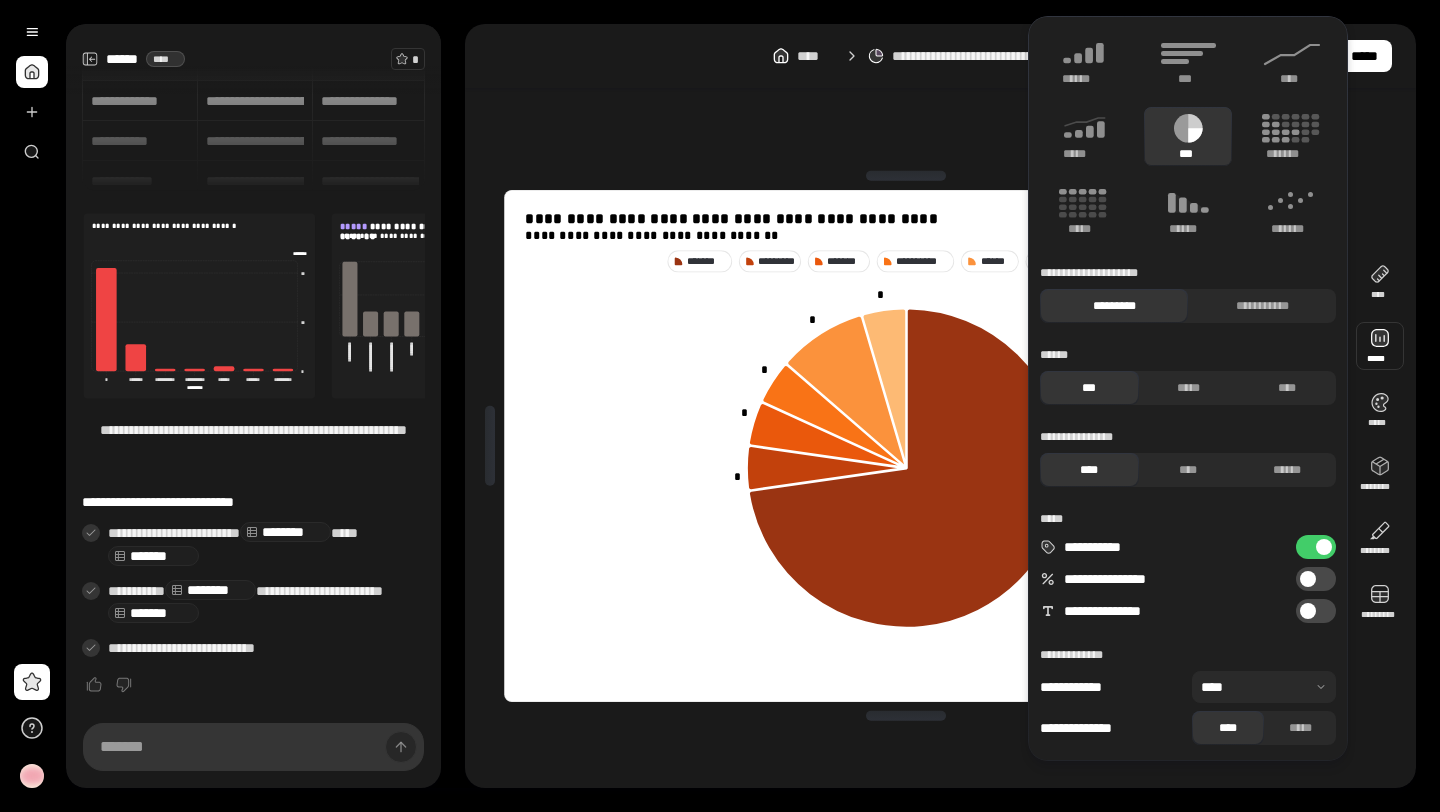 click at bounding box center (1308, 579) 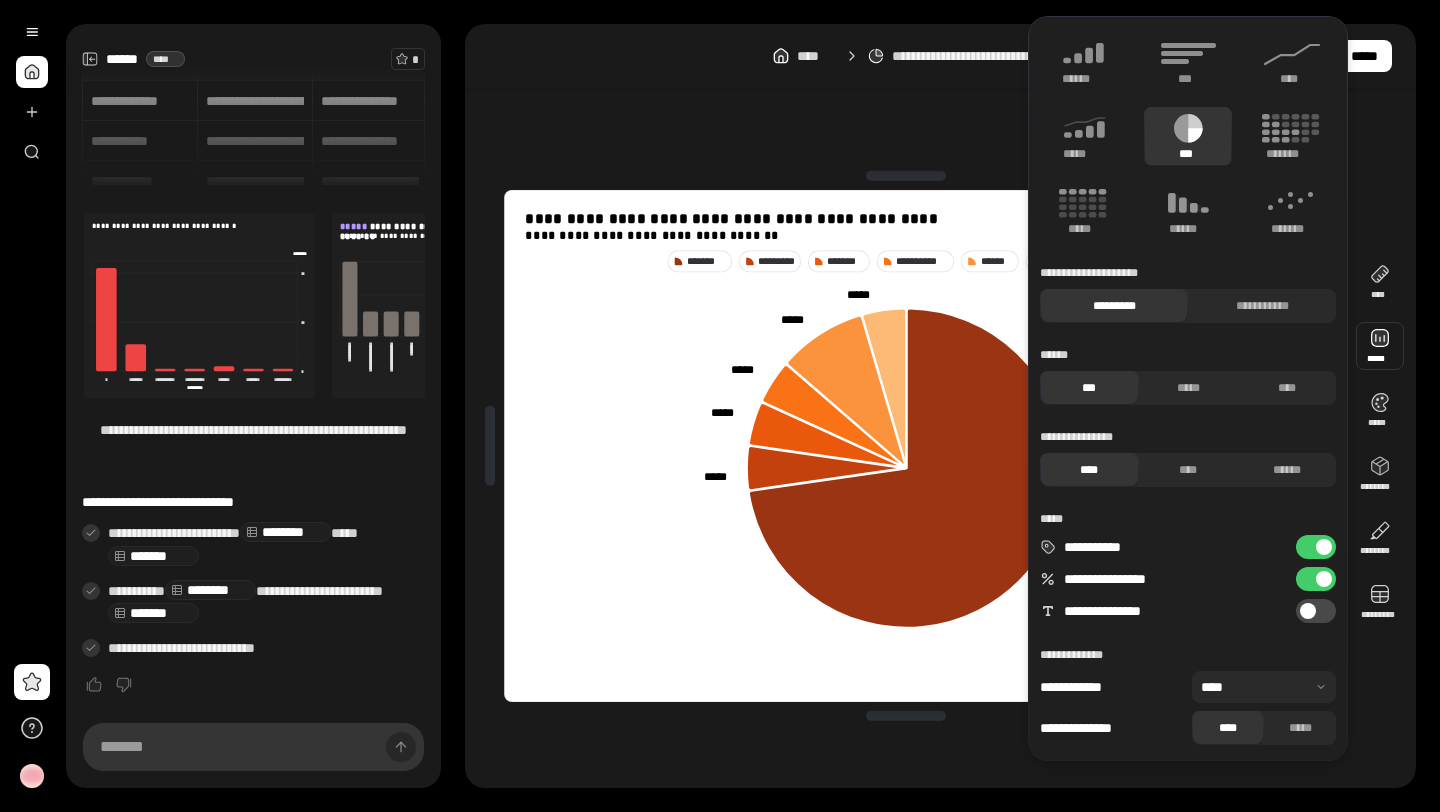 click on "[CREDIT CARD]" at bounding box center [1316, 579] 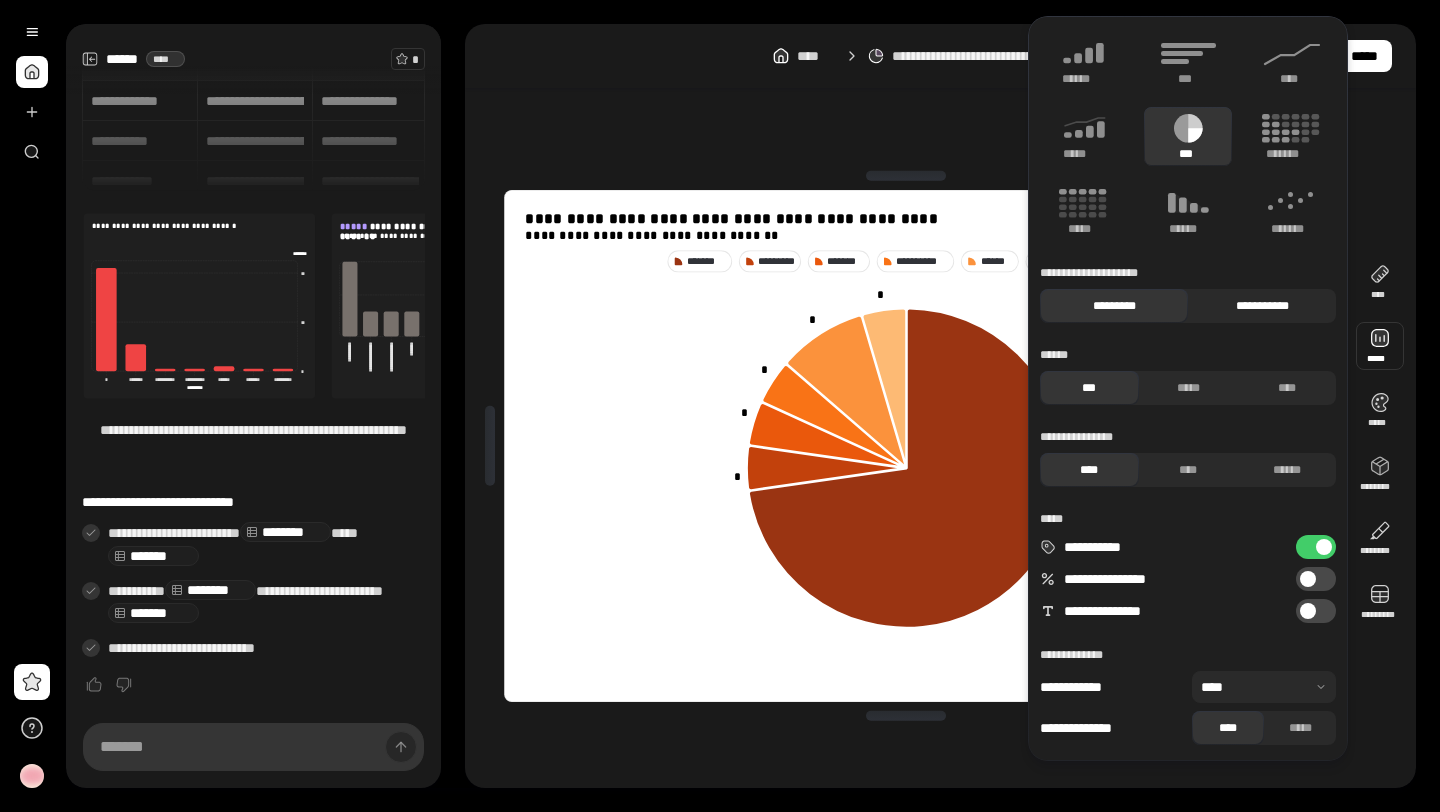 click on "**********" at bounding box center [1262, 306] 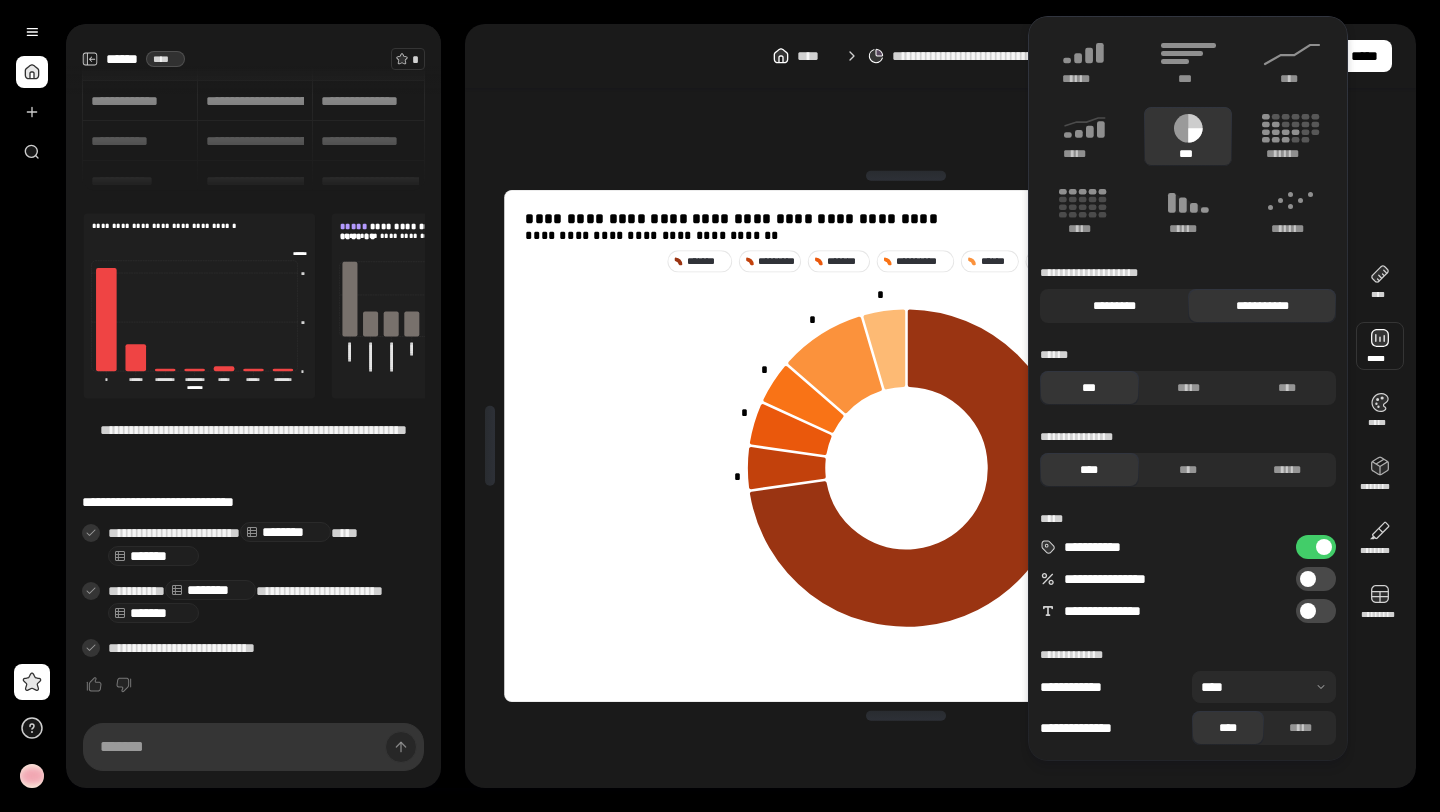 click on "[PASSPORT]" at bounding box center [1114, 306] 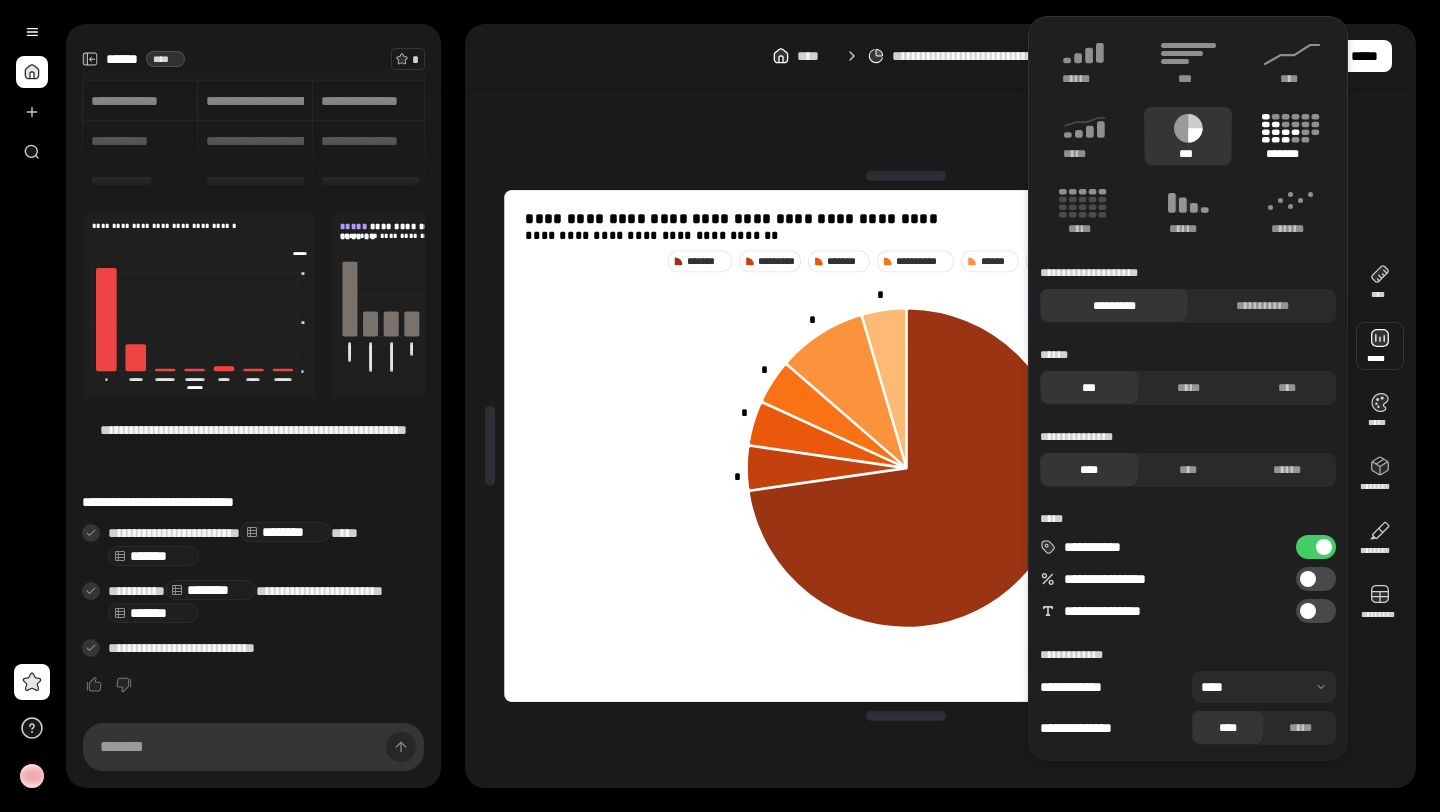 click 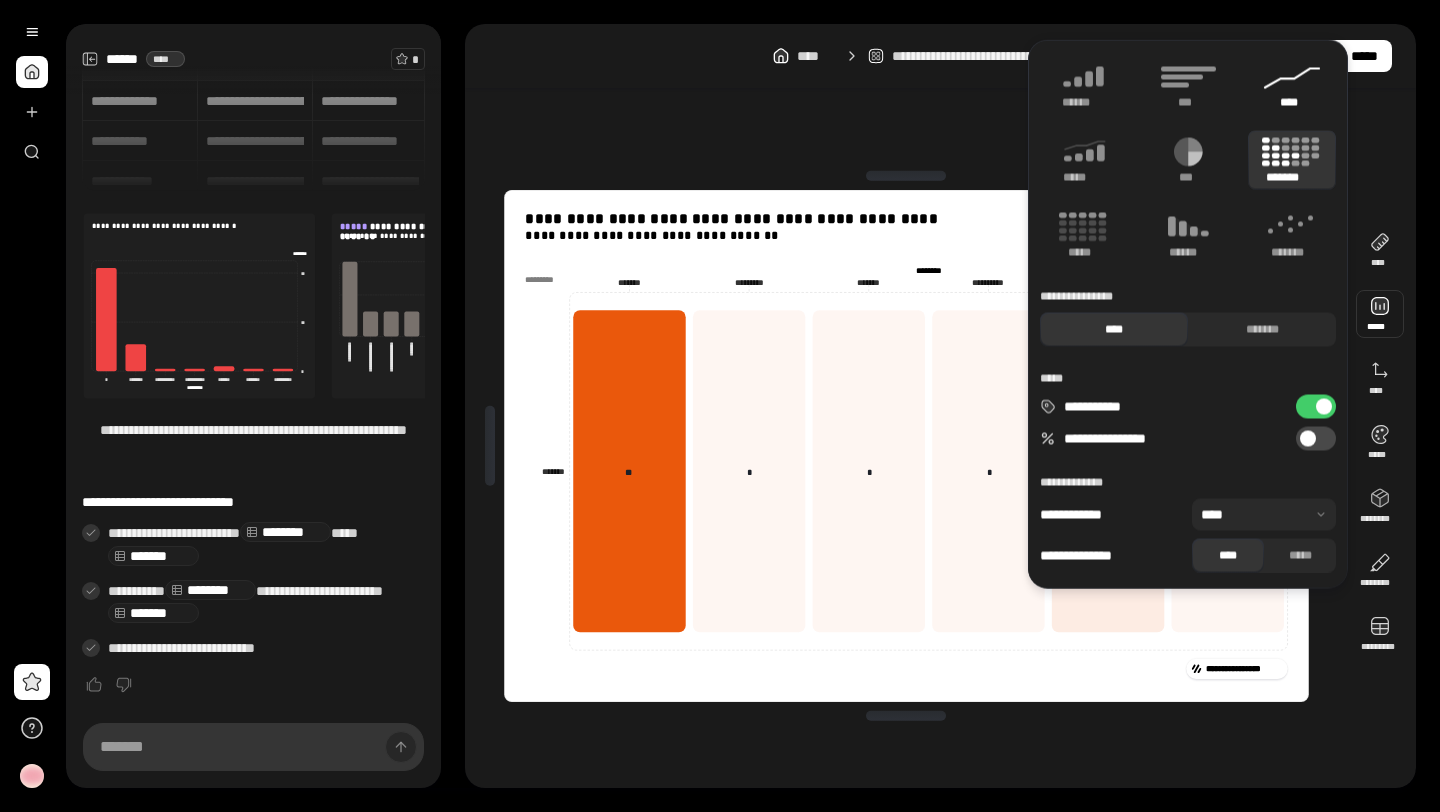 click on "[DATE]" at bounding box center [1292, 85] 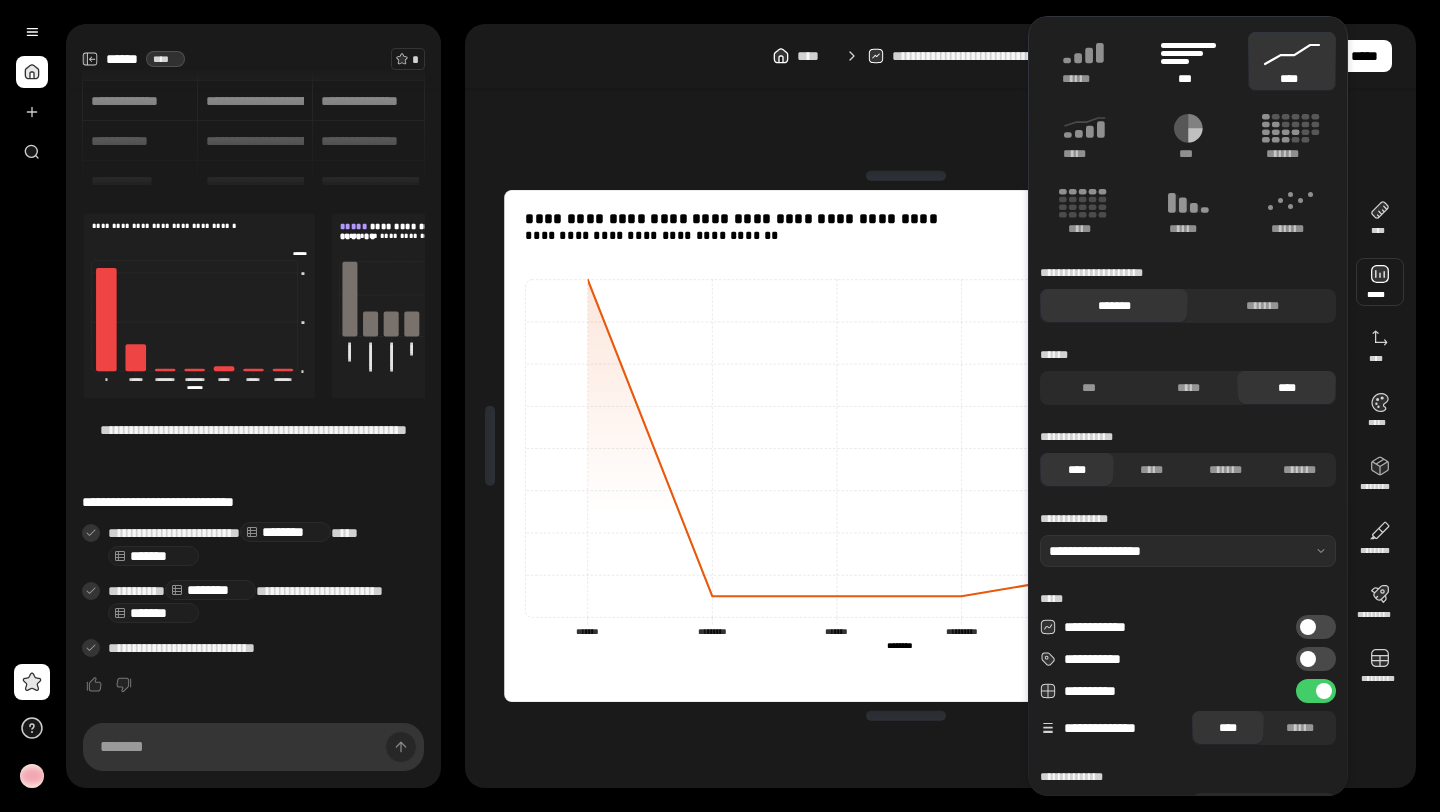 click 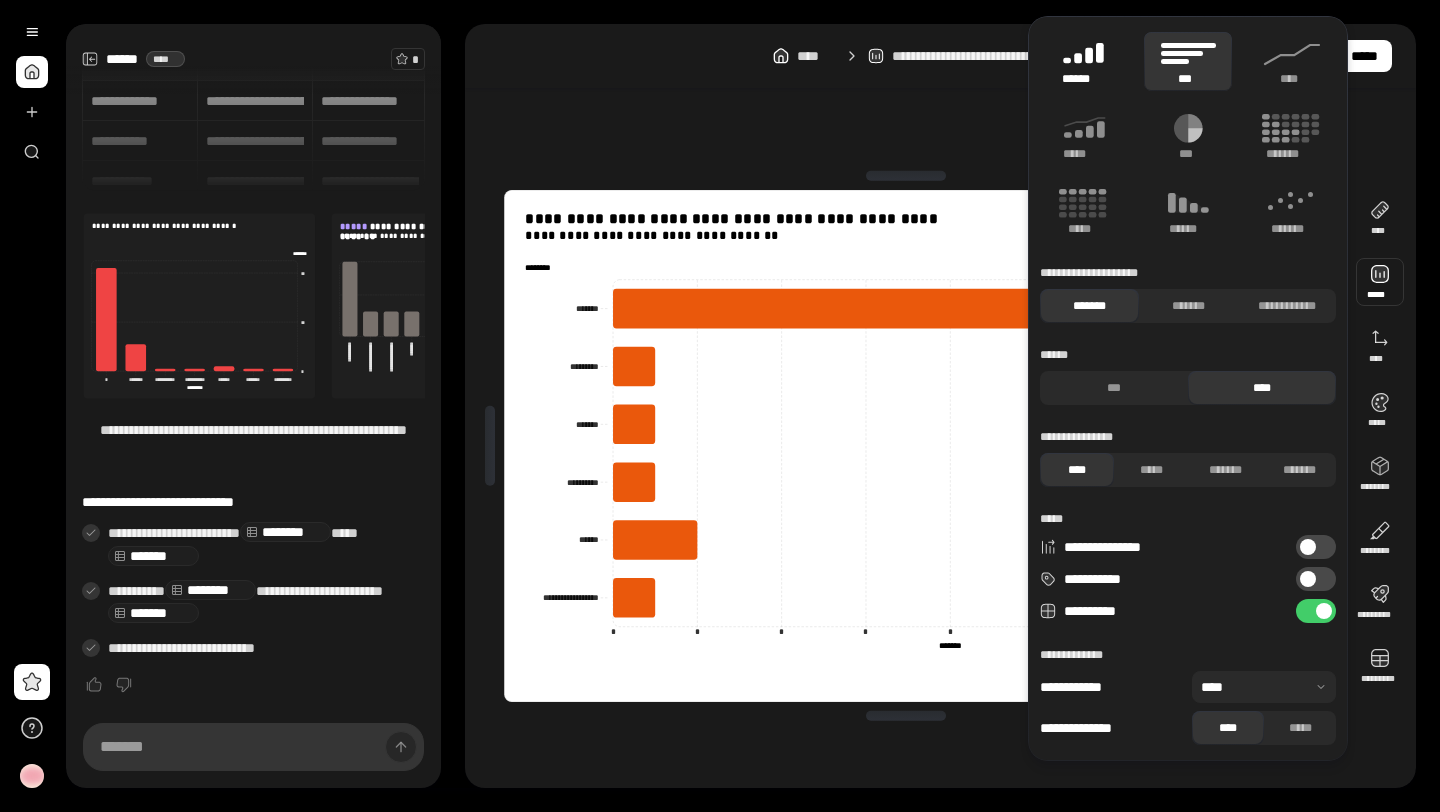 click 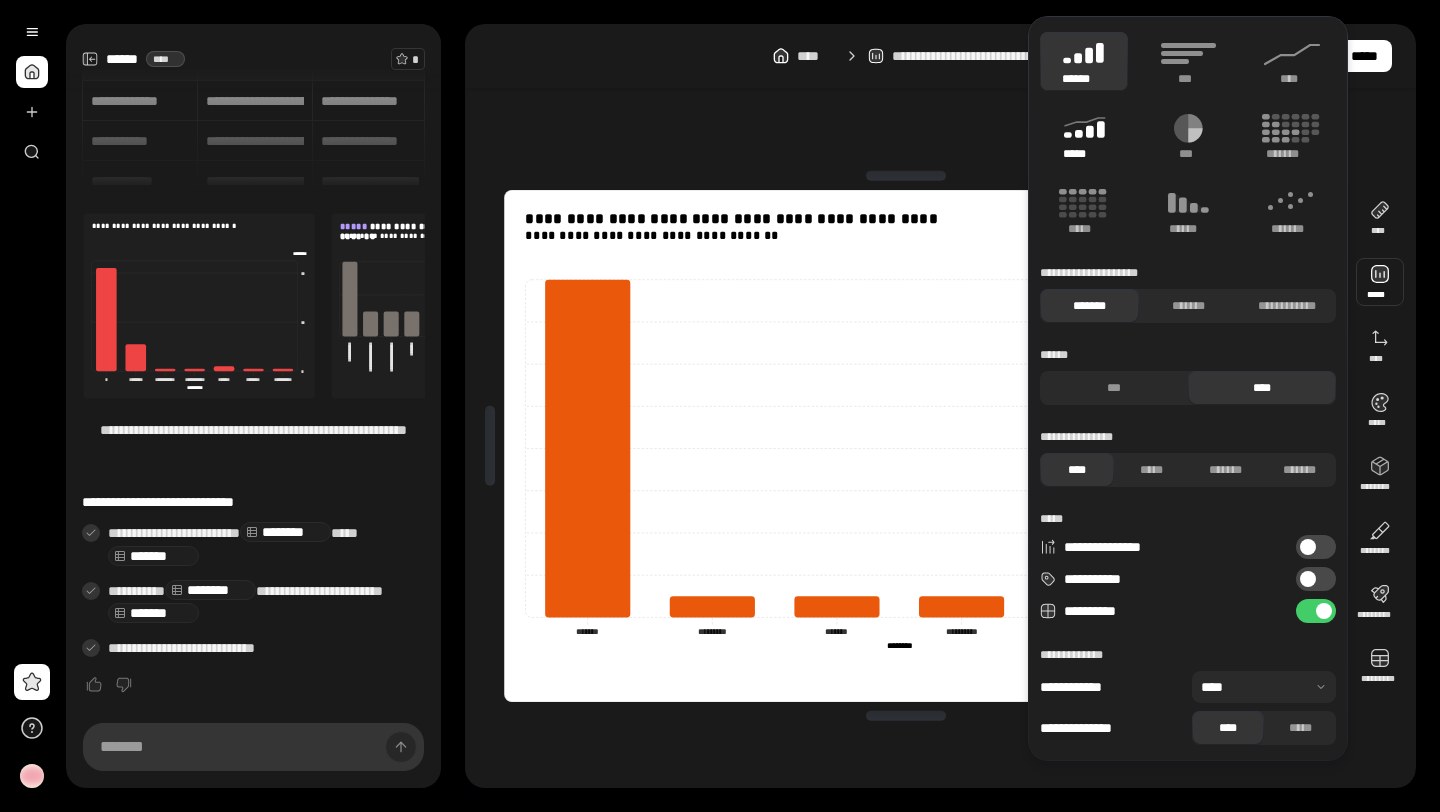 click 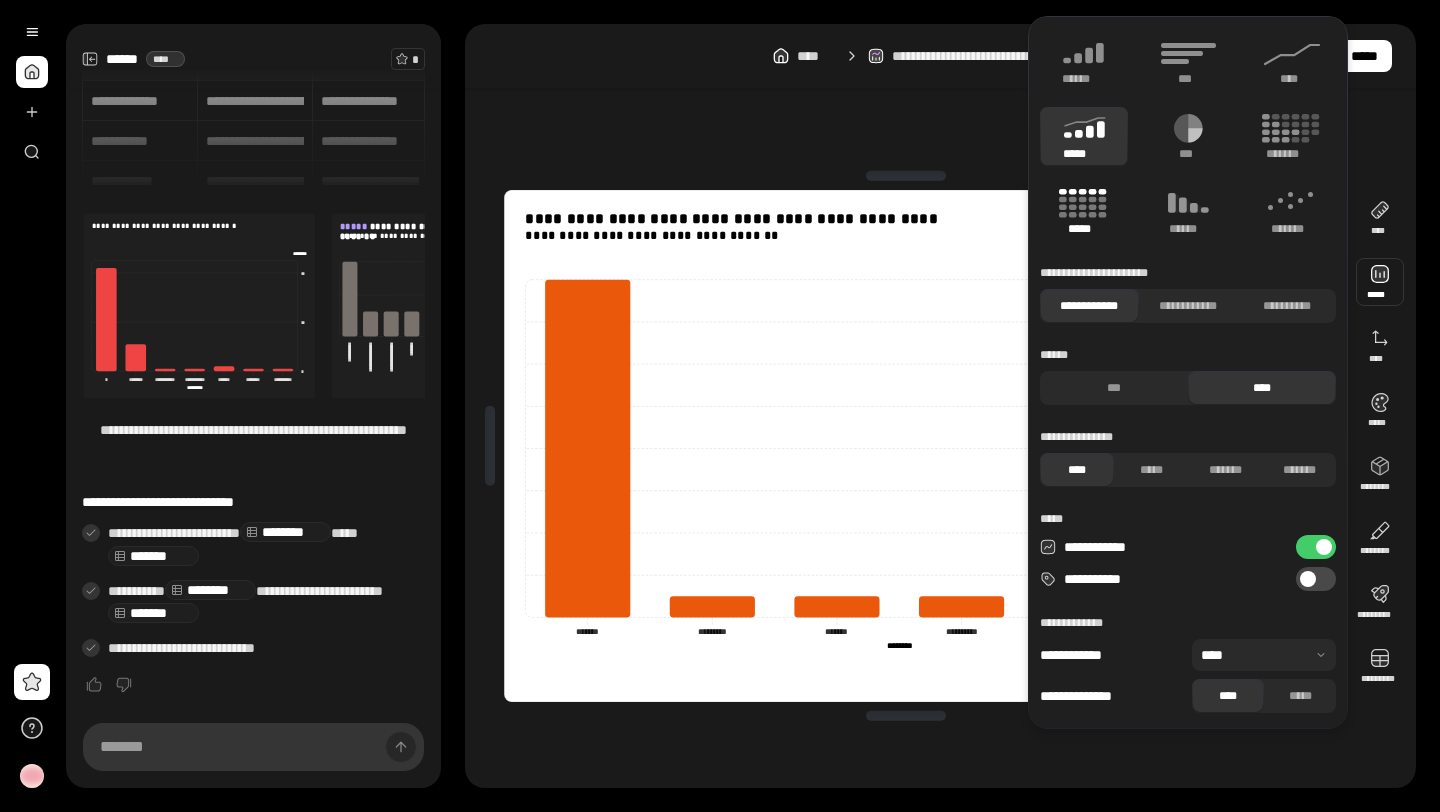 click on "*****" at bounding box center (1084, 211) 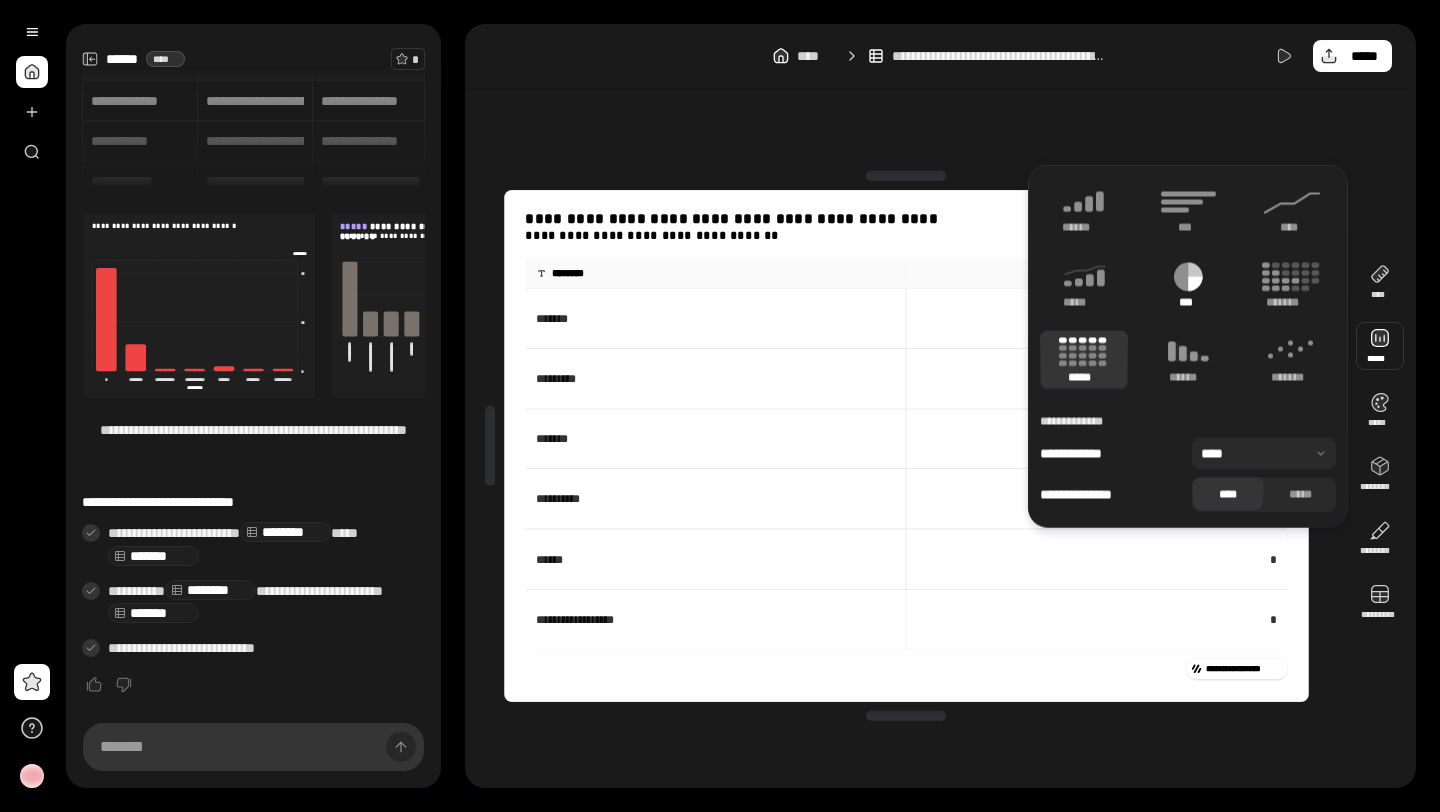 click 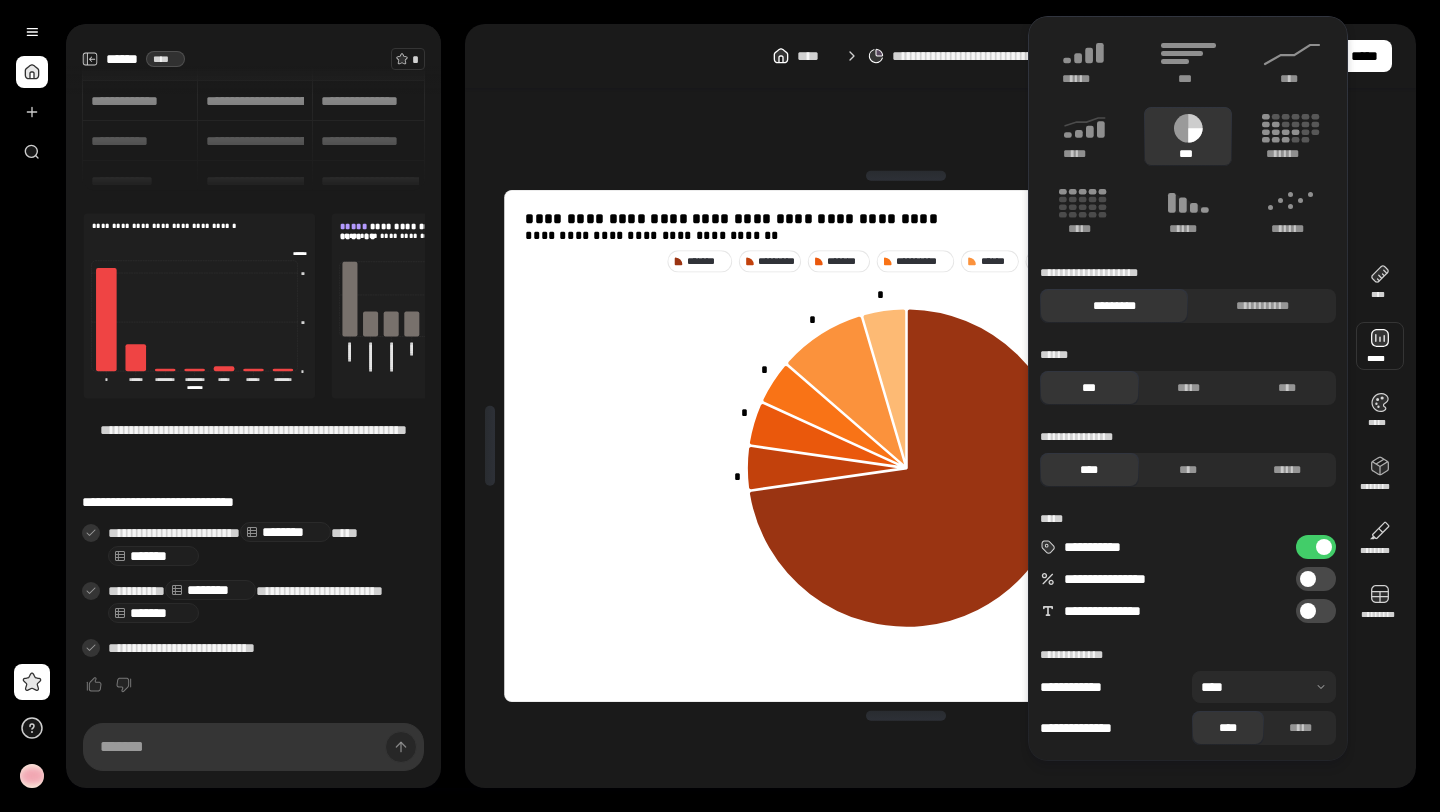 click on "[ADDRESS]" at bounding box center (906, 446) 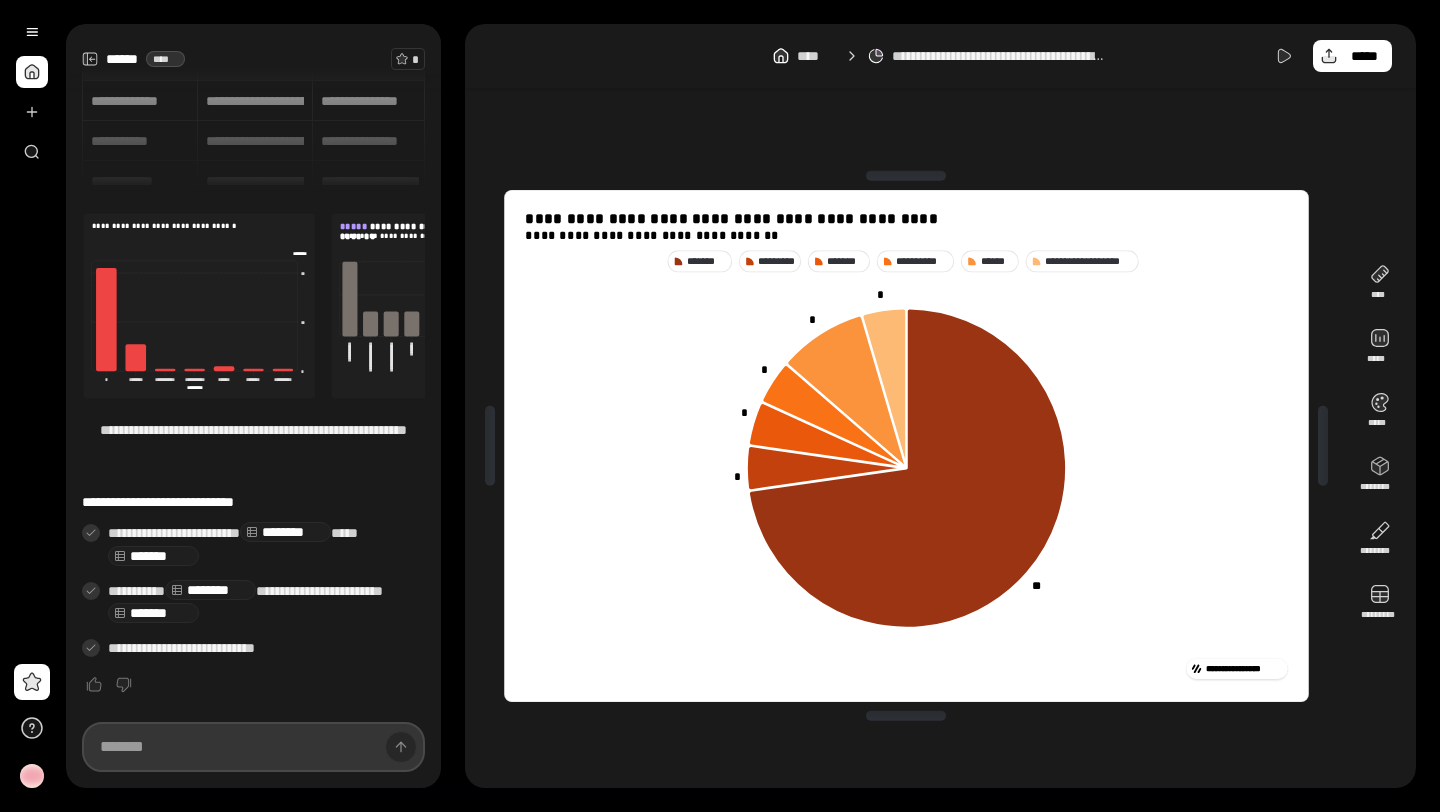 click at bounding box center [253, 747] 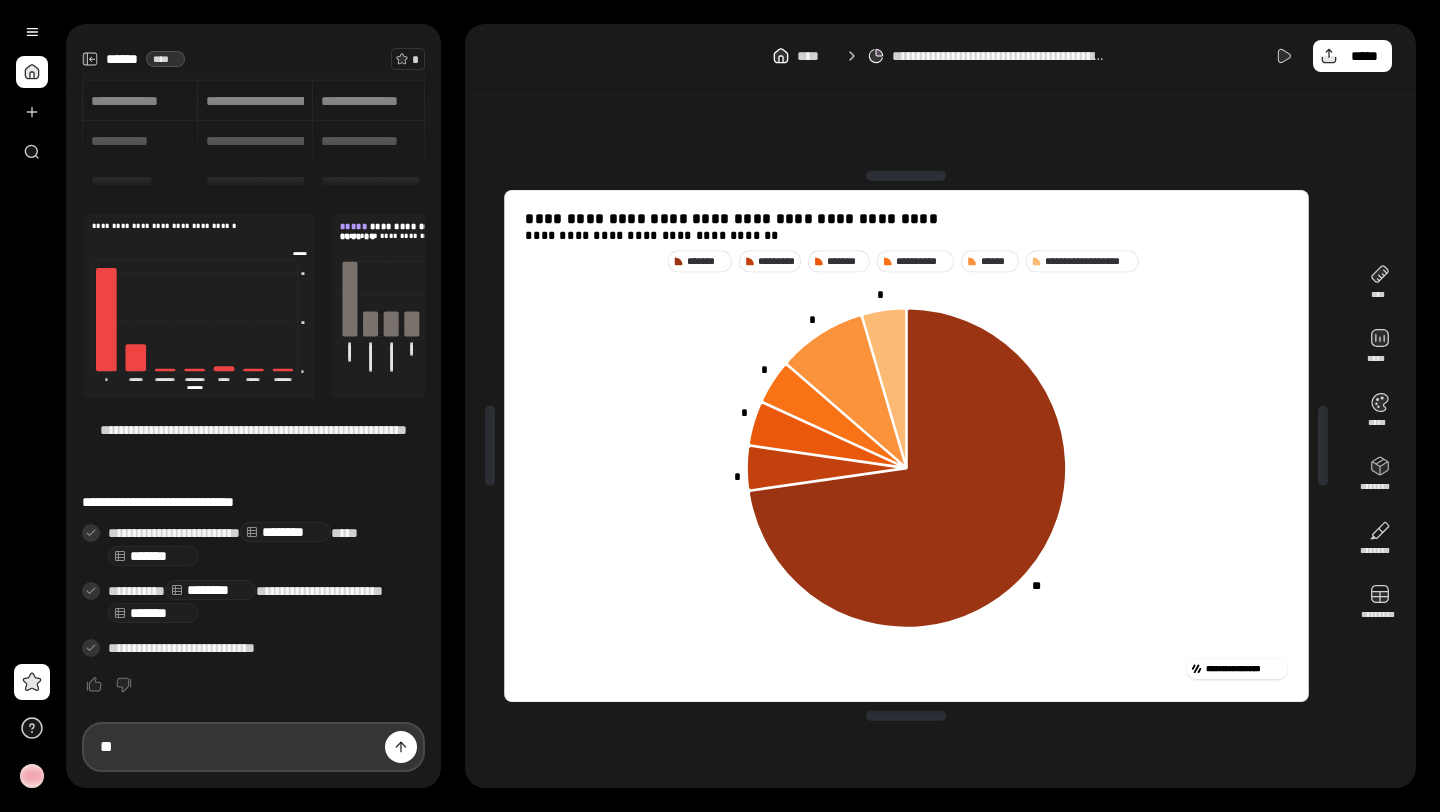 type on "*" 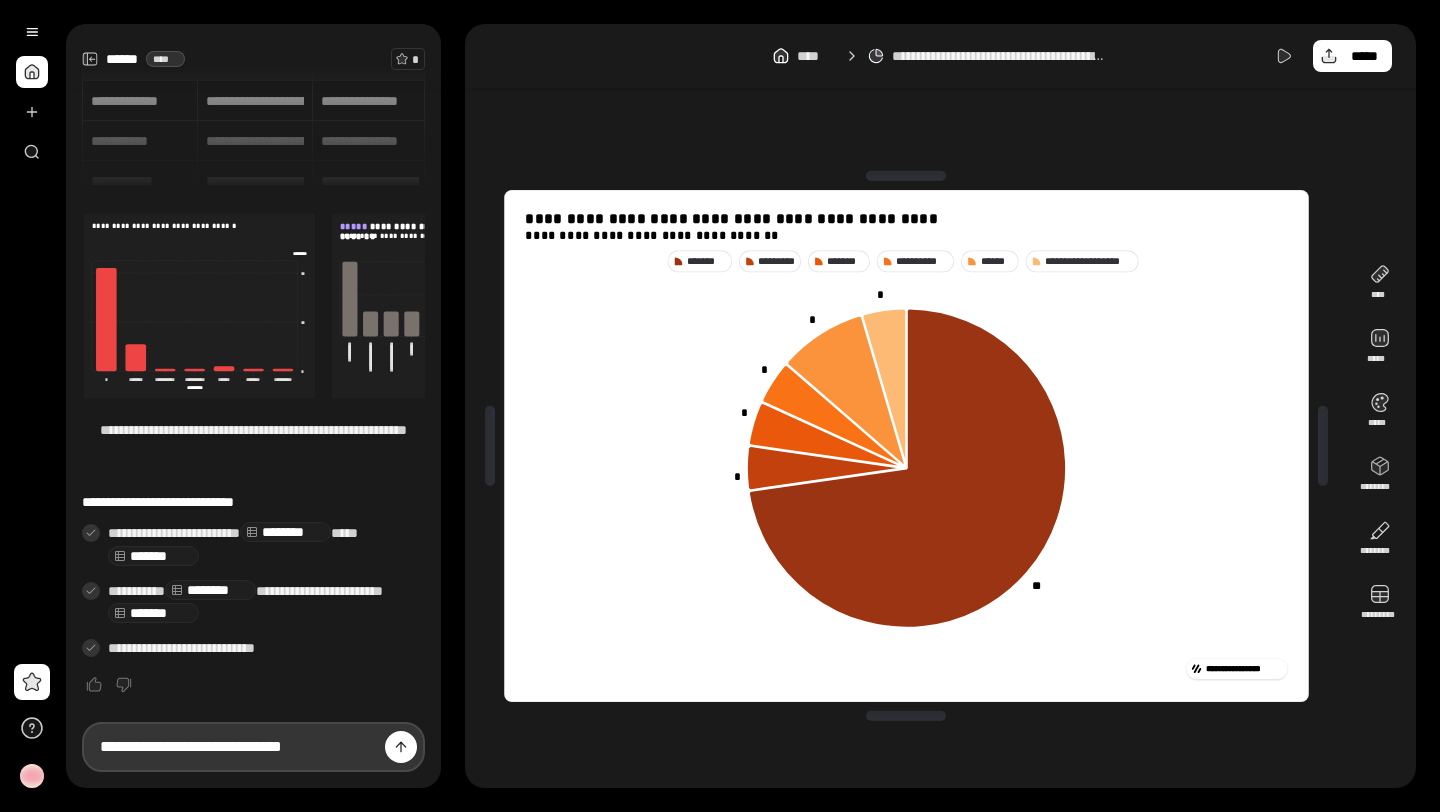 type on "[EMAIL]" 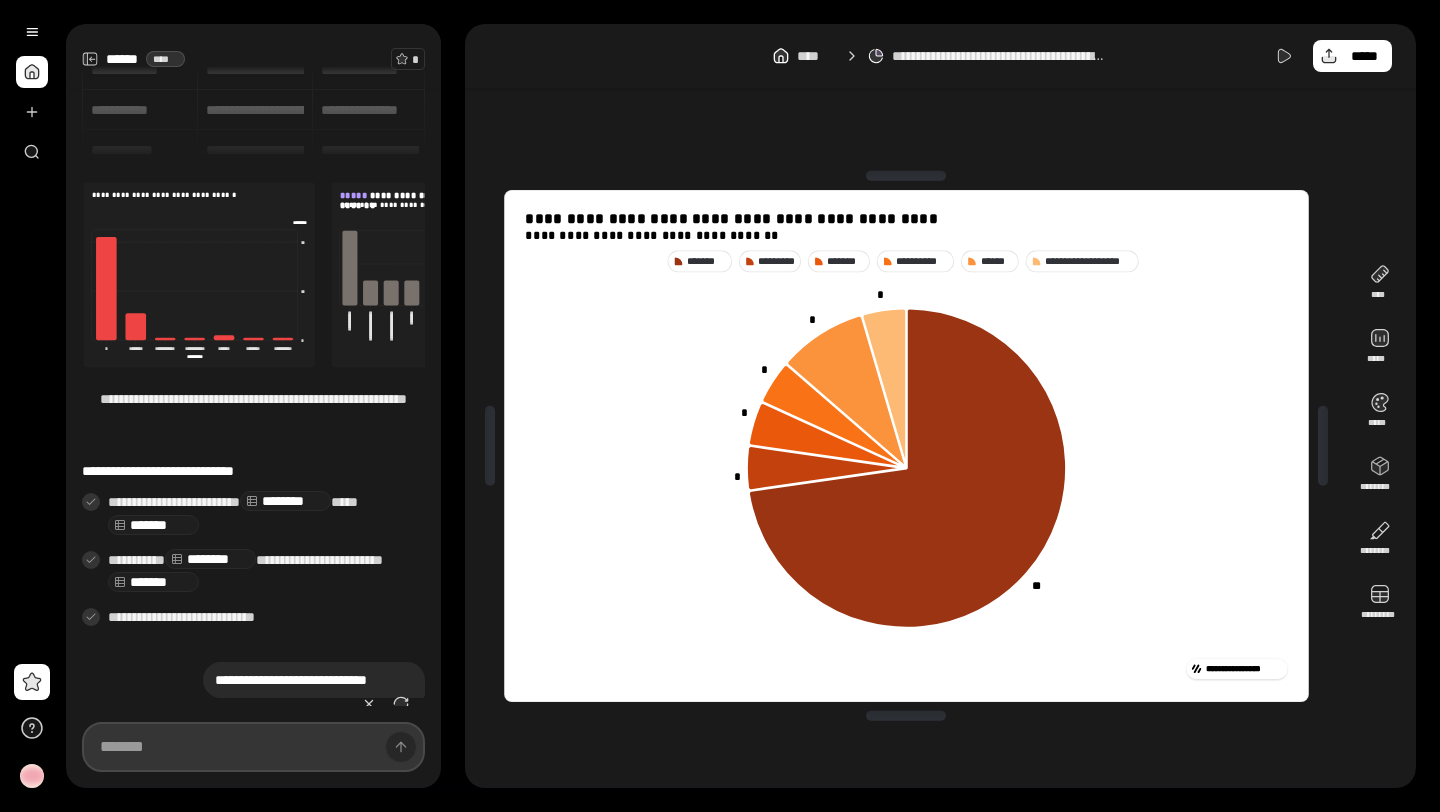 scroll, scrollTop: 99, scrollLeft: 0, axis: vertical 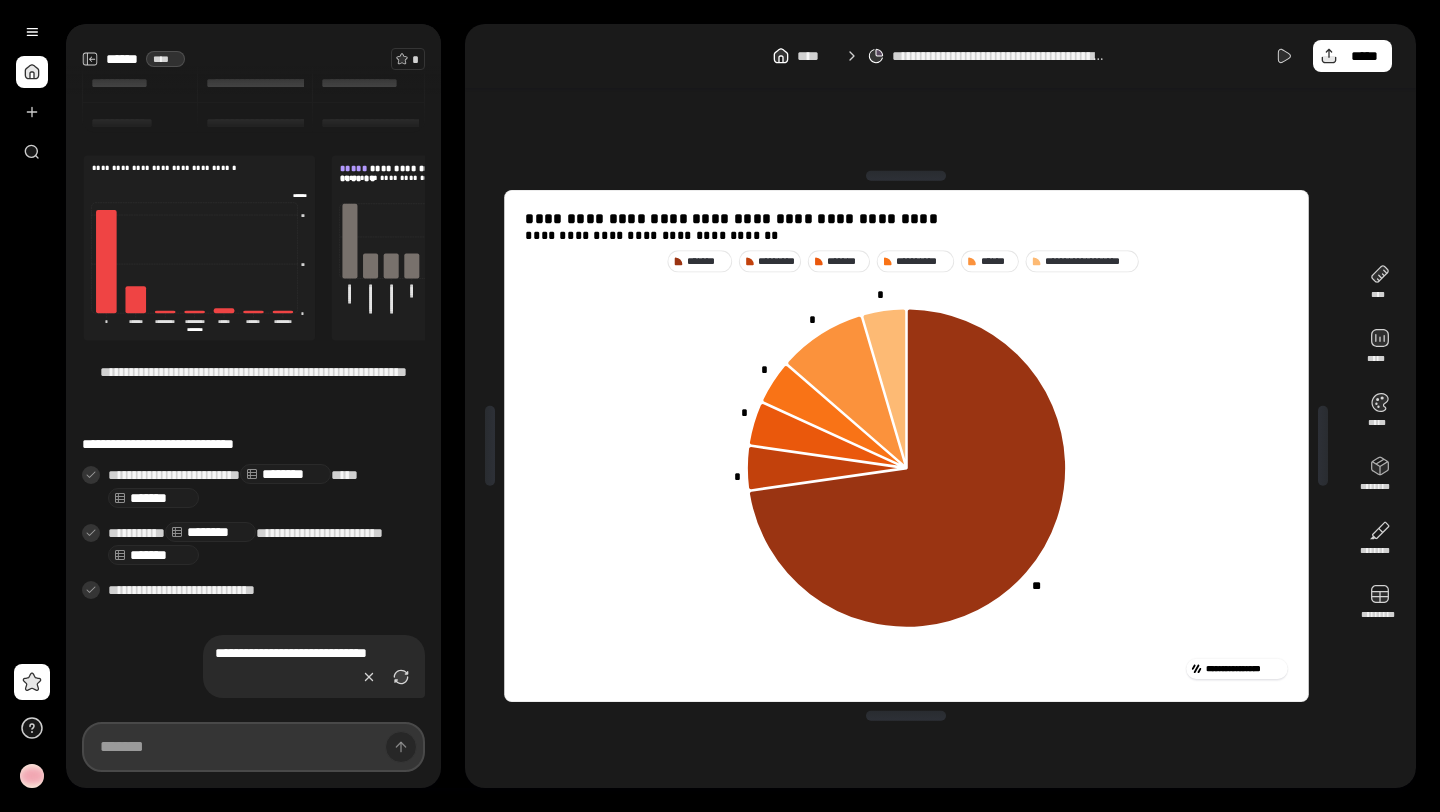 click at bounding box center (253, 747) 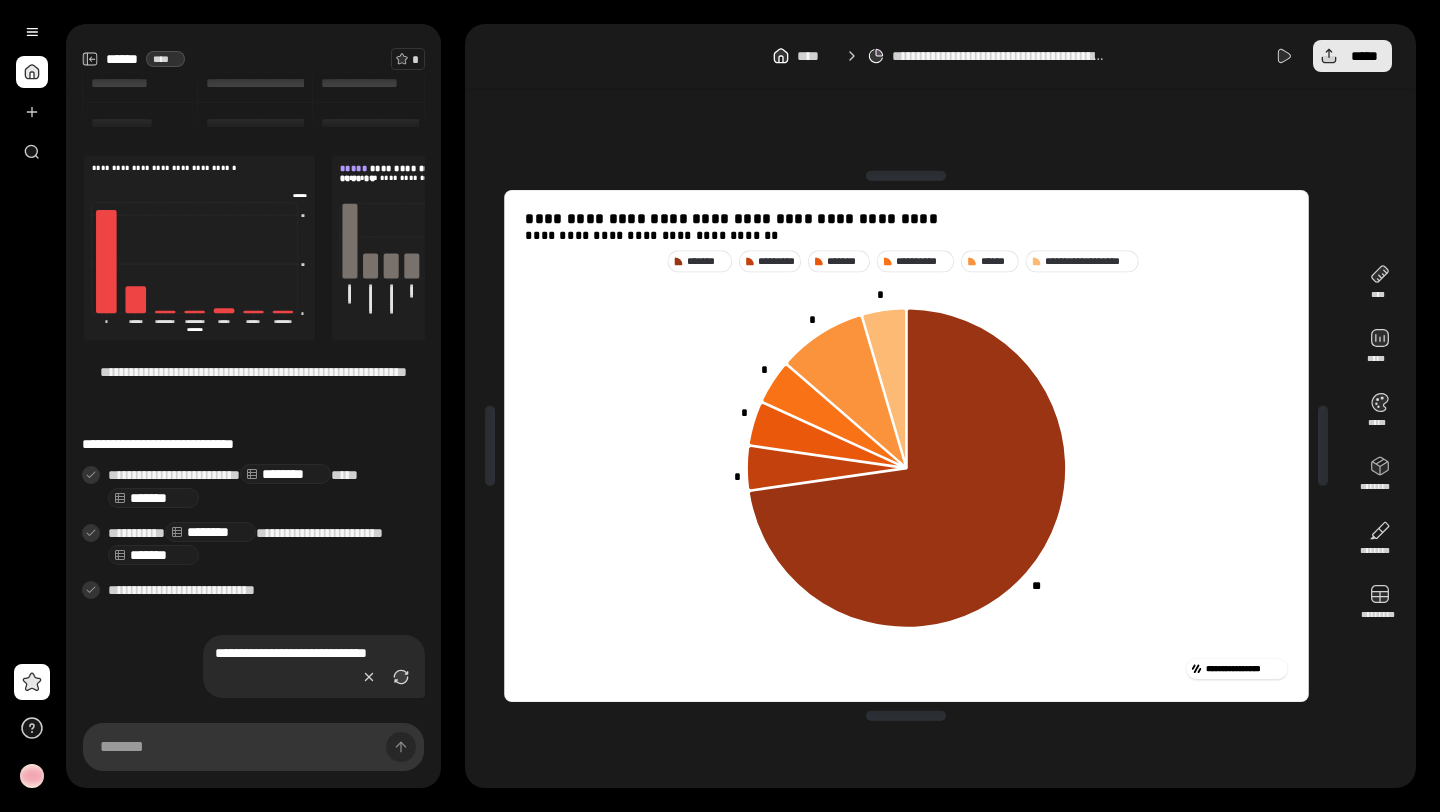 click on "*****" at bounding box center (1352, 56) 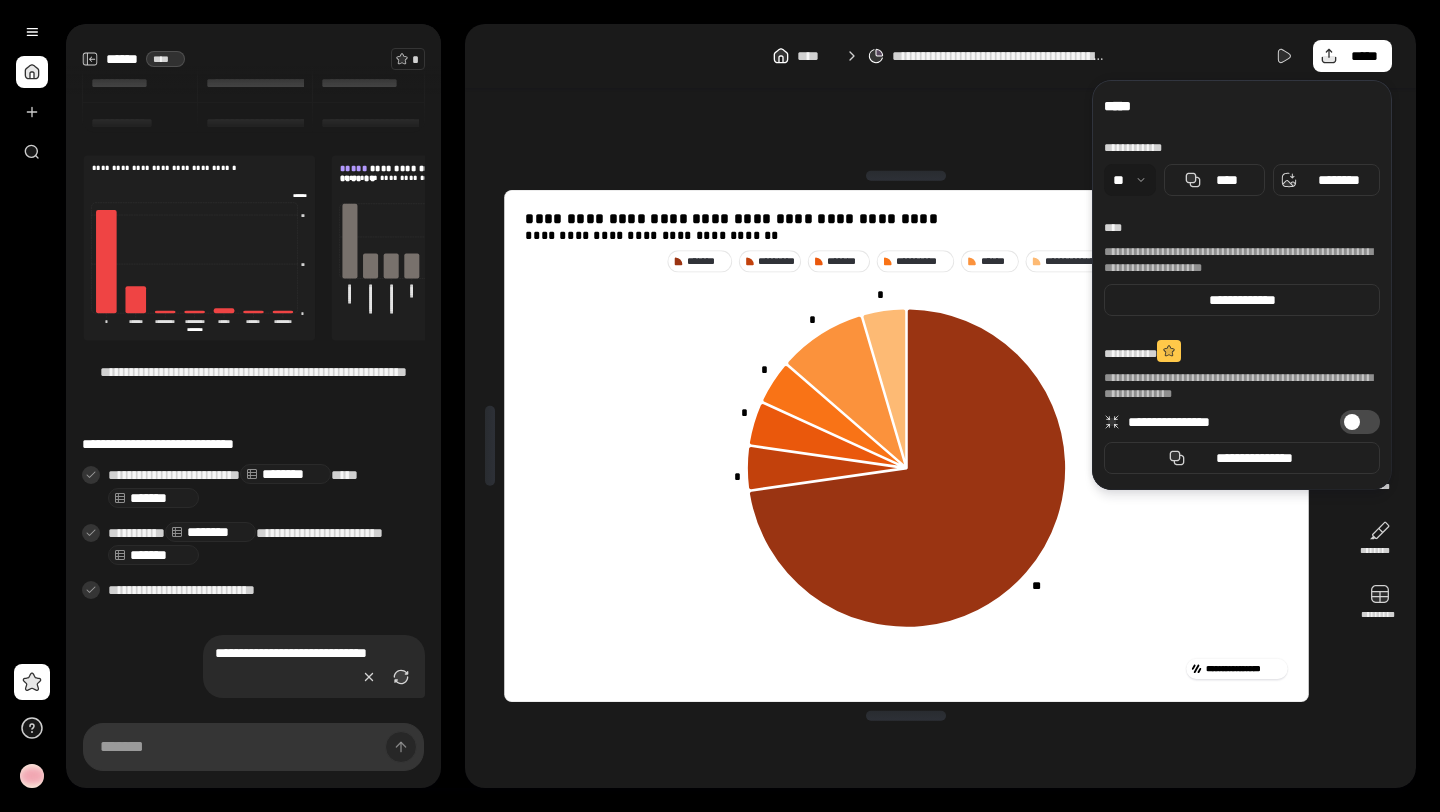click at bounding box center [906, 176] 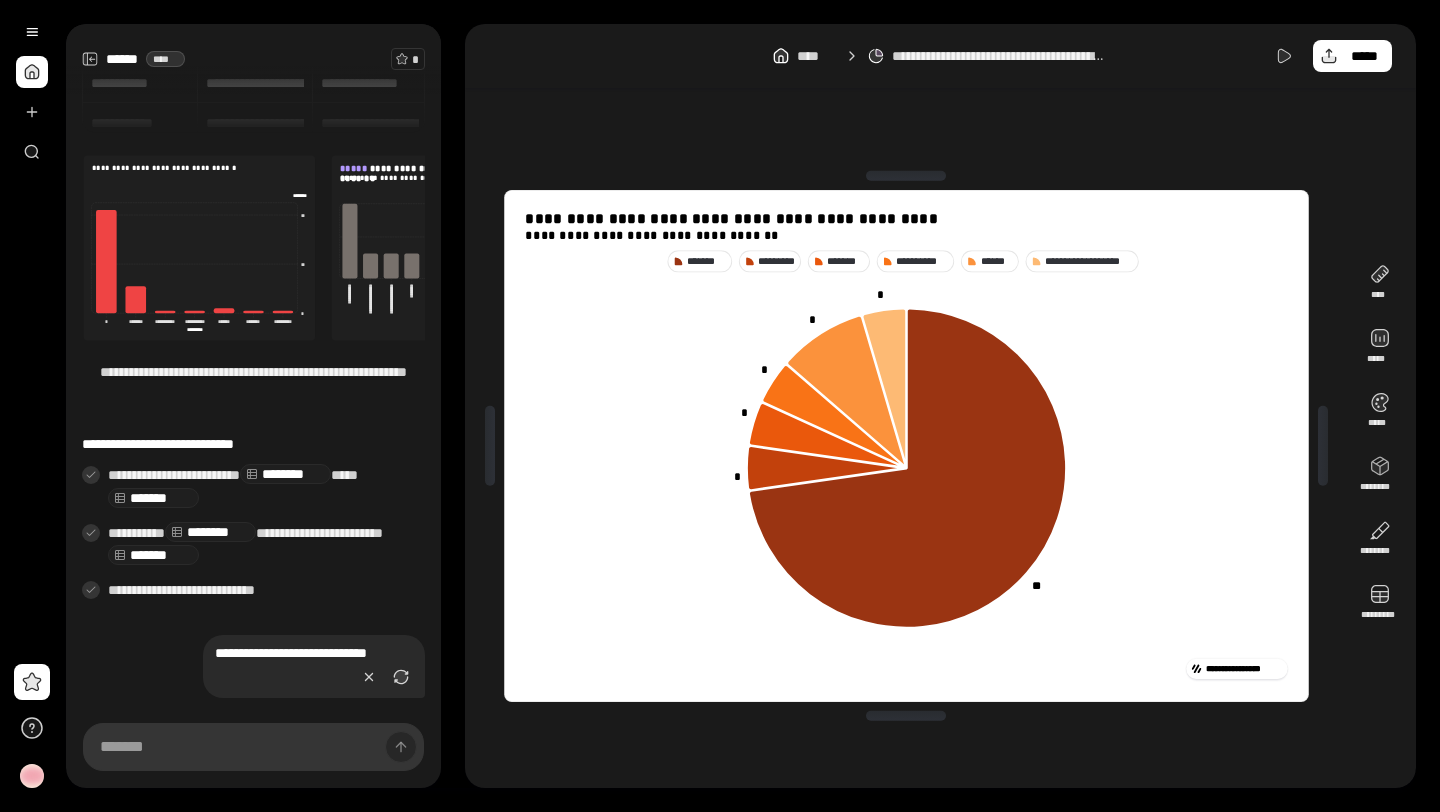 scroll, scrollTop: 0, scrollLeft: 0, axis: both 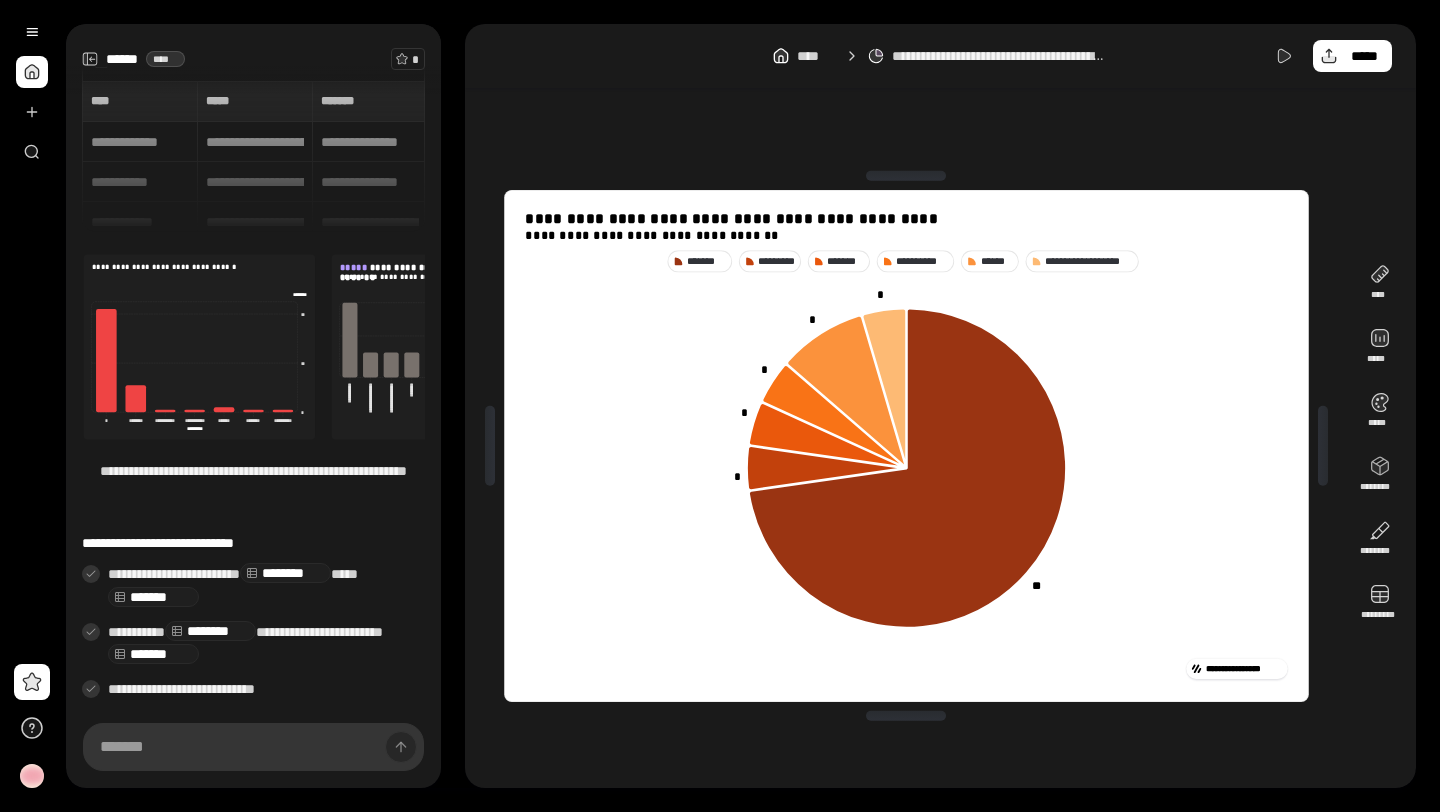 click on "[PHONE]" at bounding box center [253, 156] 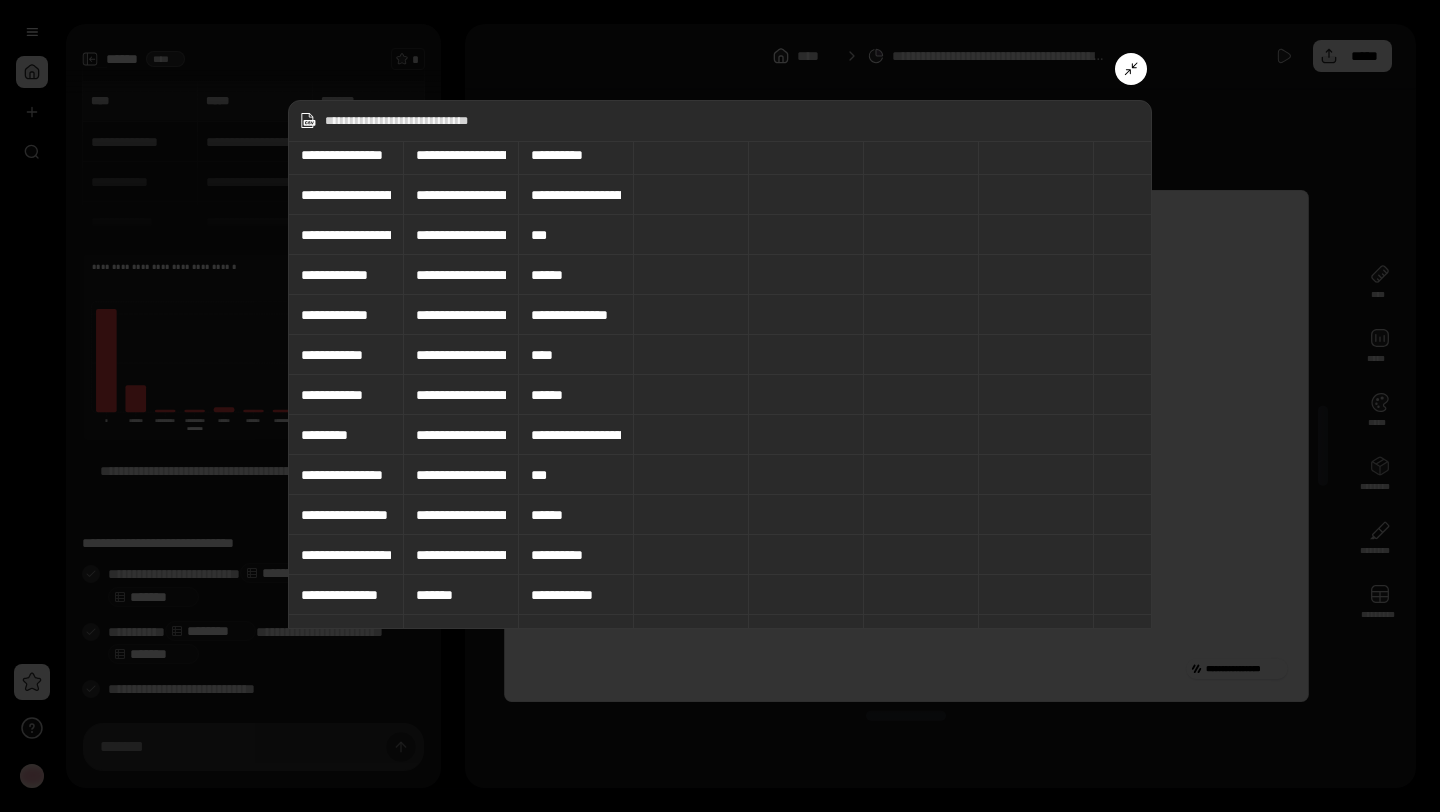 scroll, scrollTop: 4394, scrollLeft: 0, axis: vertical 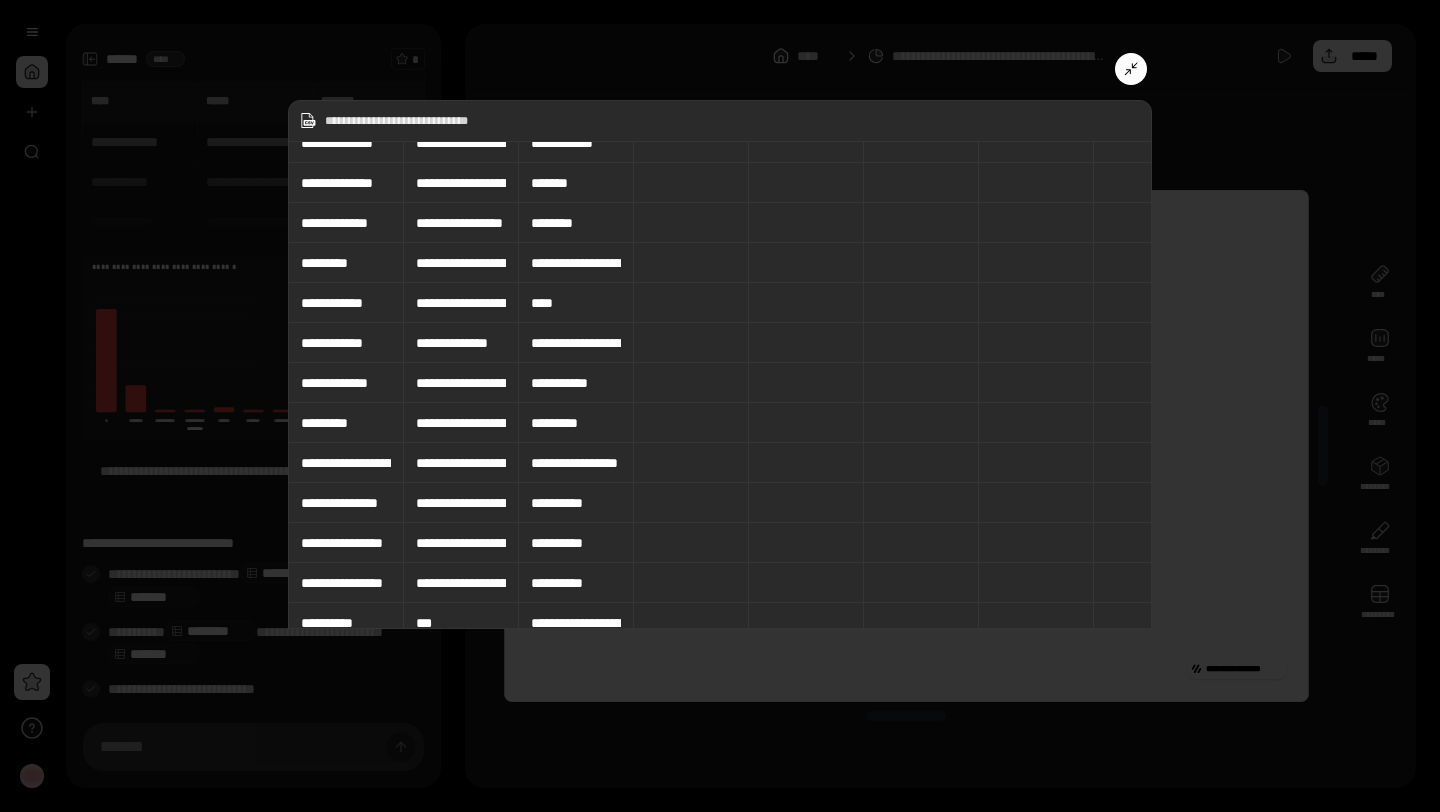 click 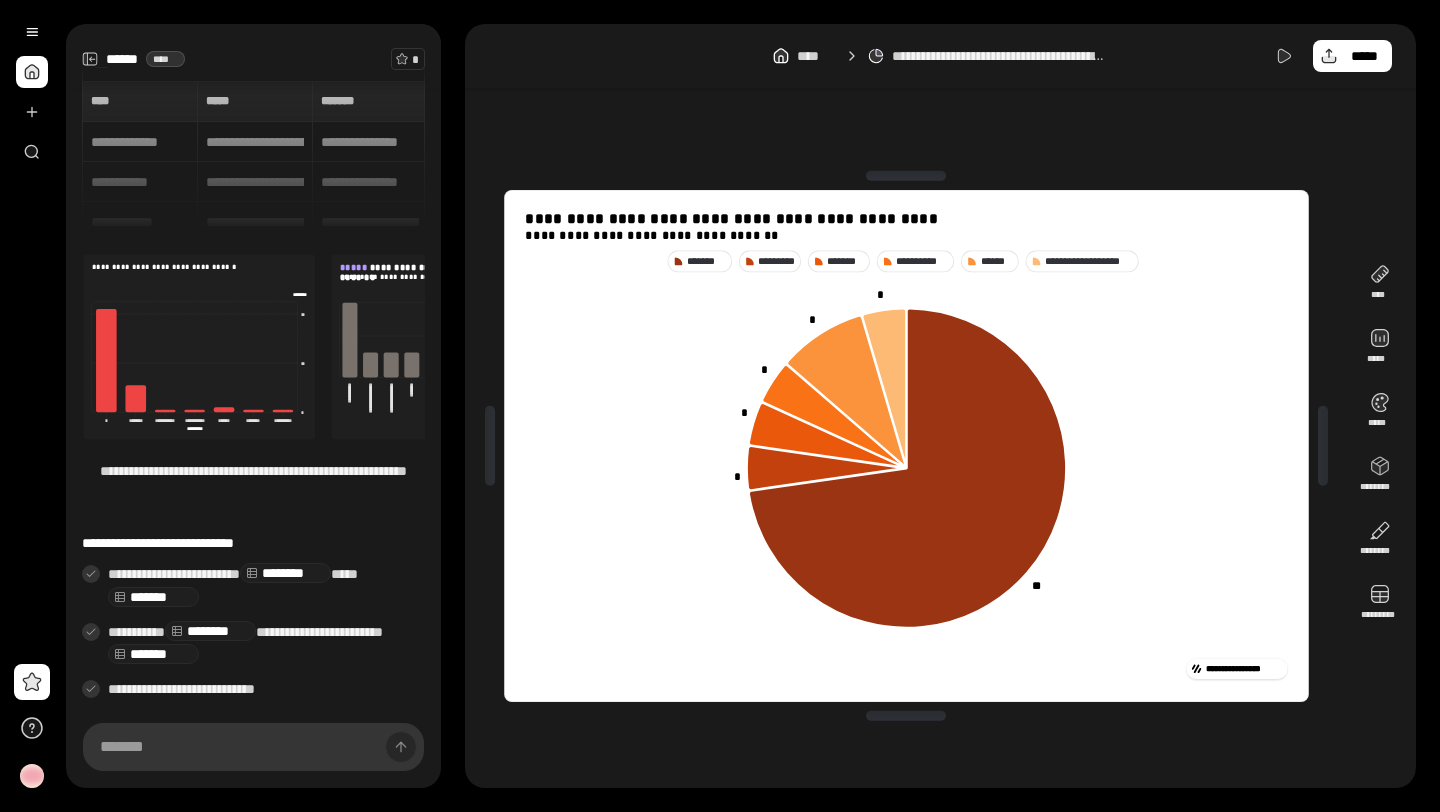 click on "**********" at bounding box center (1000, 56) 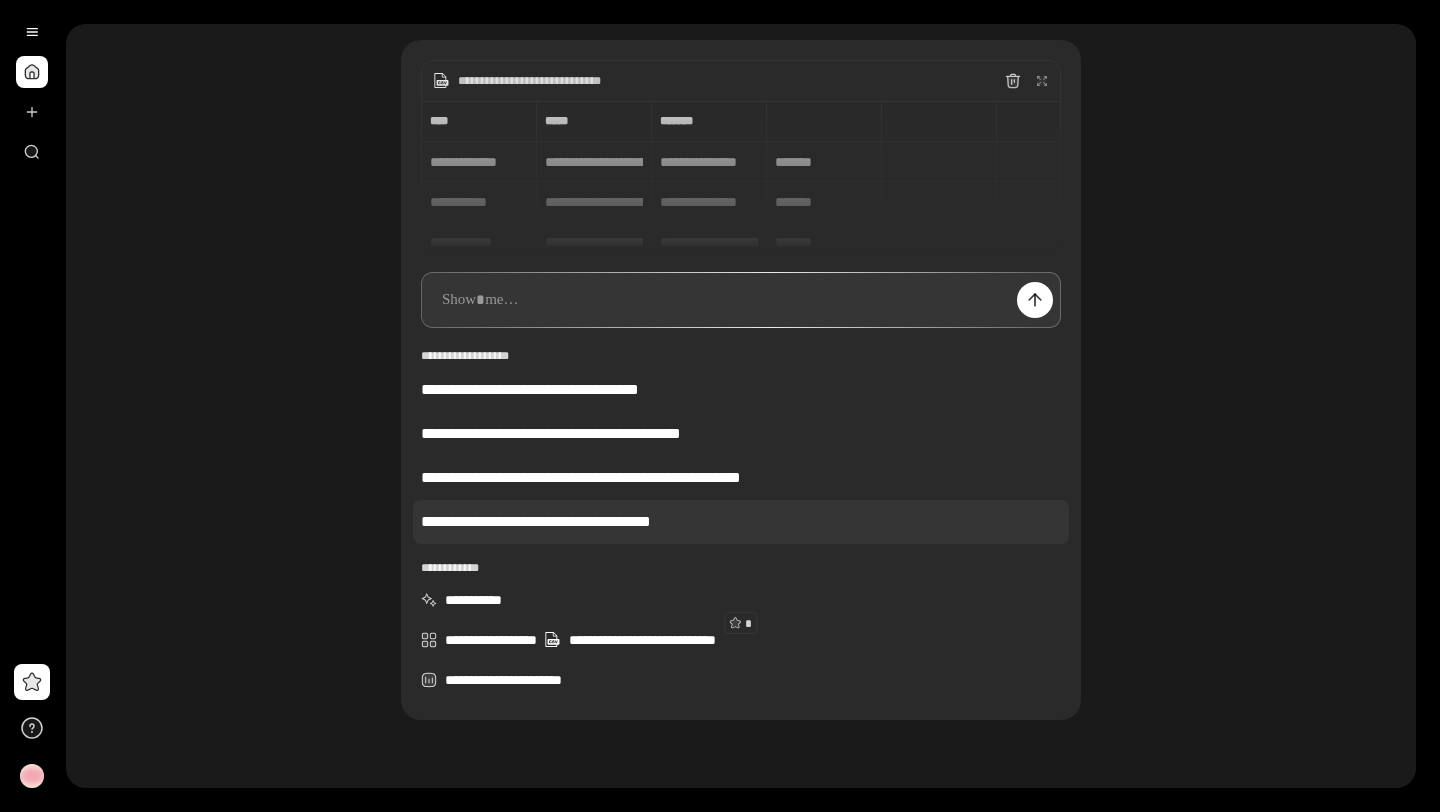 scroll, scrollTop: 137, scrollLeft: 0, axis: vertical 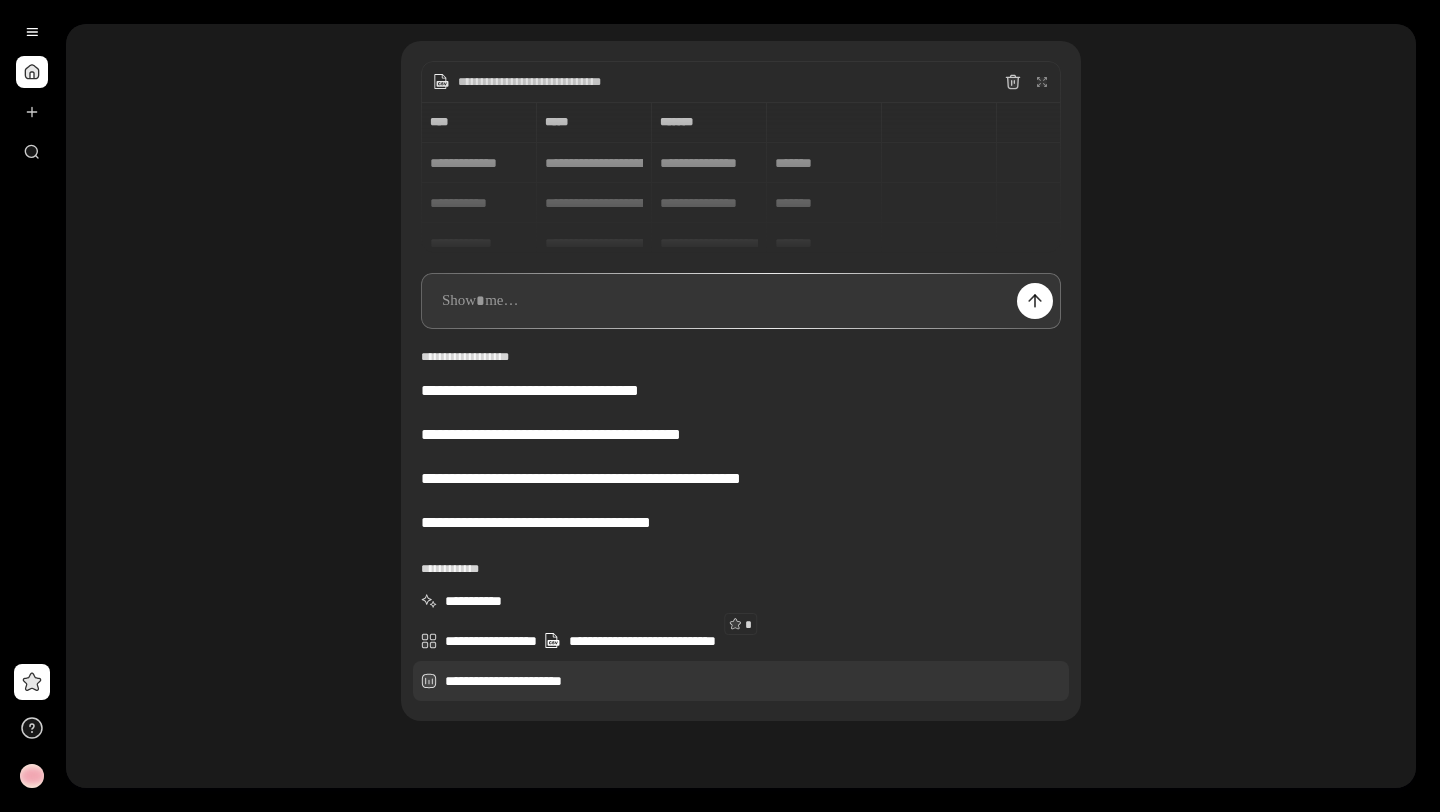 click on "[NAME]" at bounding box center [741, 681] 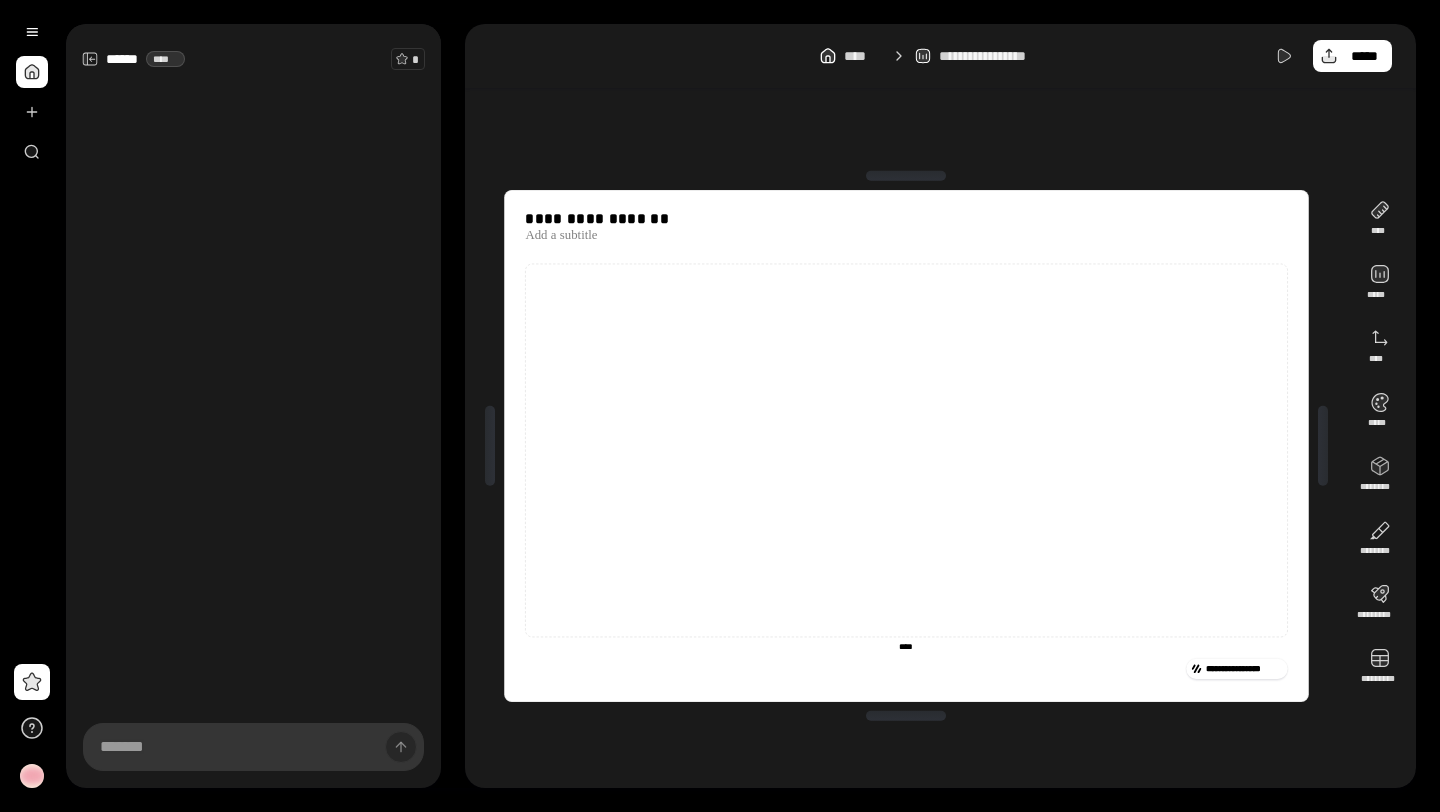 click 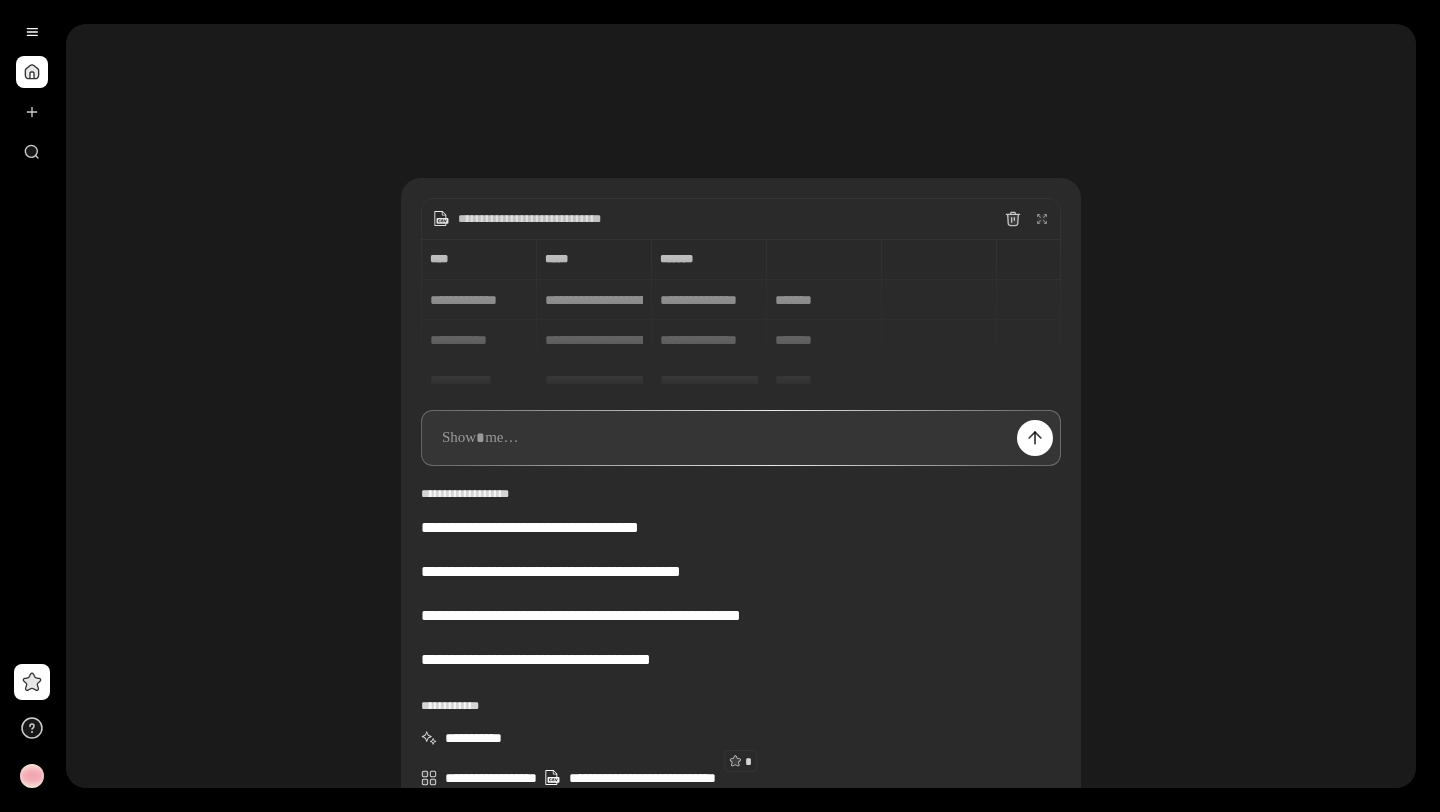 click at bounding box center (741, 438) 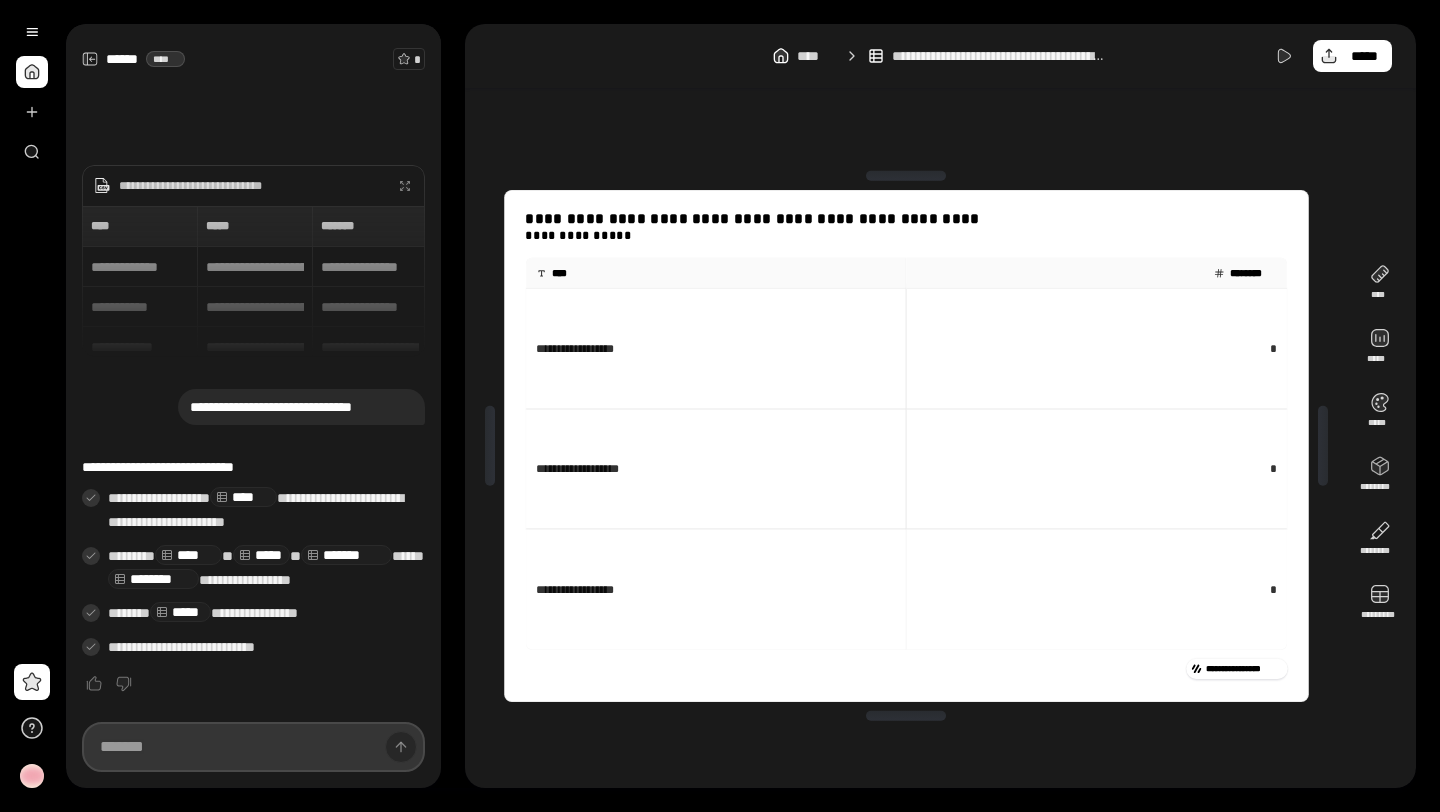 click at bounding box center [253, 747] 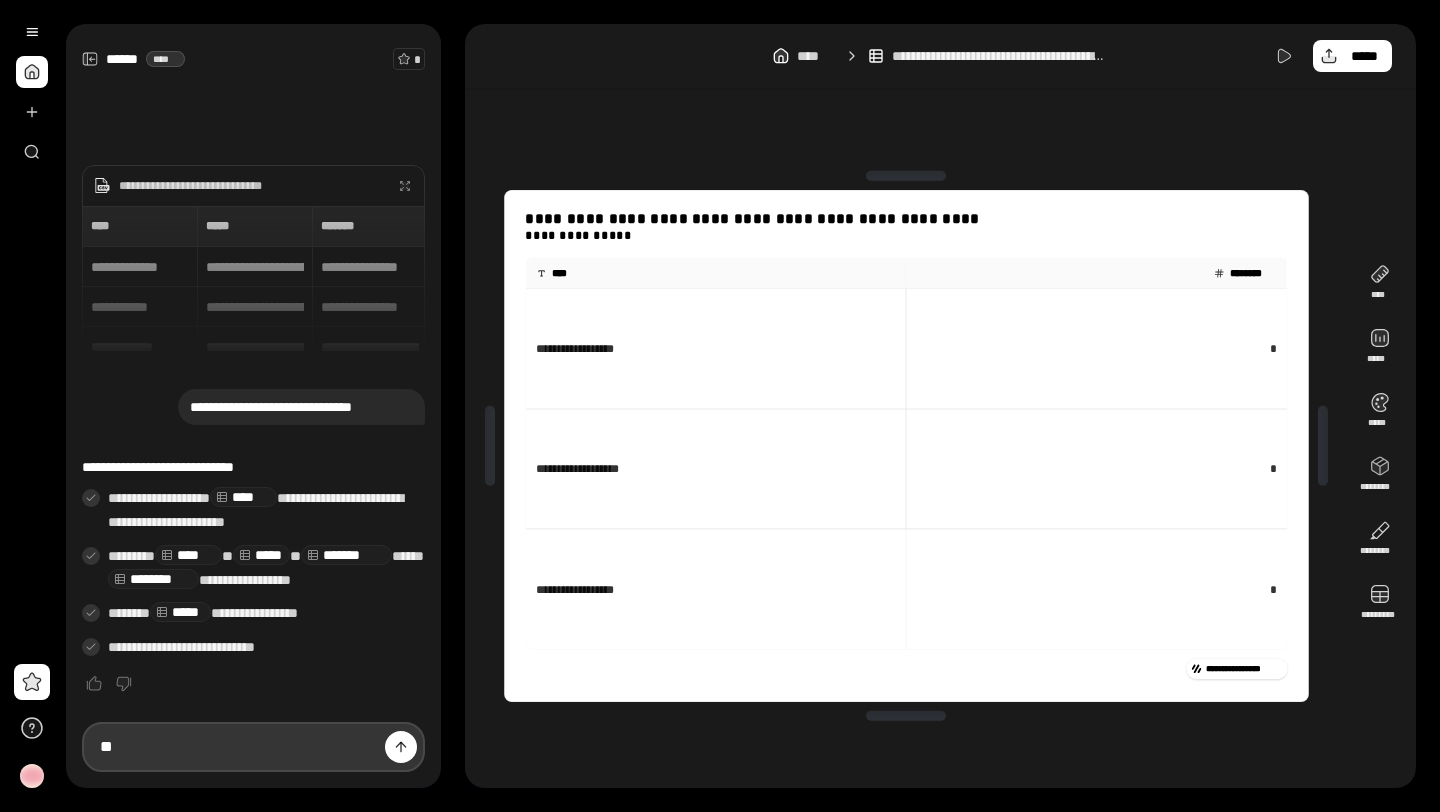 type on "*" 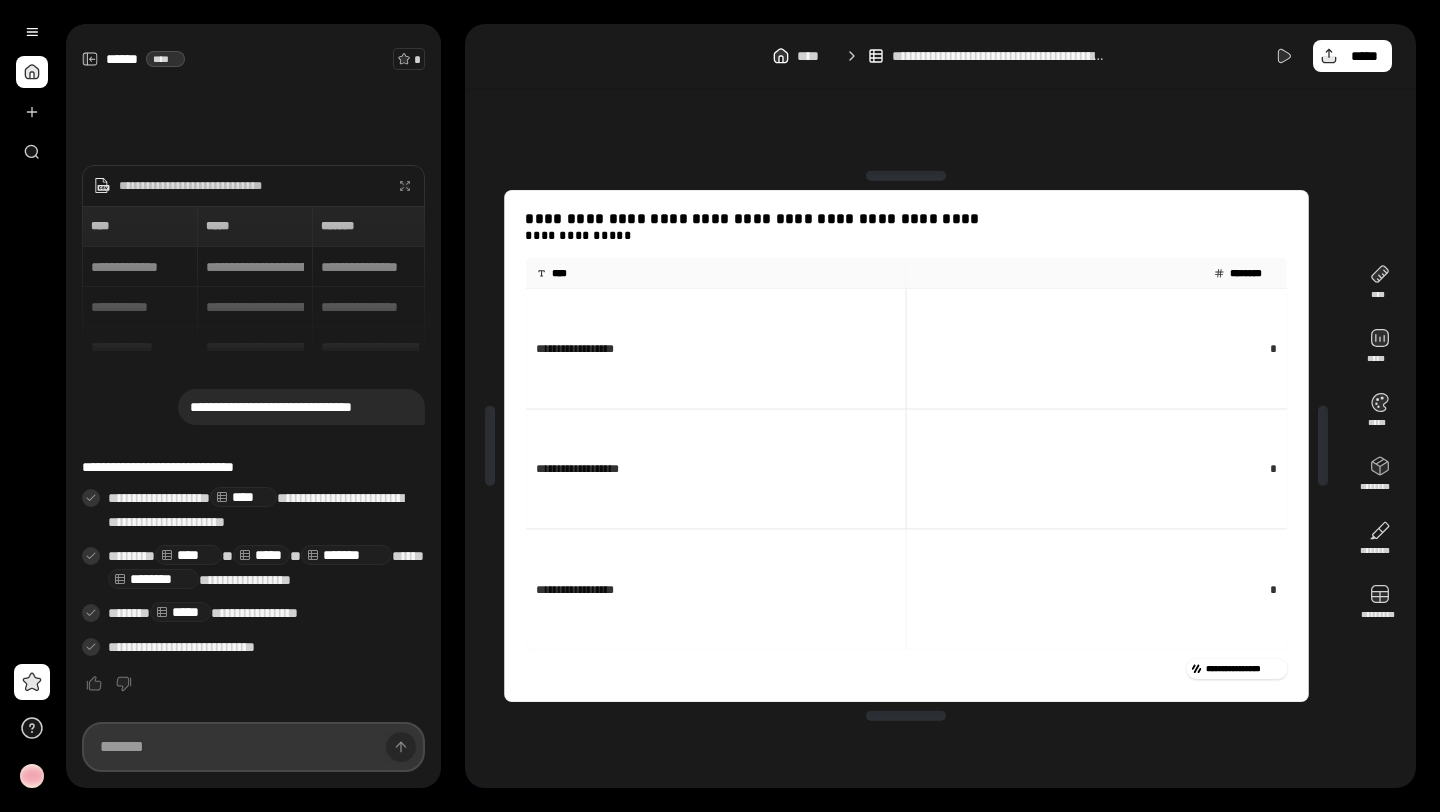 type on "*" 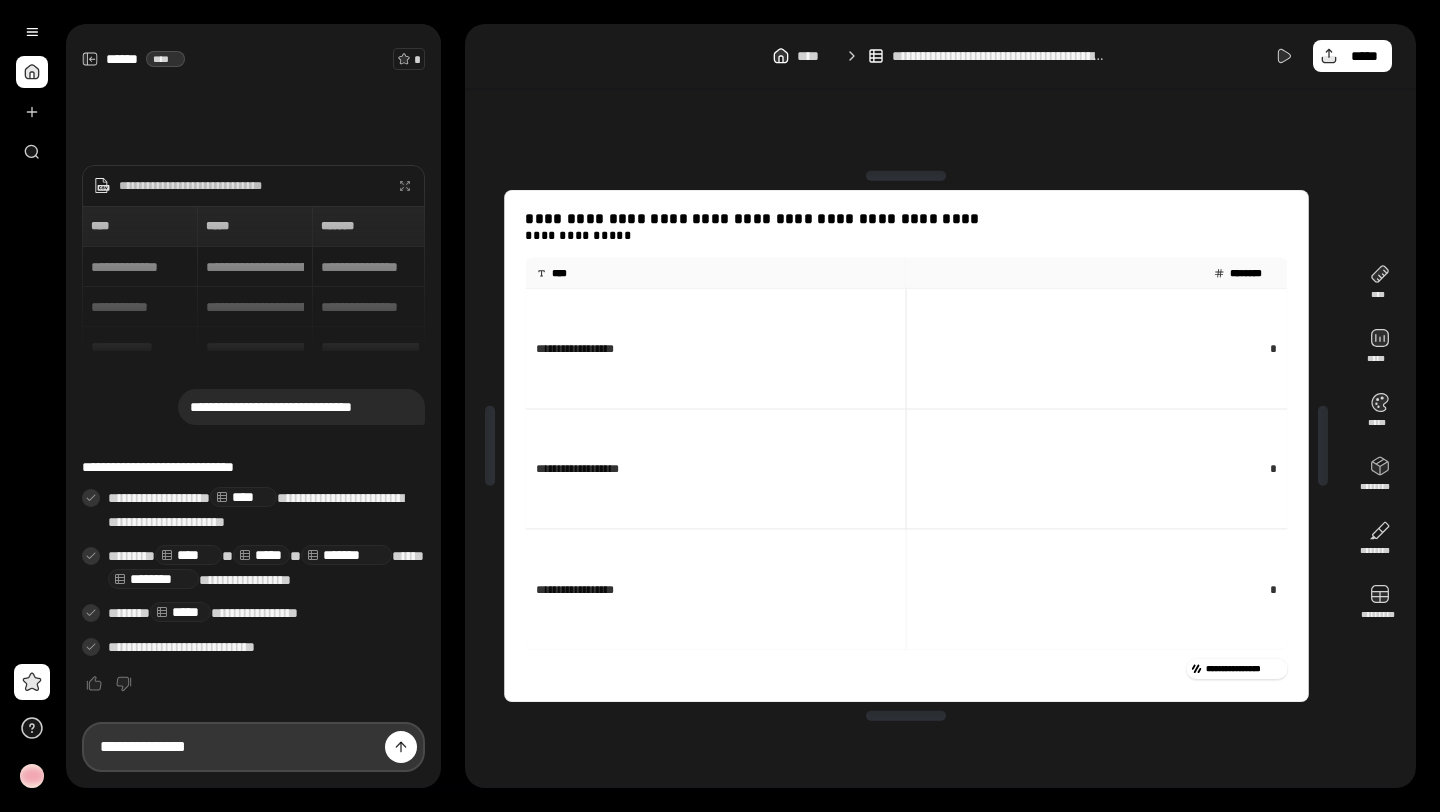 type on "**********" 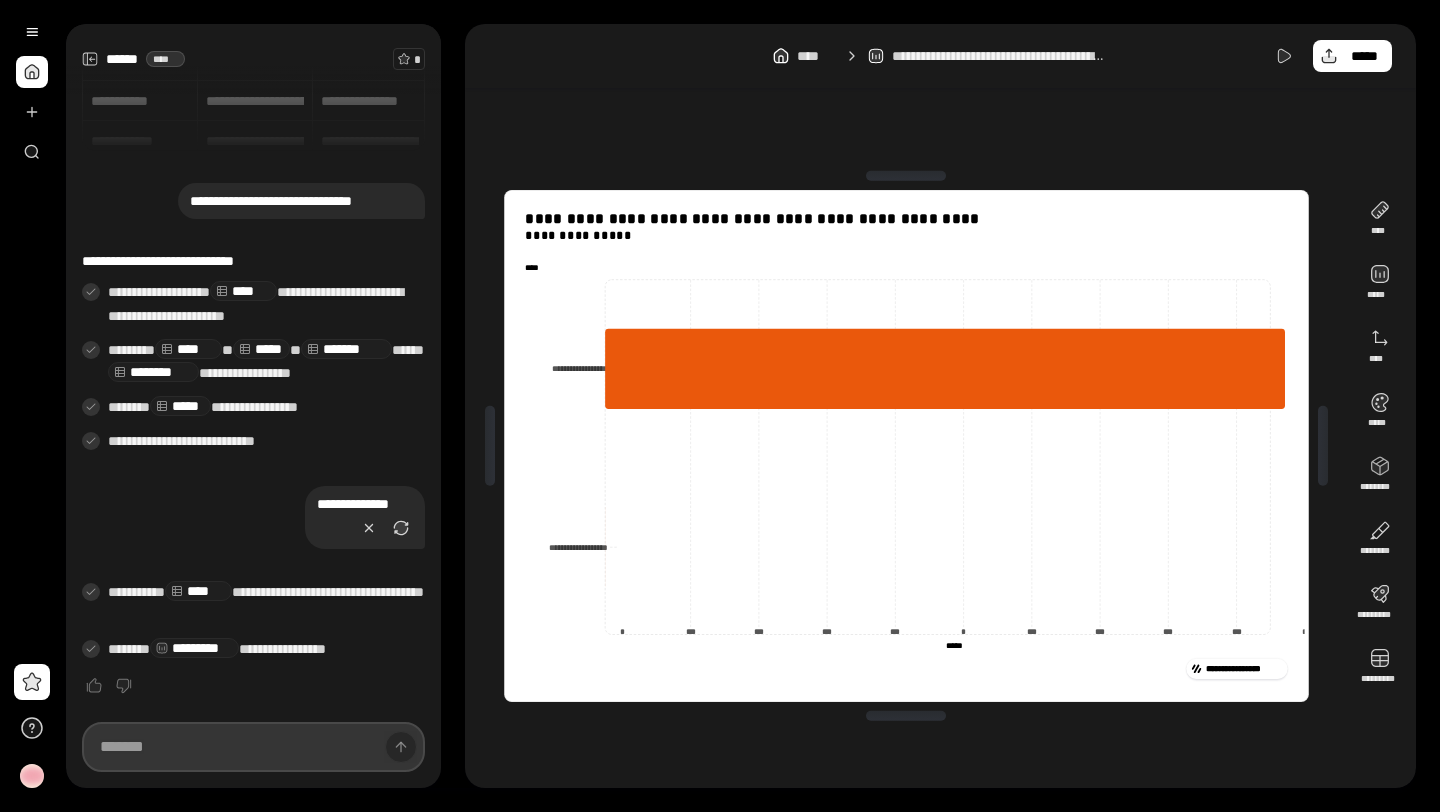 scroll, scrollTop: 82, scrollLeft: 0, axis: vertical 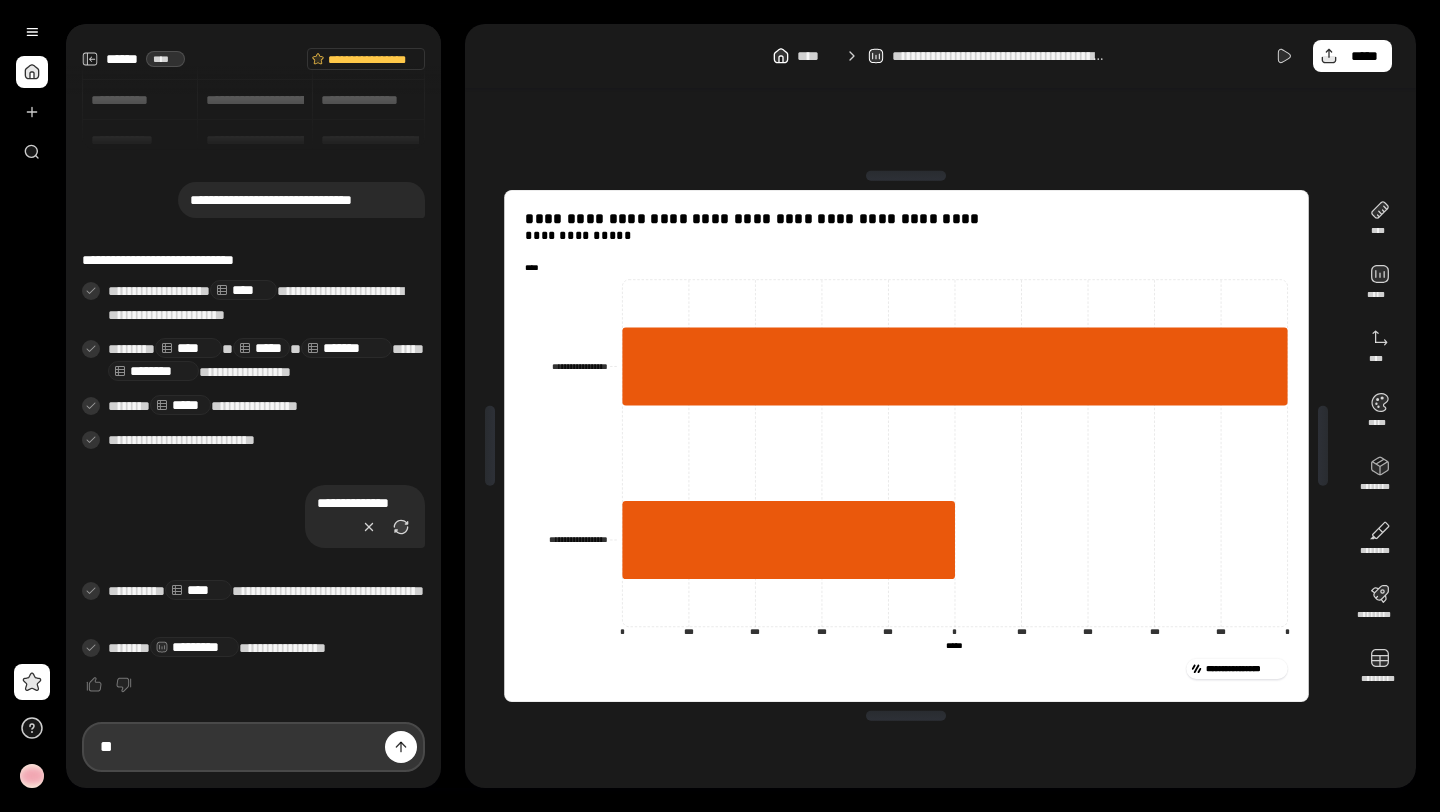 type on "*" 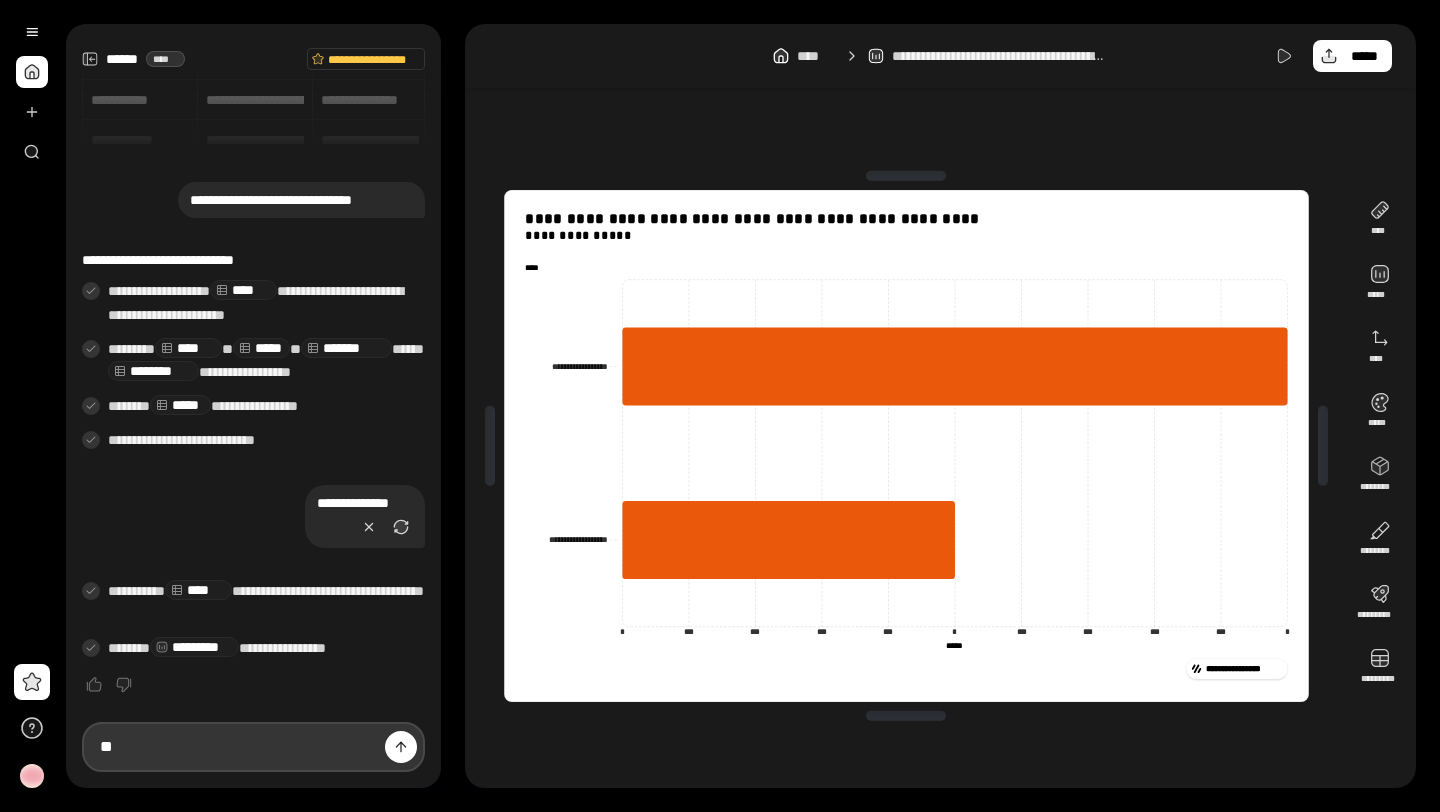 type on "*" 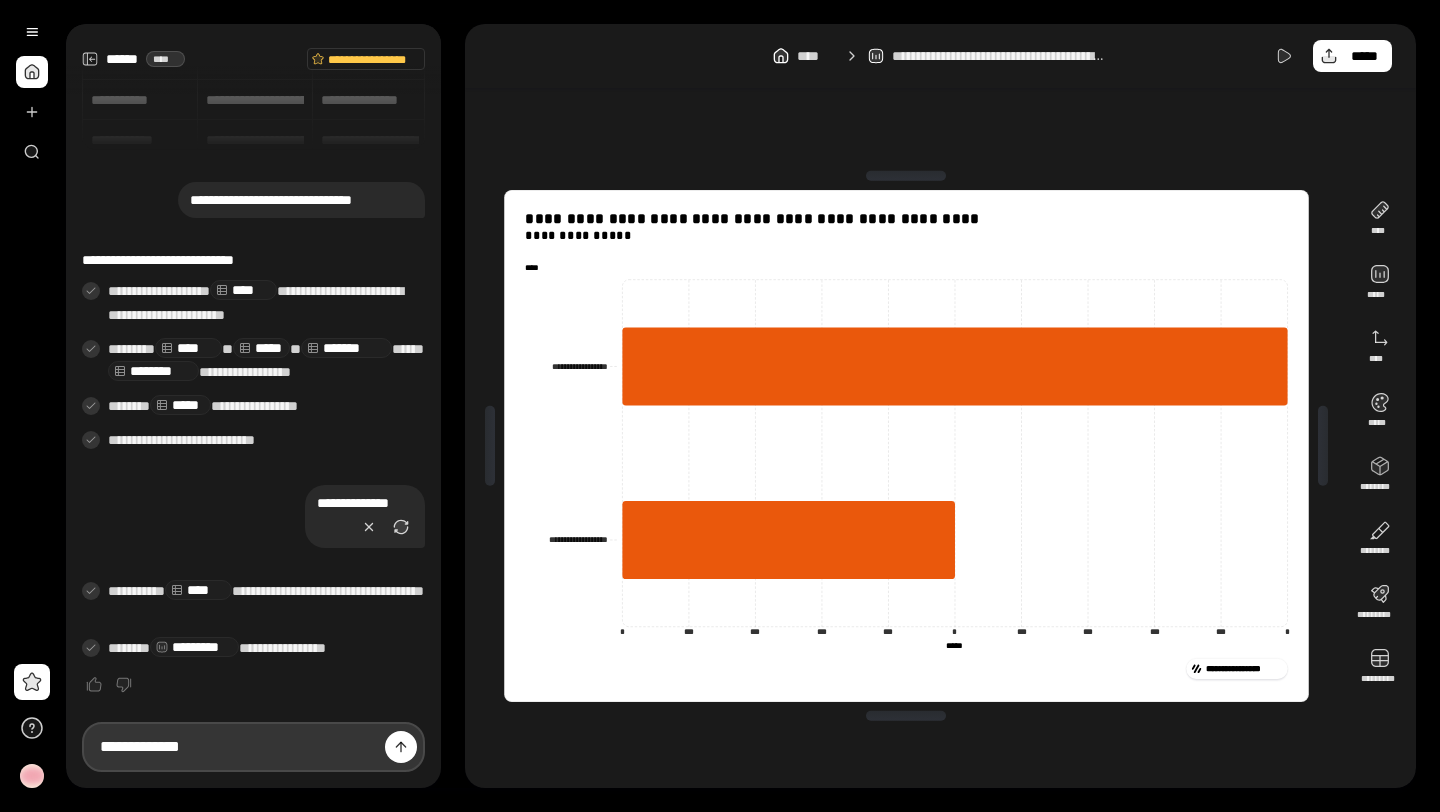 type on "[AGE]" 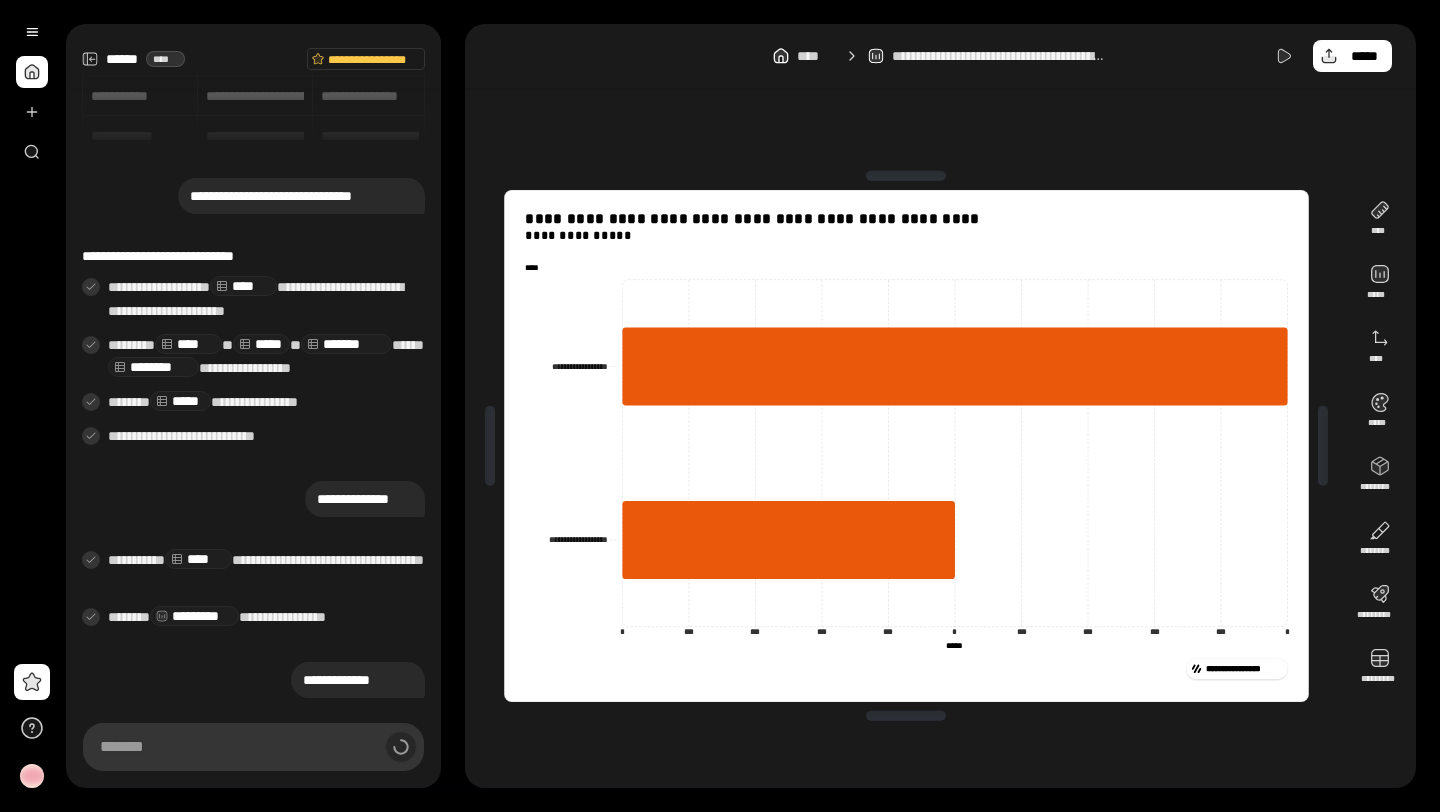 type on "[AGE]" 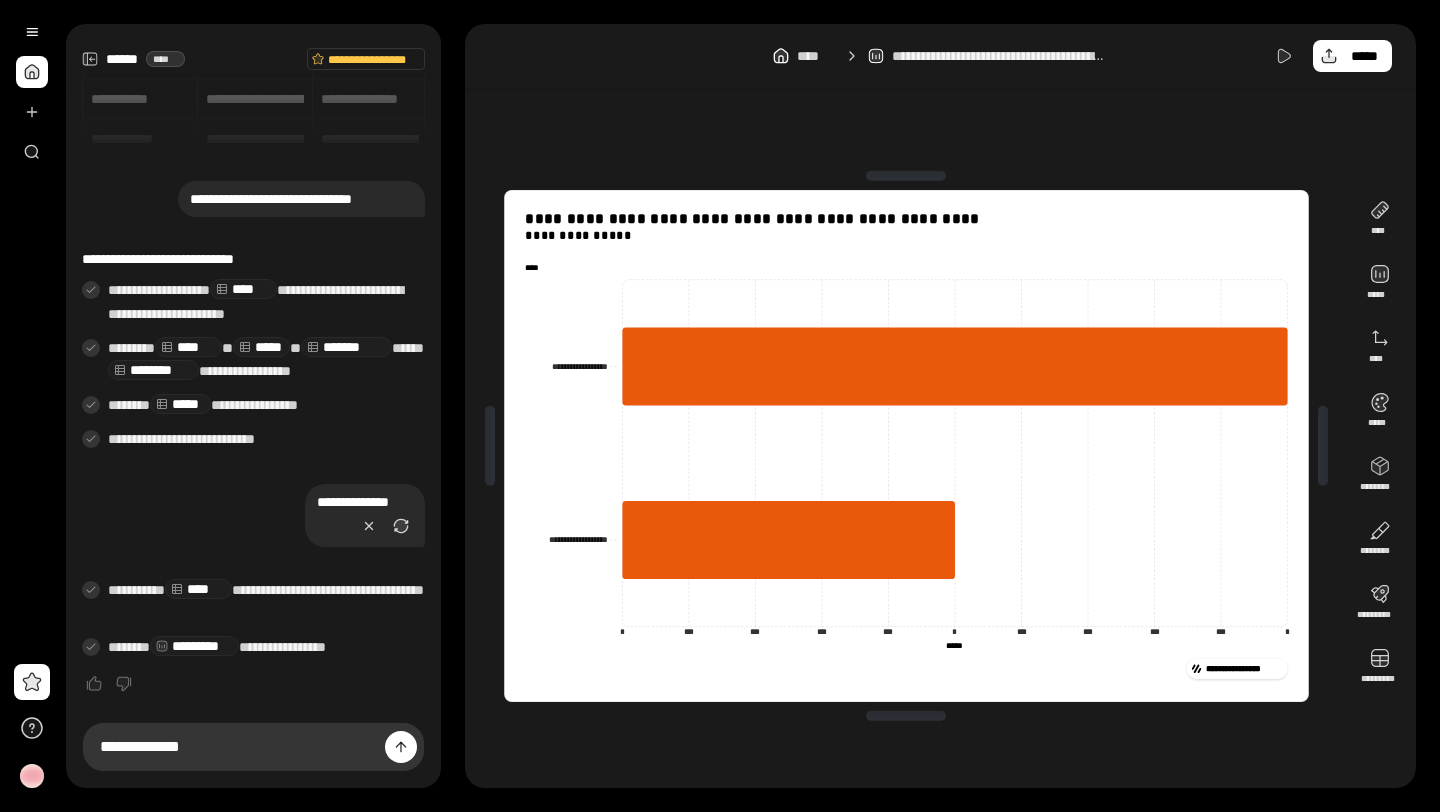 scroll, scrollTop: 82, scrollLeft: 0, axis: vertical 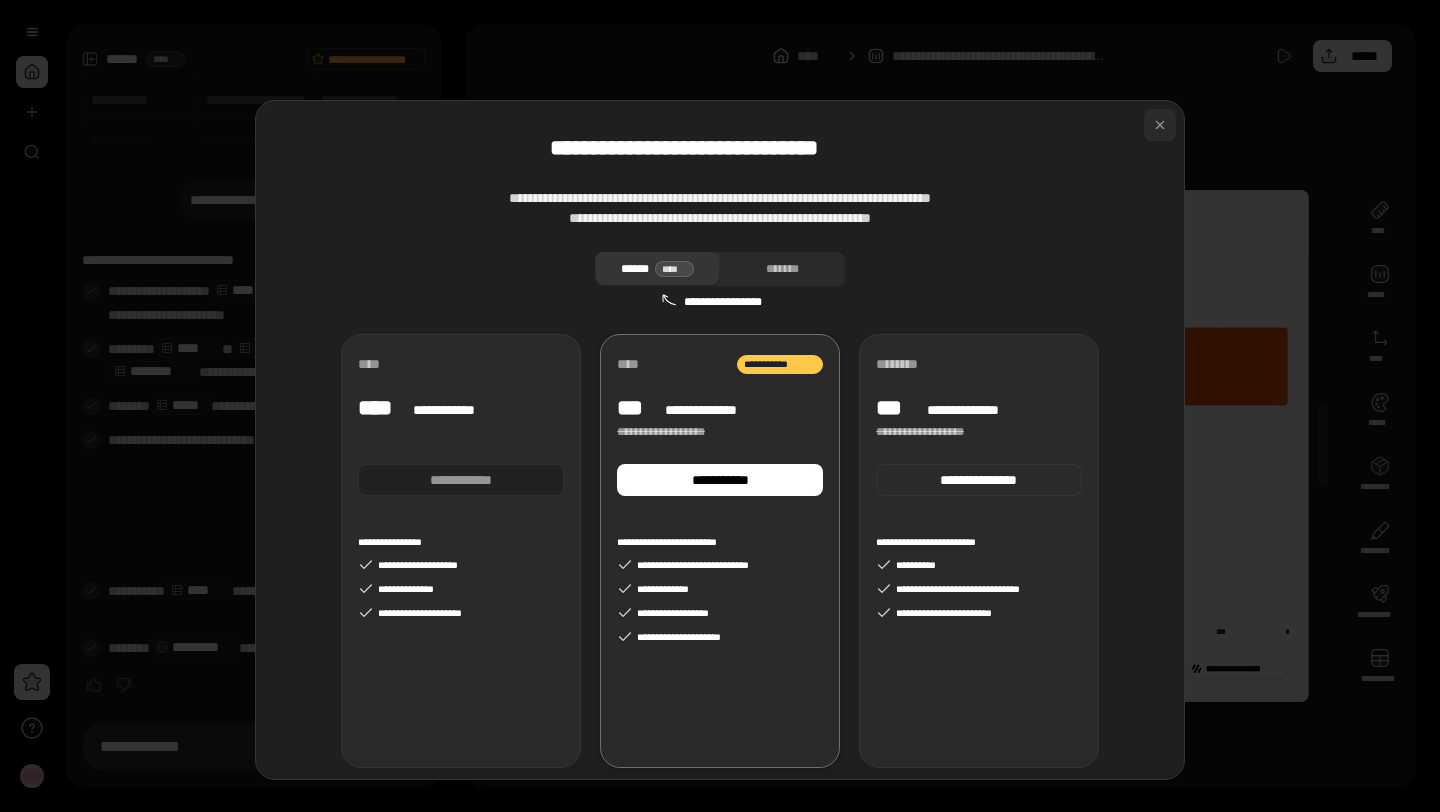 click at bounding box center (1160, 125) 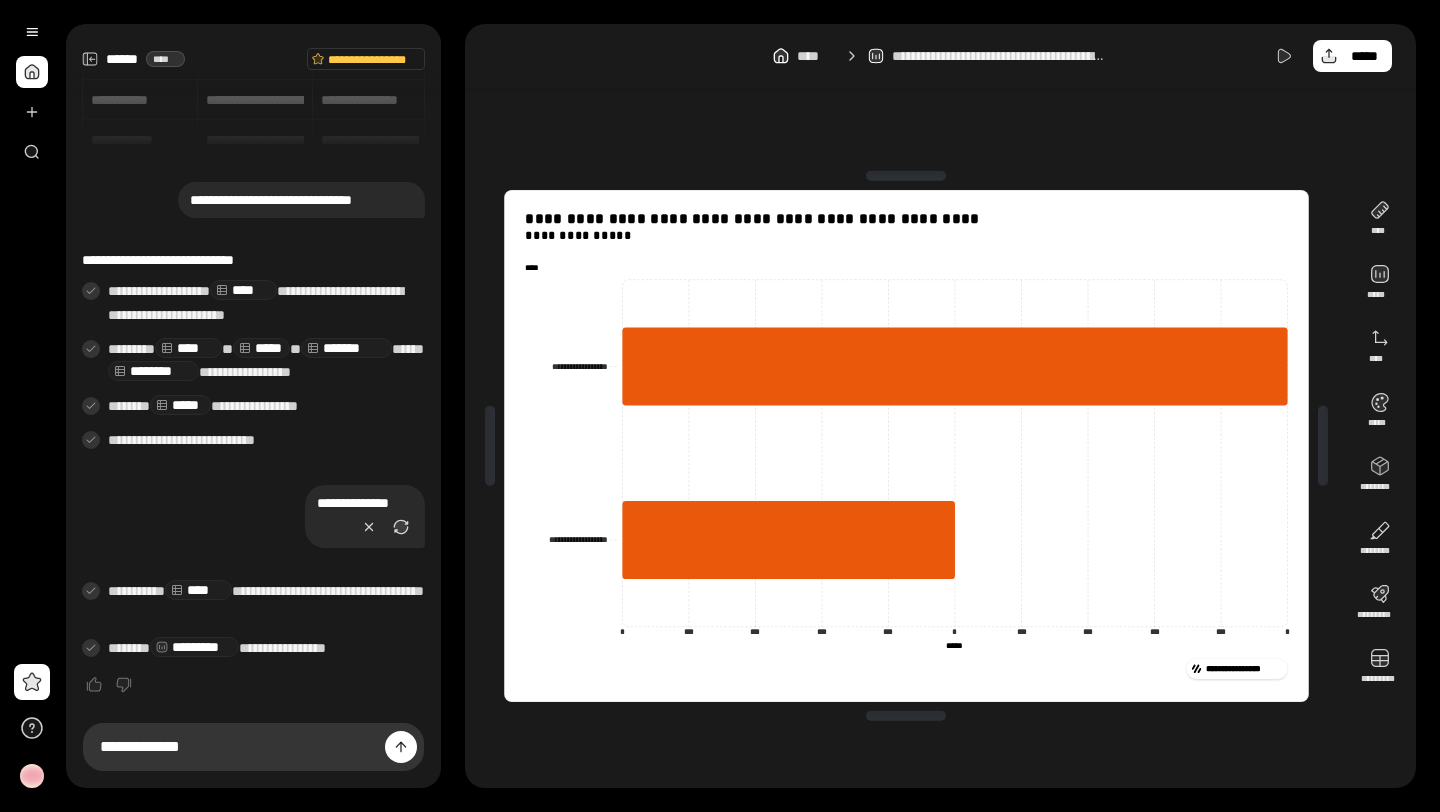 scroll, scrollTop: 0, scrollLeft: 0, axis: both 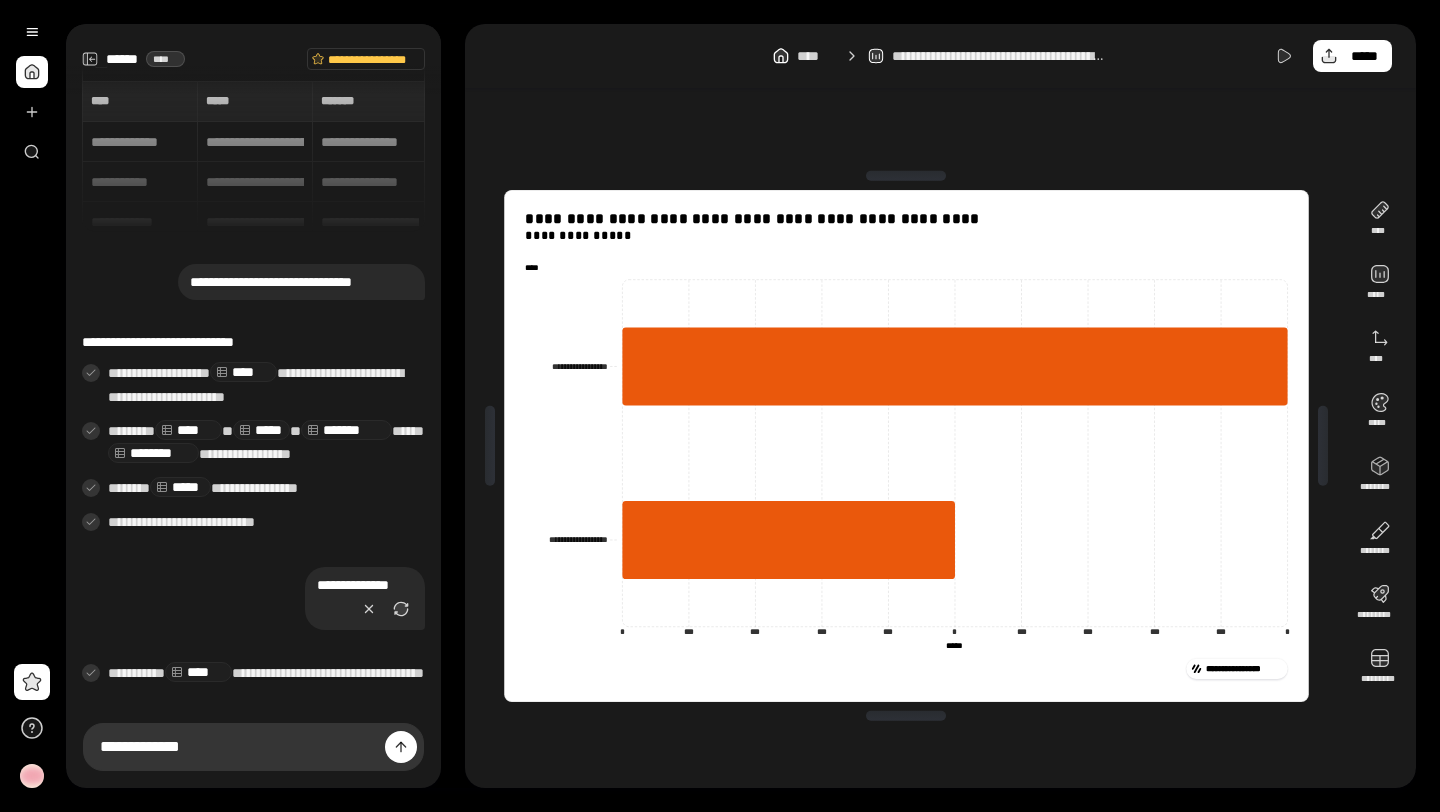 click on "**********" at bounding box center (301, 282) 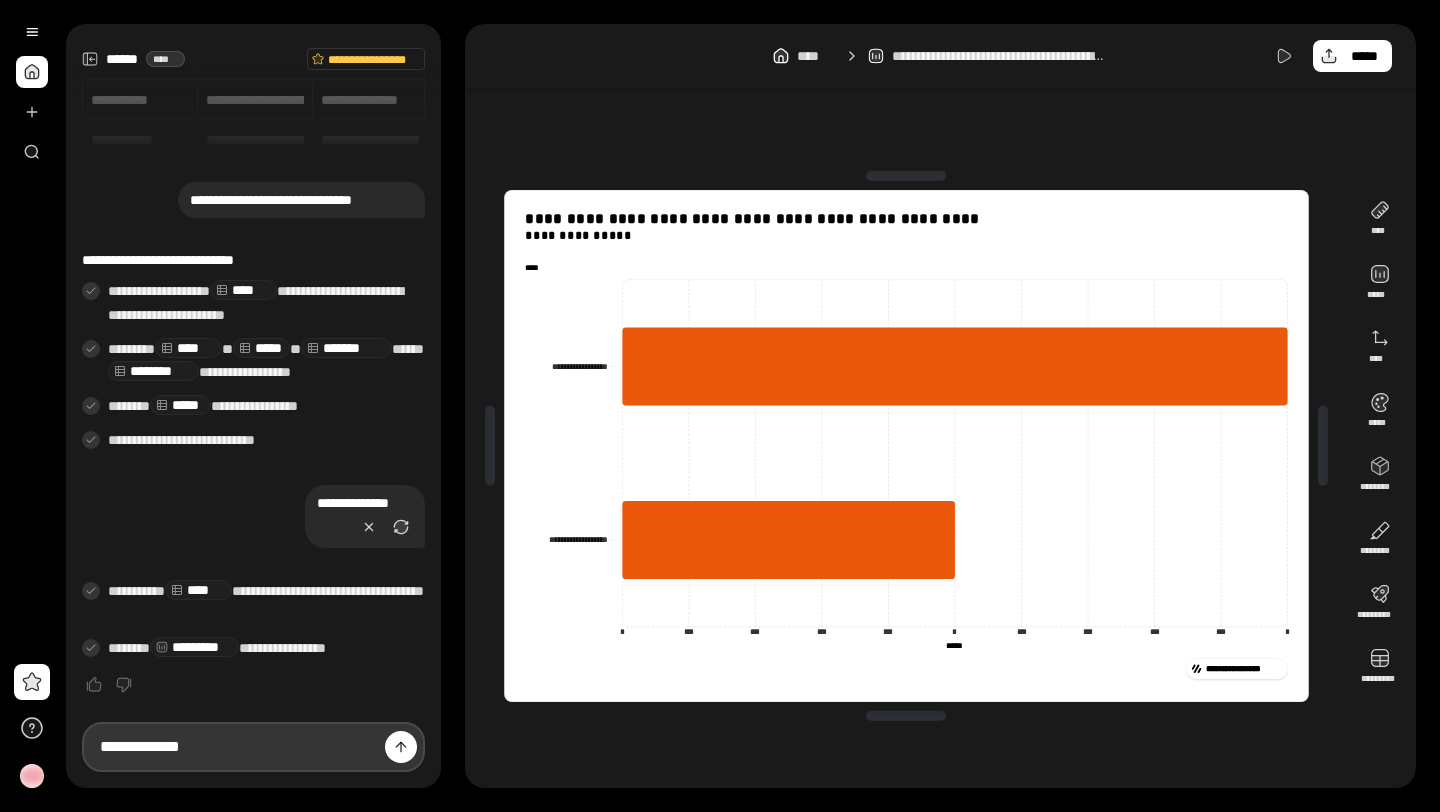 click on "[AGE]" at bounding box center [253, 747] 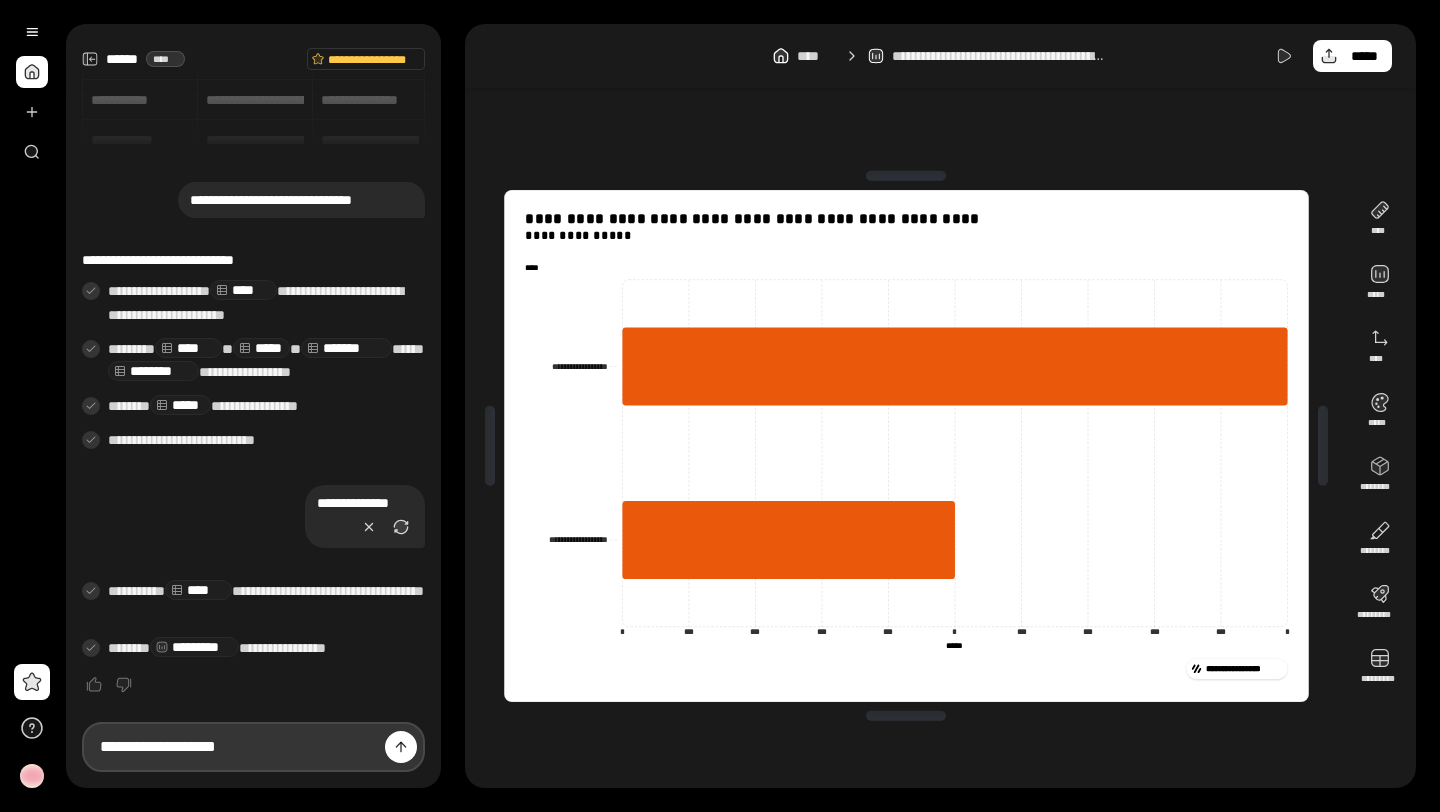 type on "[DRIVER LICENSE]" 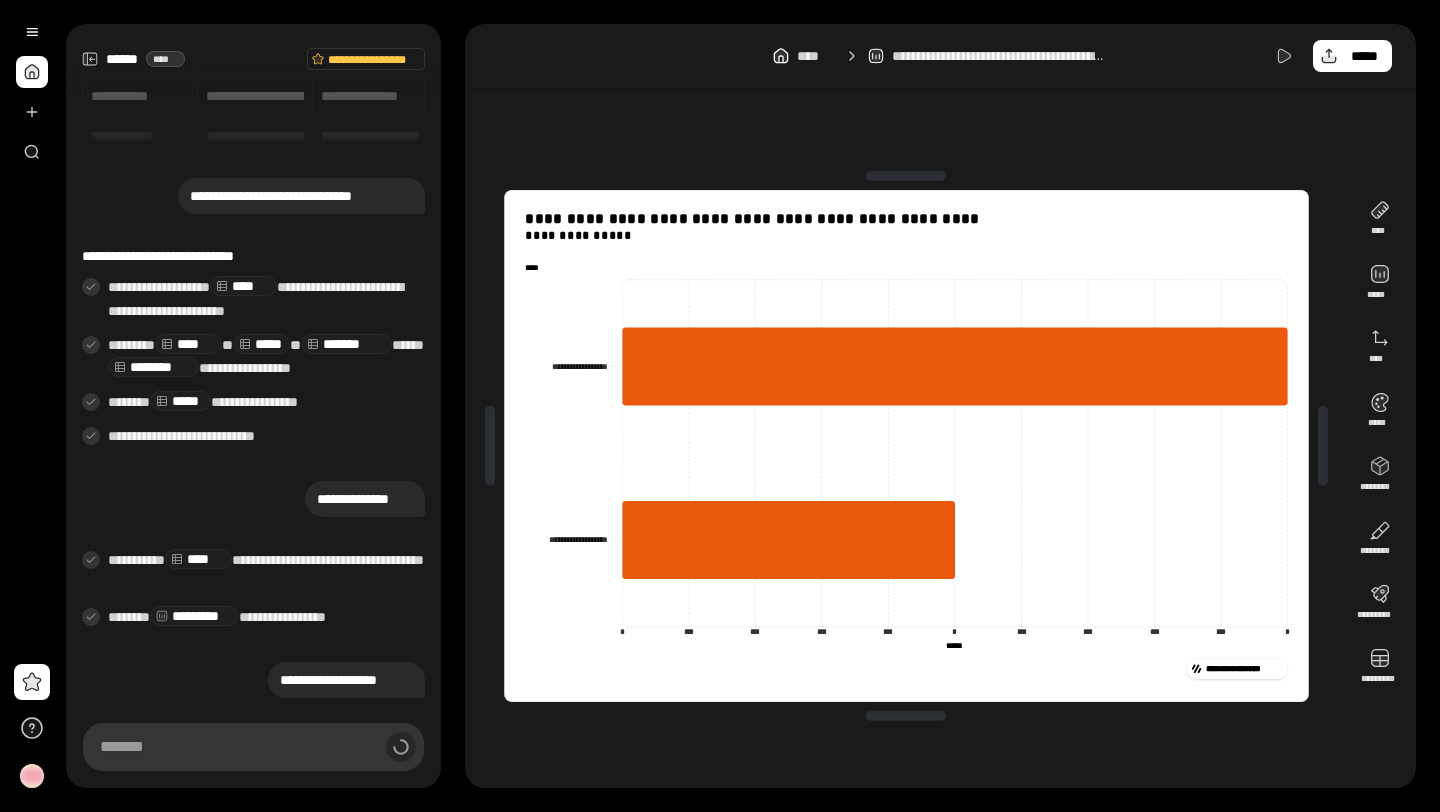 type on "[DRIVER LICENSE]" 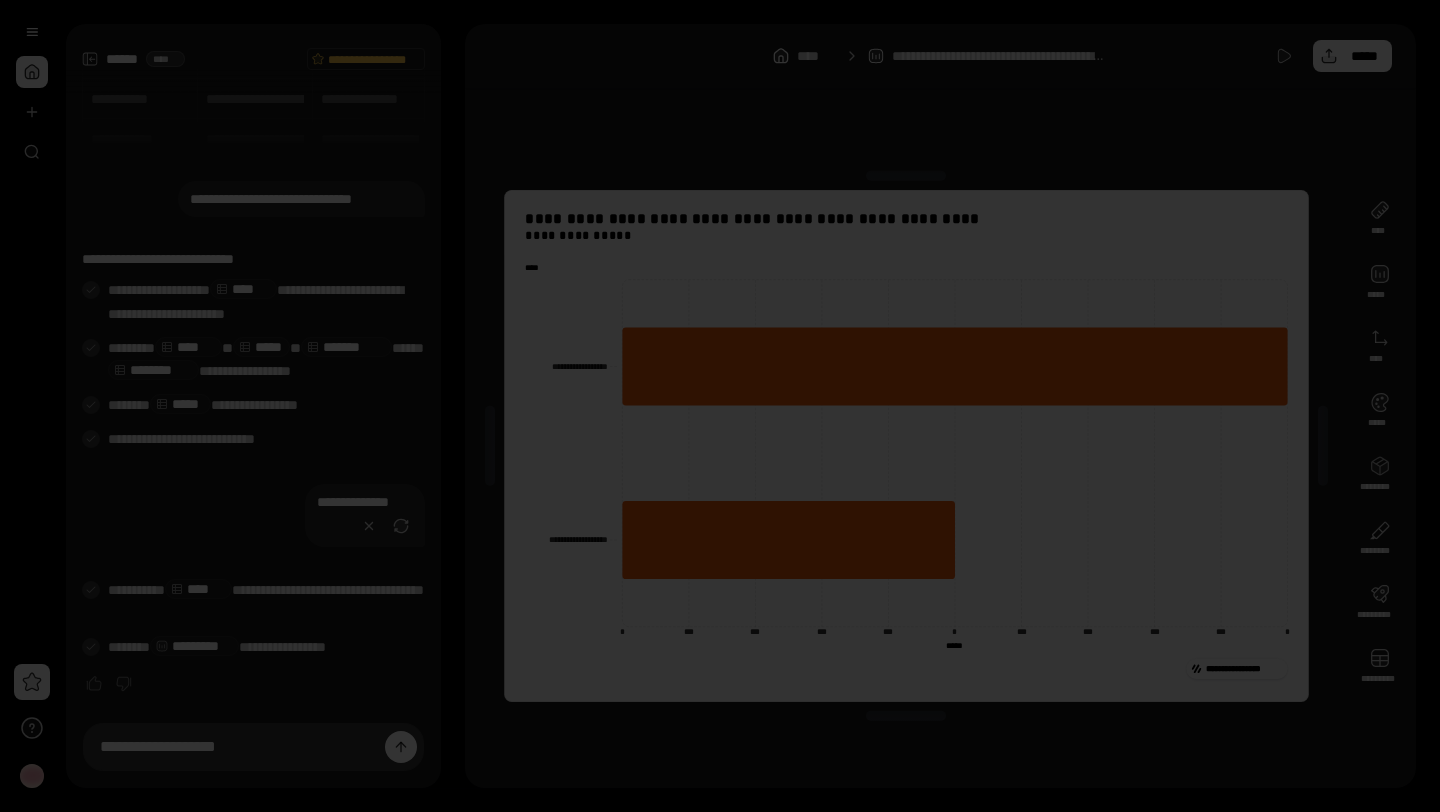 scroll, scrollTop: 82, scrollLeft: 0, axis: vertical 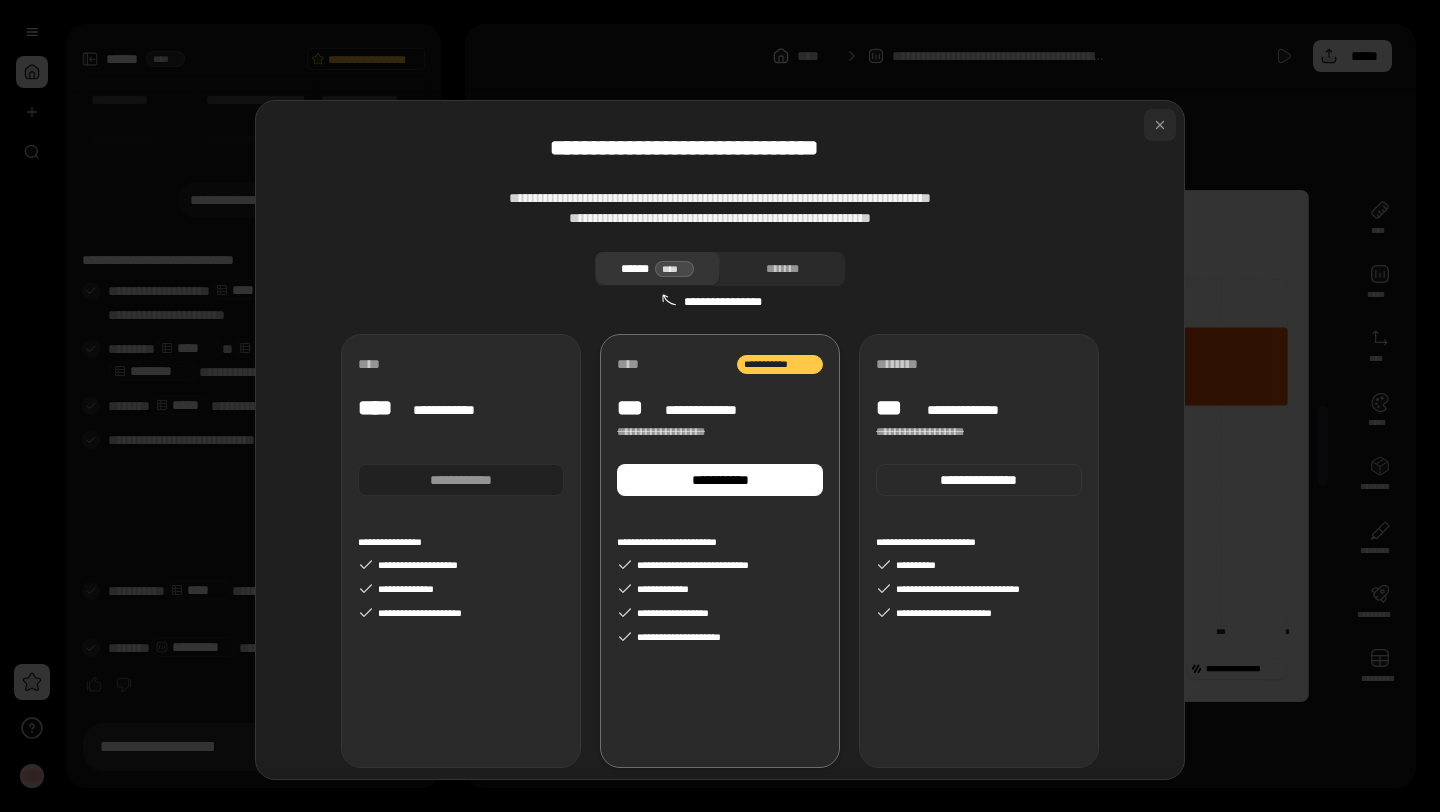 click at bounding box center [1160, 125] 